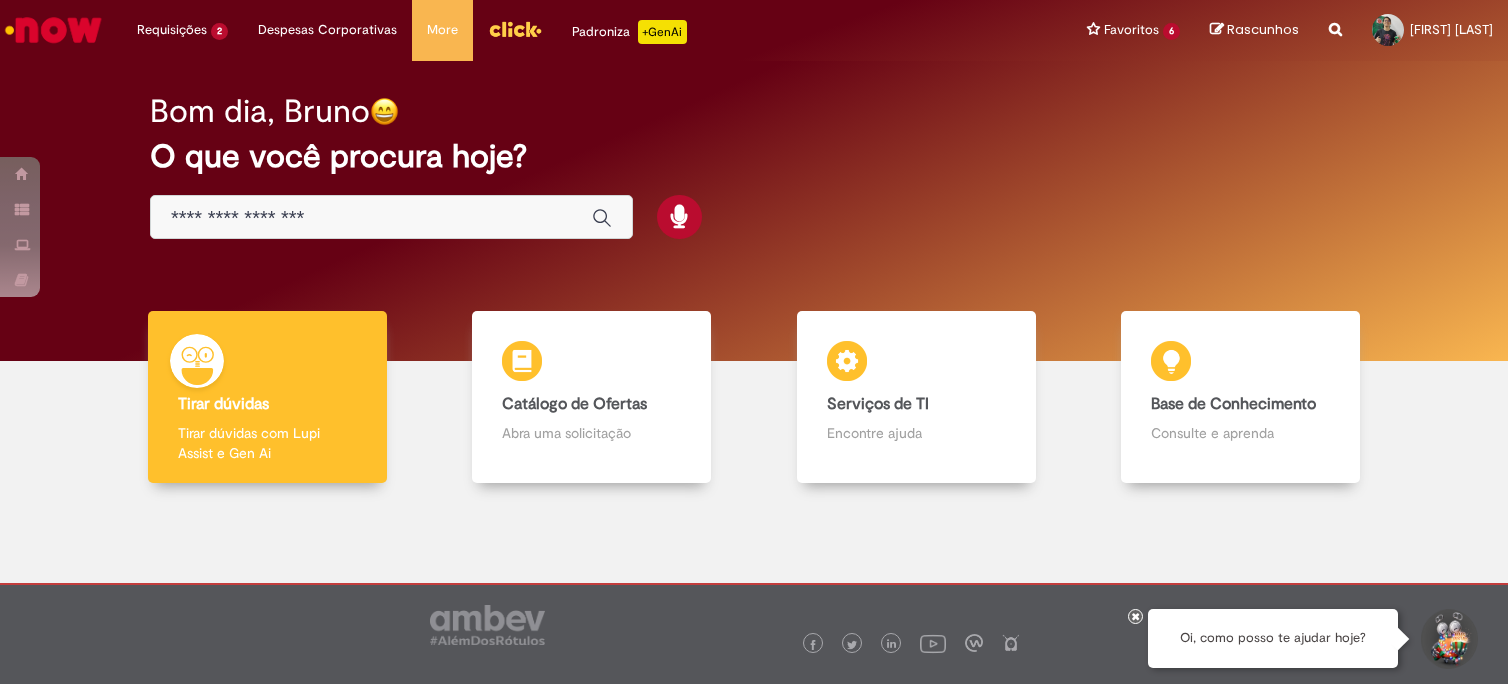 scroll, scrollTop: 0, scrollLeft: 0, axis: both 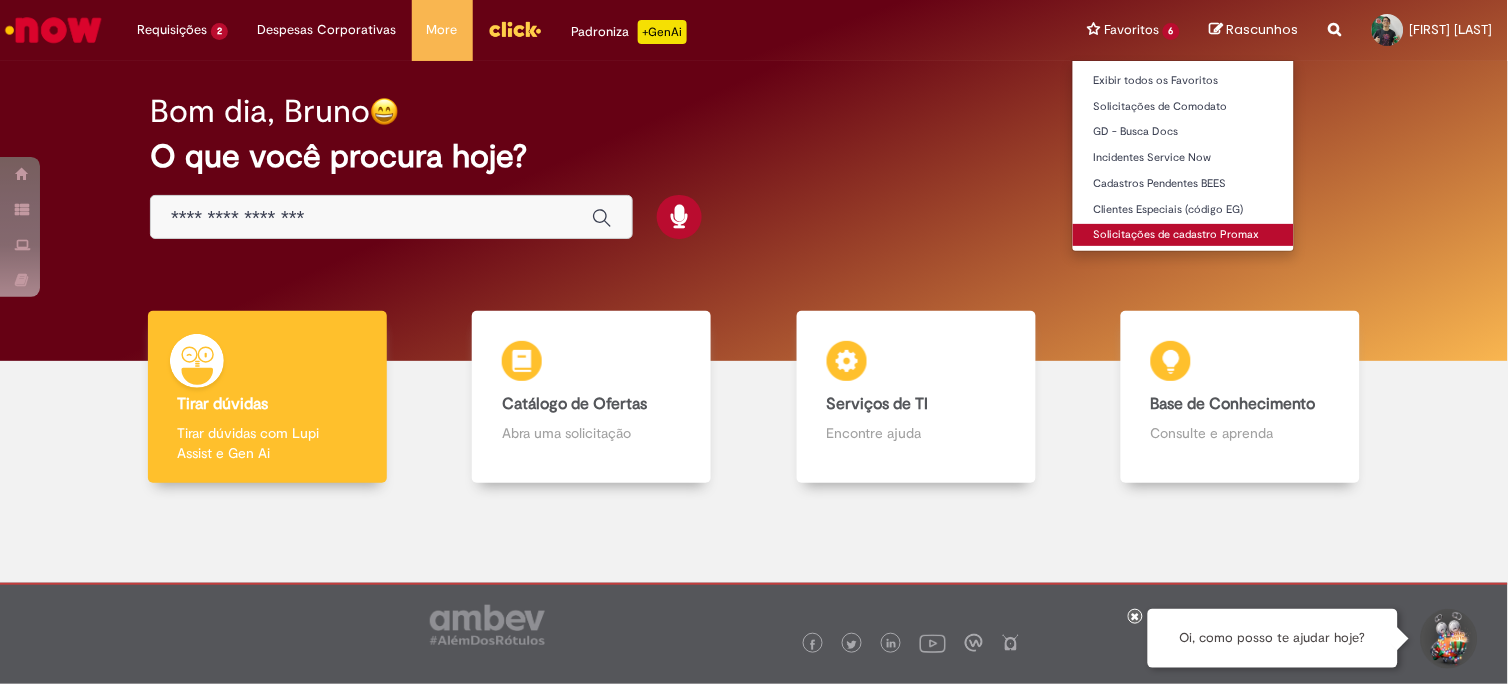 click on "Solicitações de cadastro Promax" at bounding box center (1183, 235) 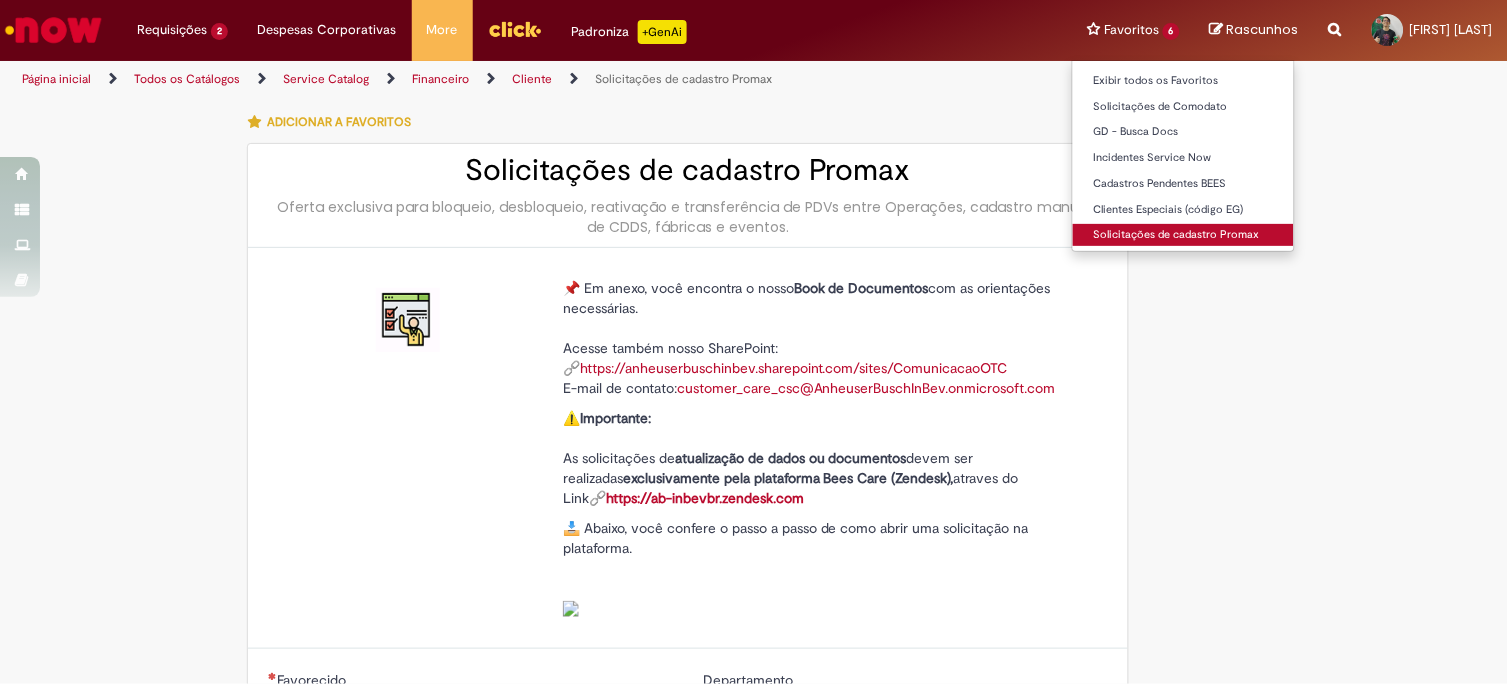 type on "********" 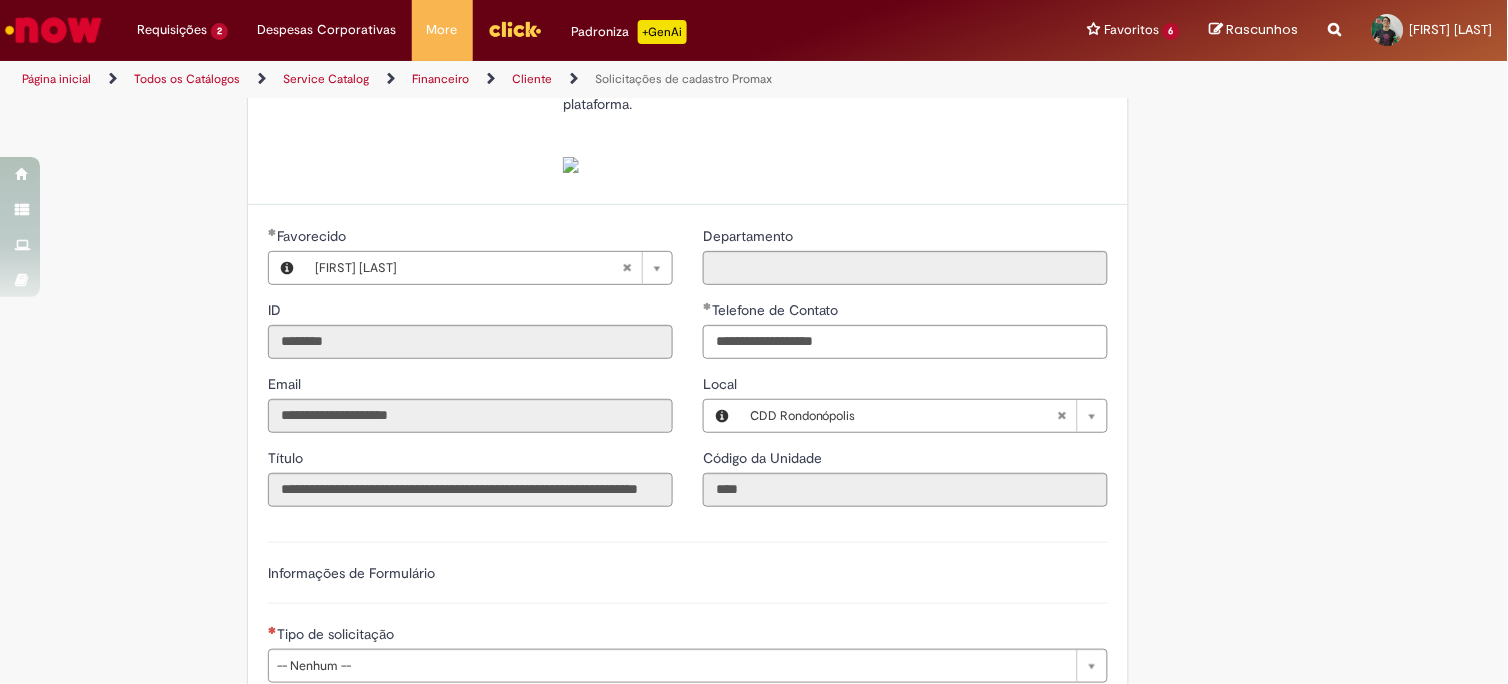 scroll, scrollTop: 777, scrollLeft: 0, axis: vertical 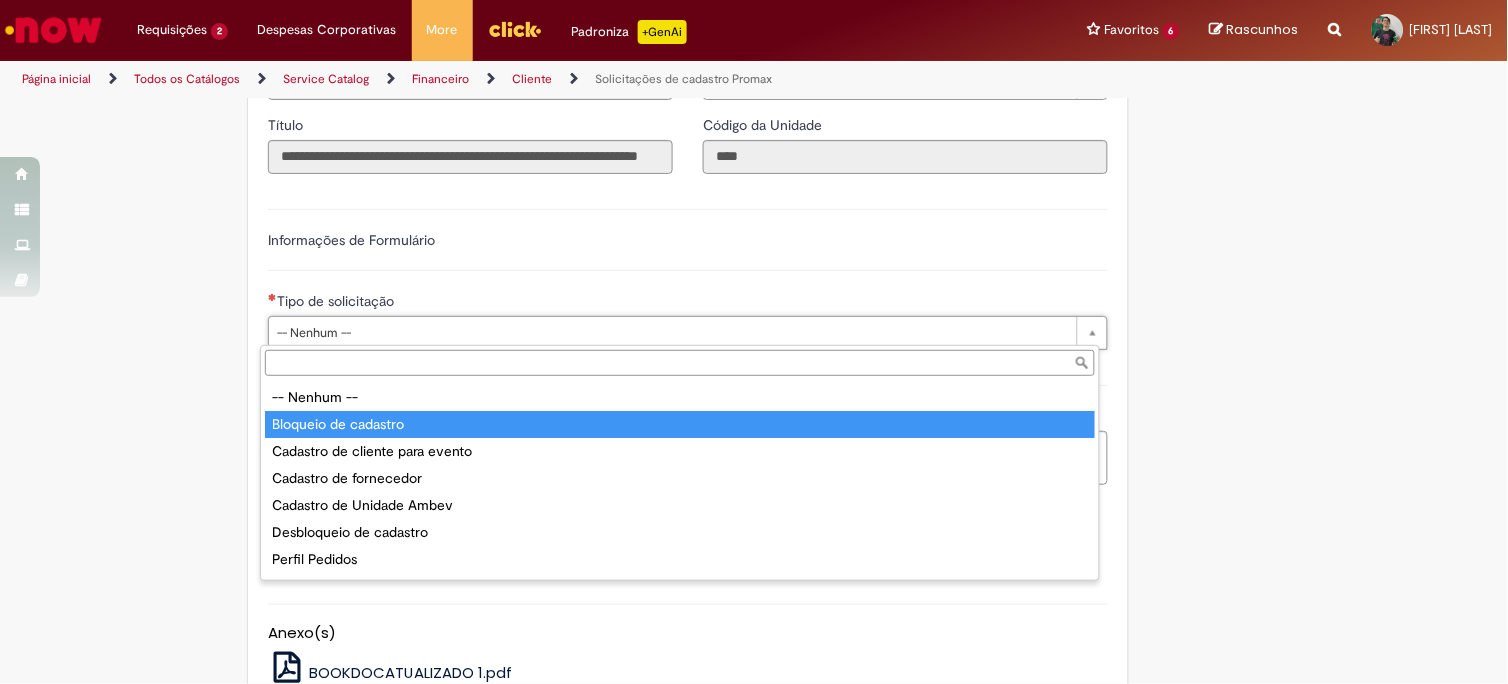 type on "**********" 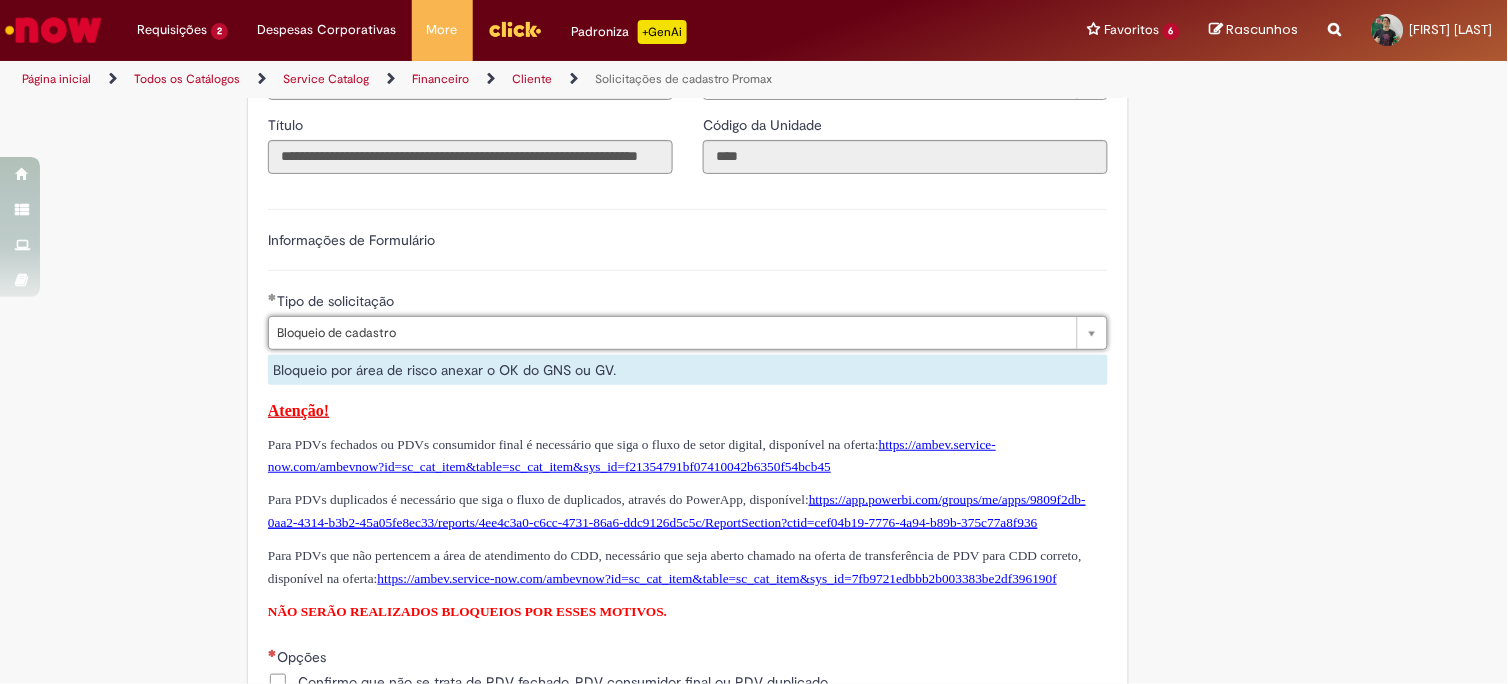 scroll, scrollTop: 1222, scrollLeft: 0, axis: vertical 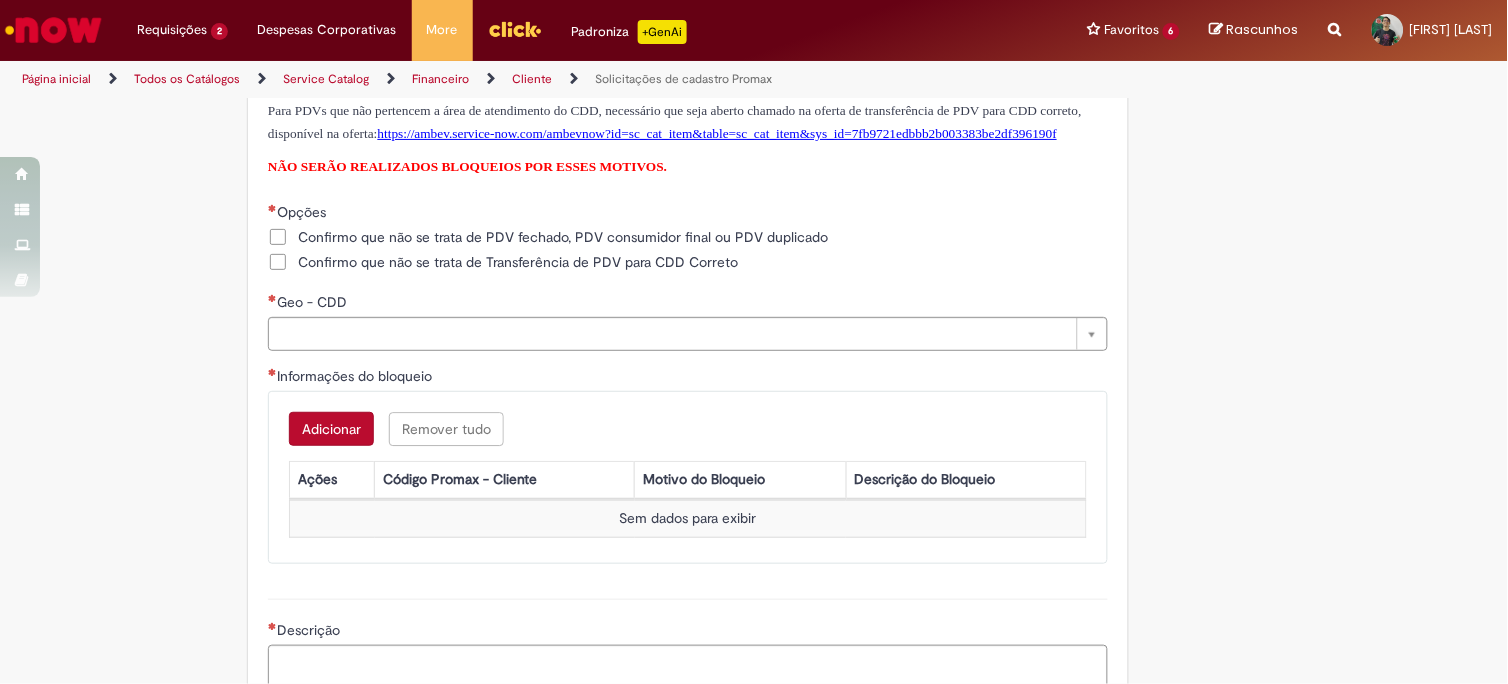 click on "Confirmo que não se trata de PDV fechado, PDV consumidor final ou PDV duplicado" at bounding box center [563, 237] 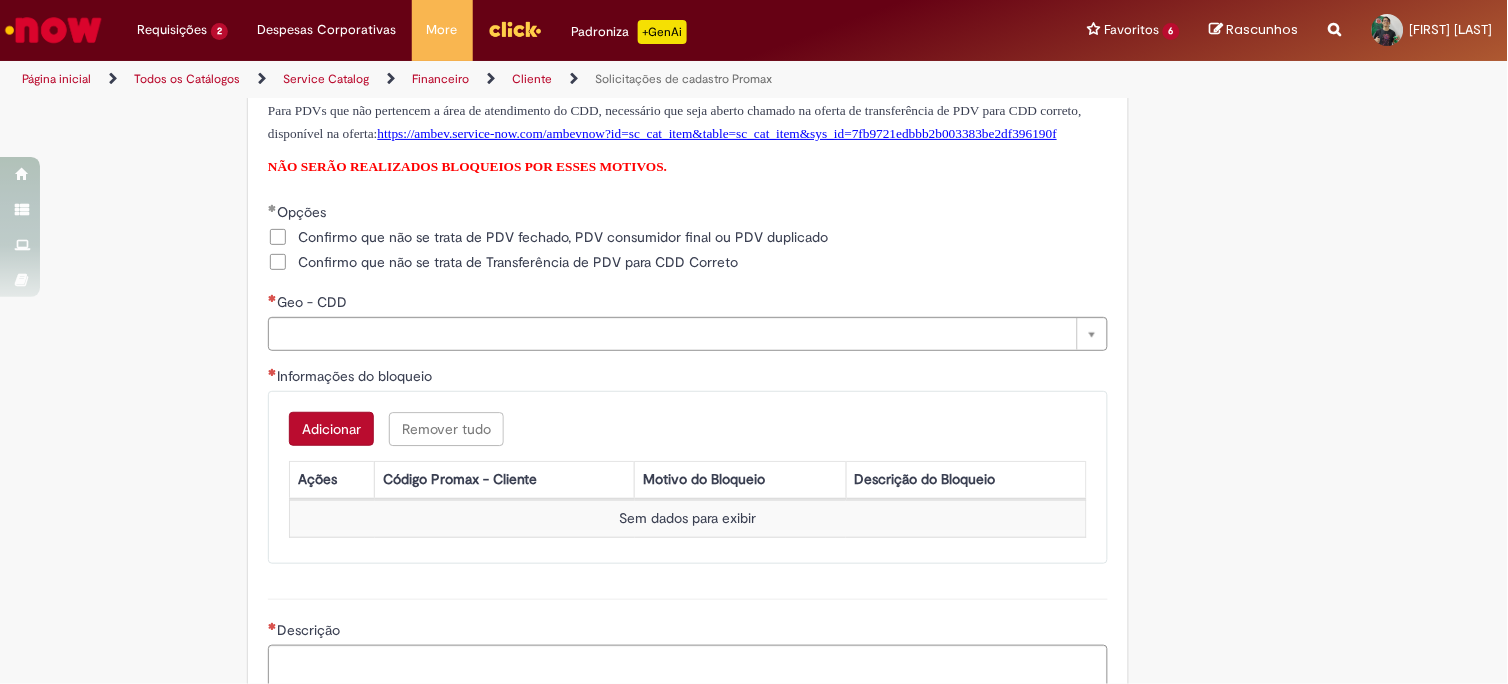 click on "Confirmo que não se trata de Transferência de PDV para CDD Correto" at bounding box center [518, 262] 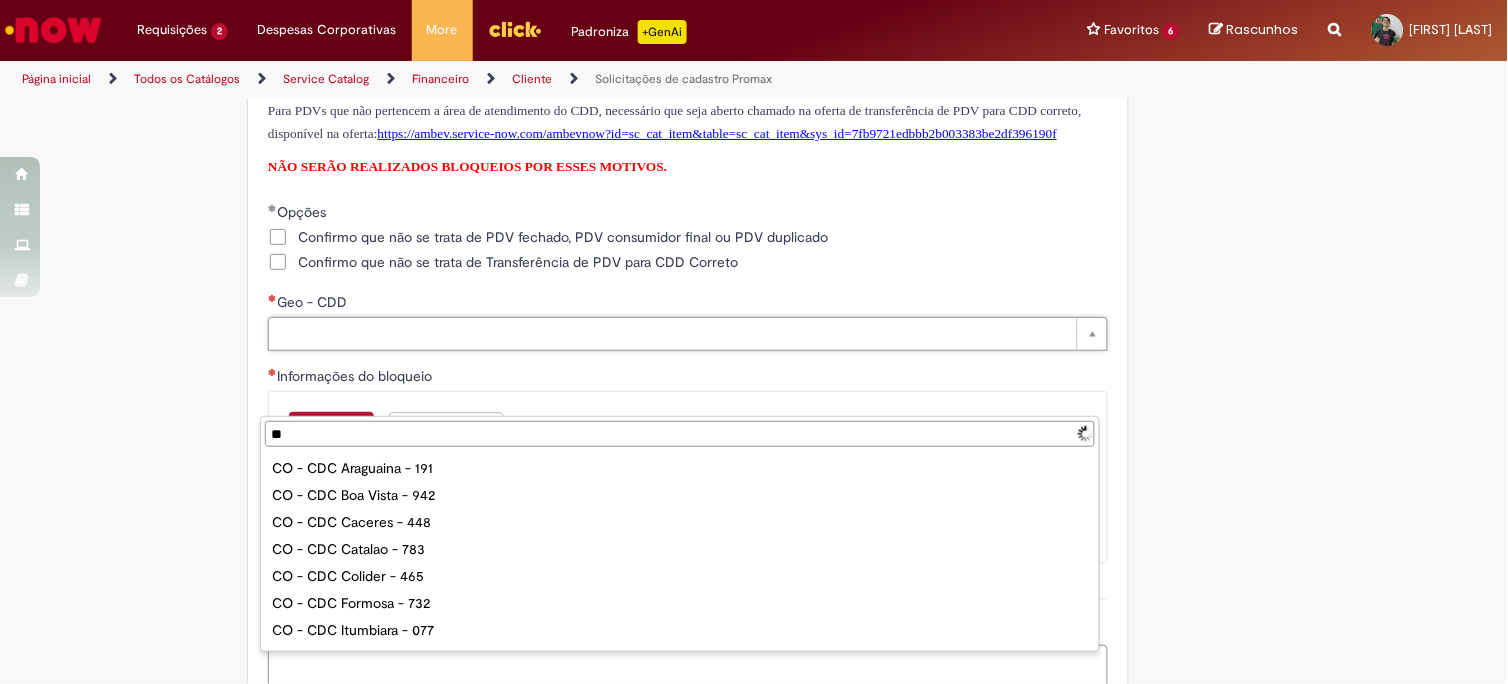 type on "***" 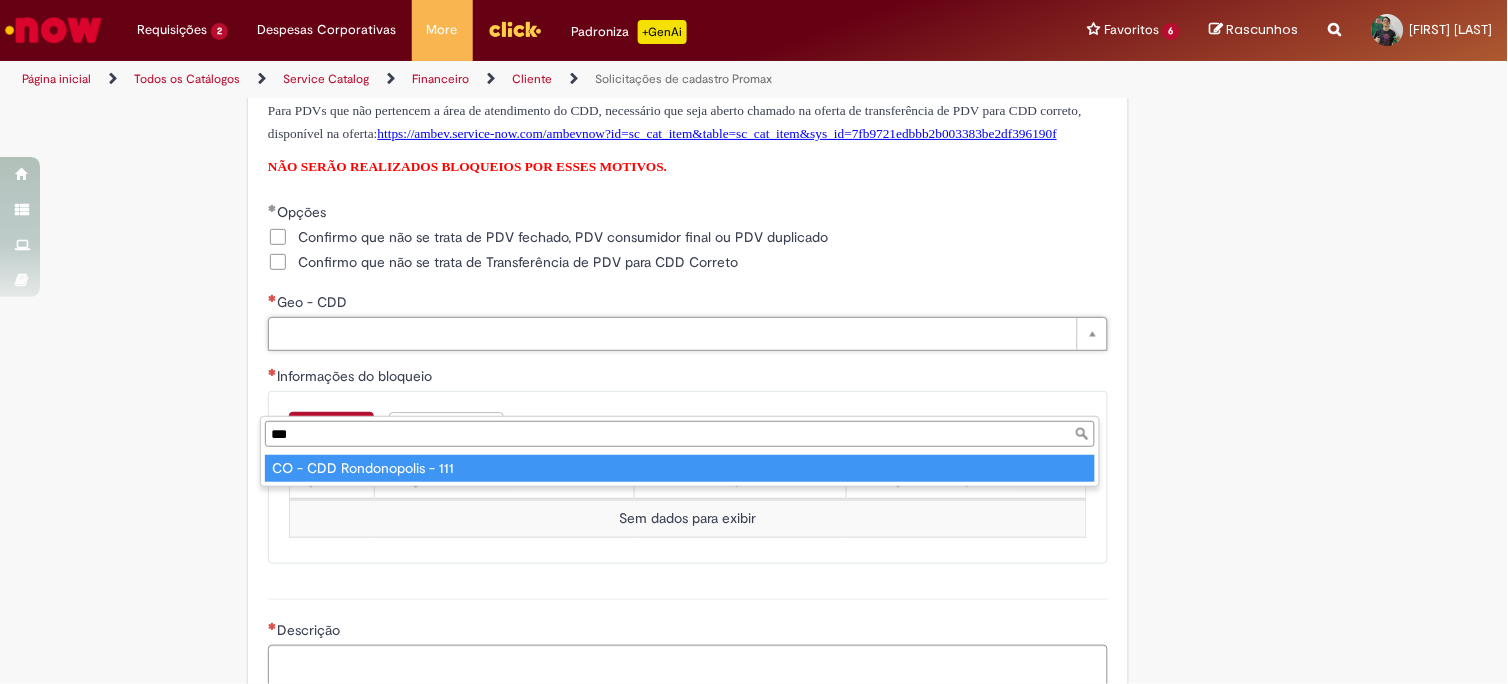 type on "**********" 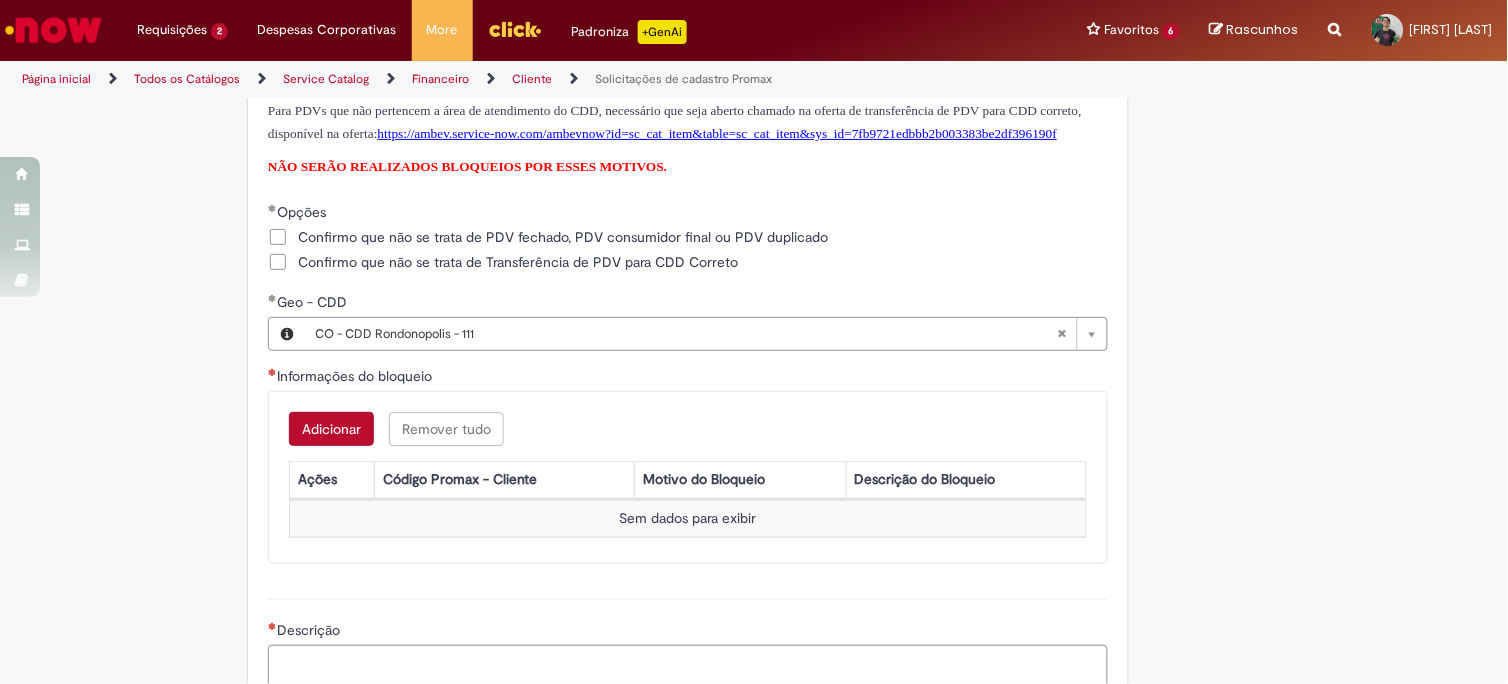 click on "Adicionar" at bounding box center (331, 429) 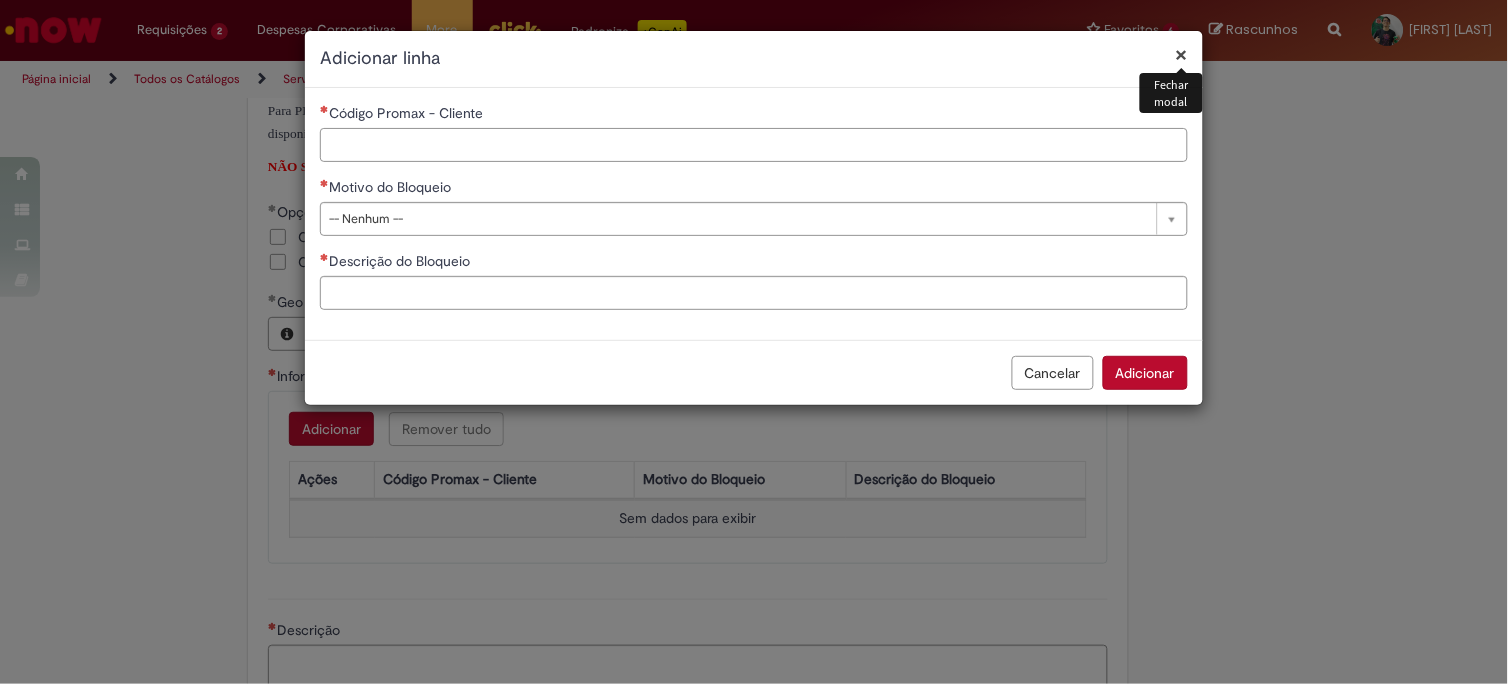 click on "Código Promax - Cliente" at bounding box center (754, 145) 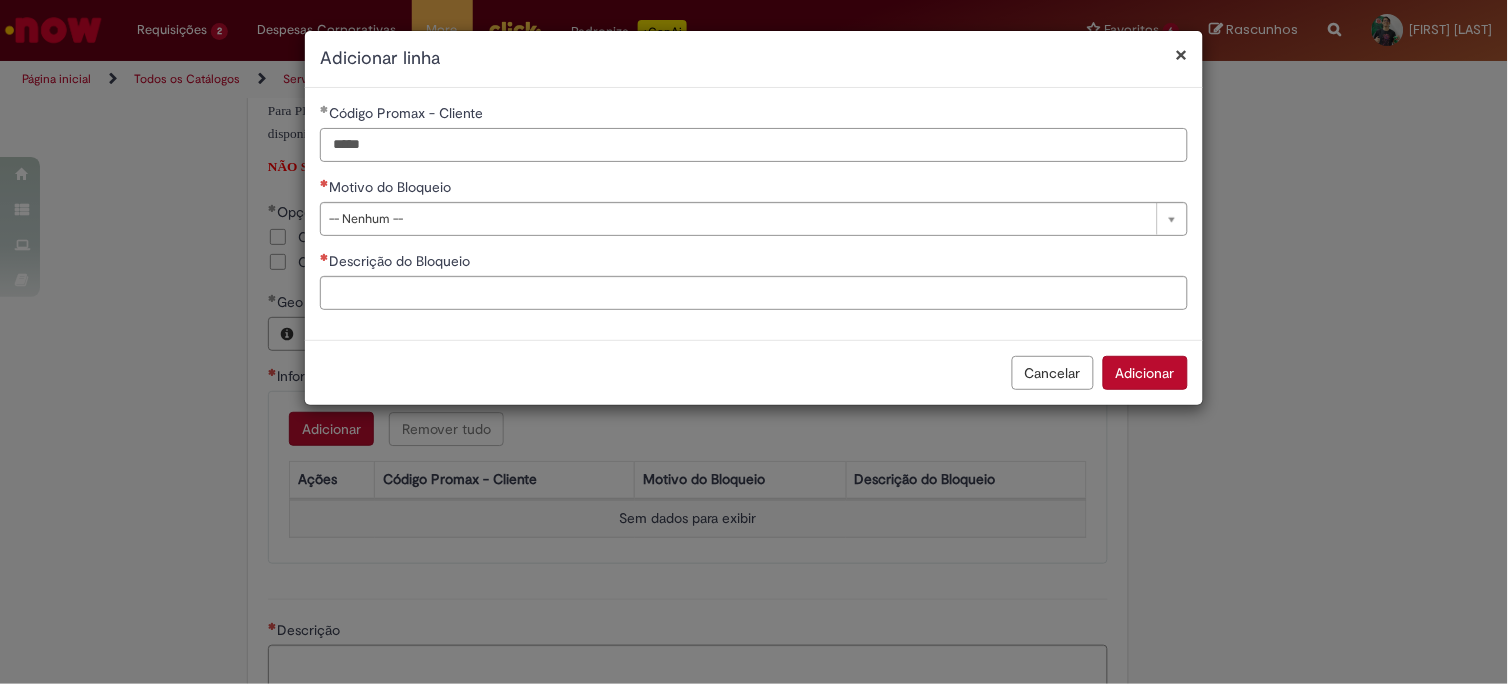 type on "*****" 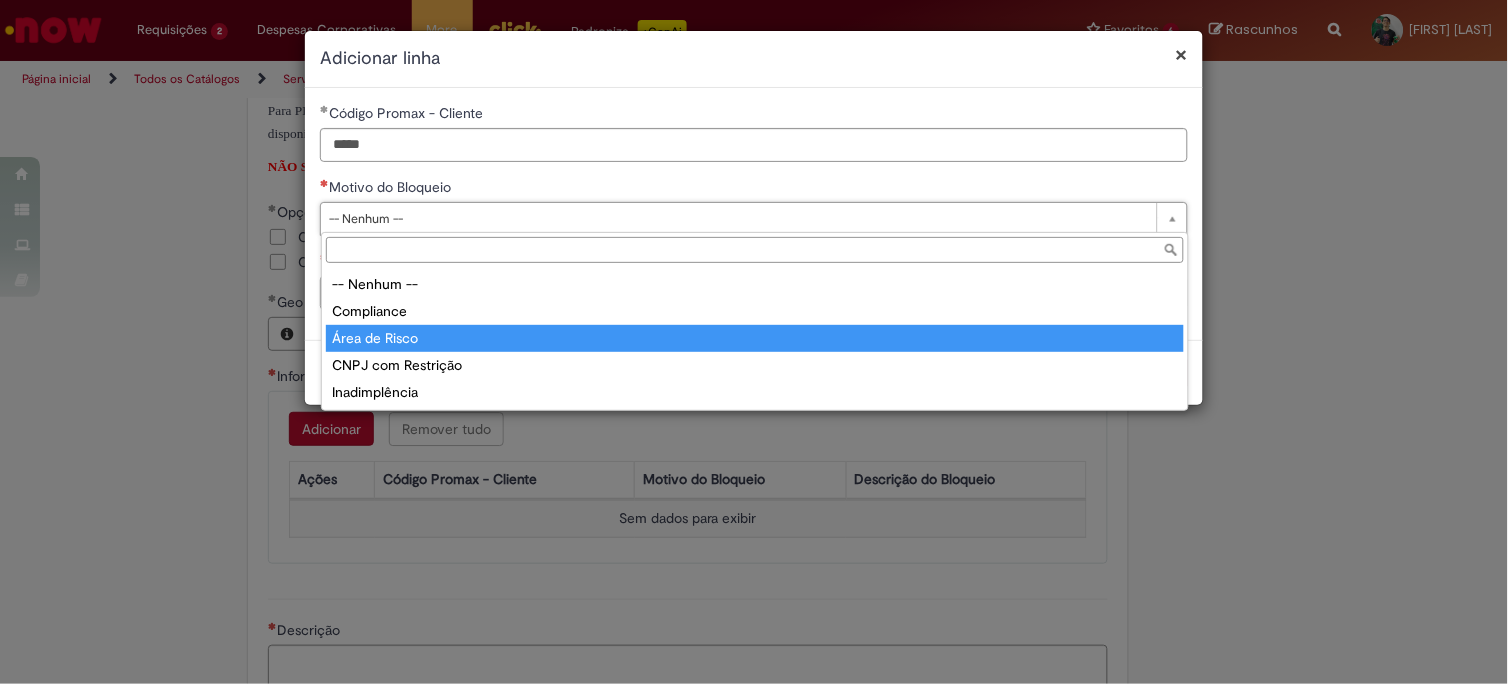 type on "**********" 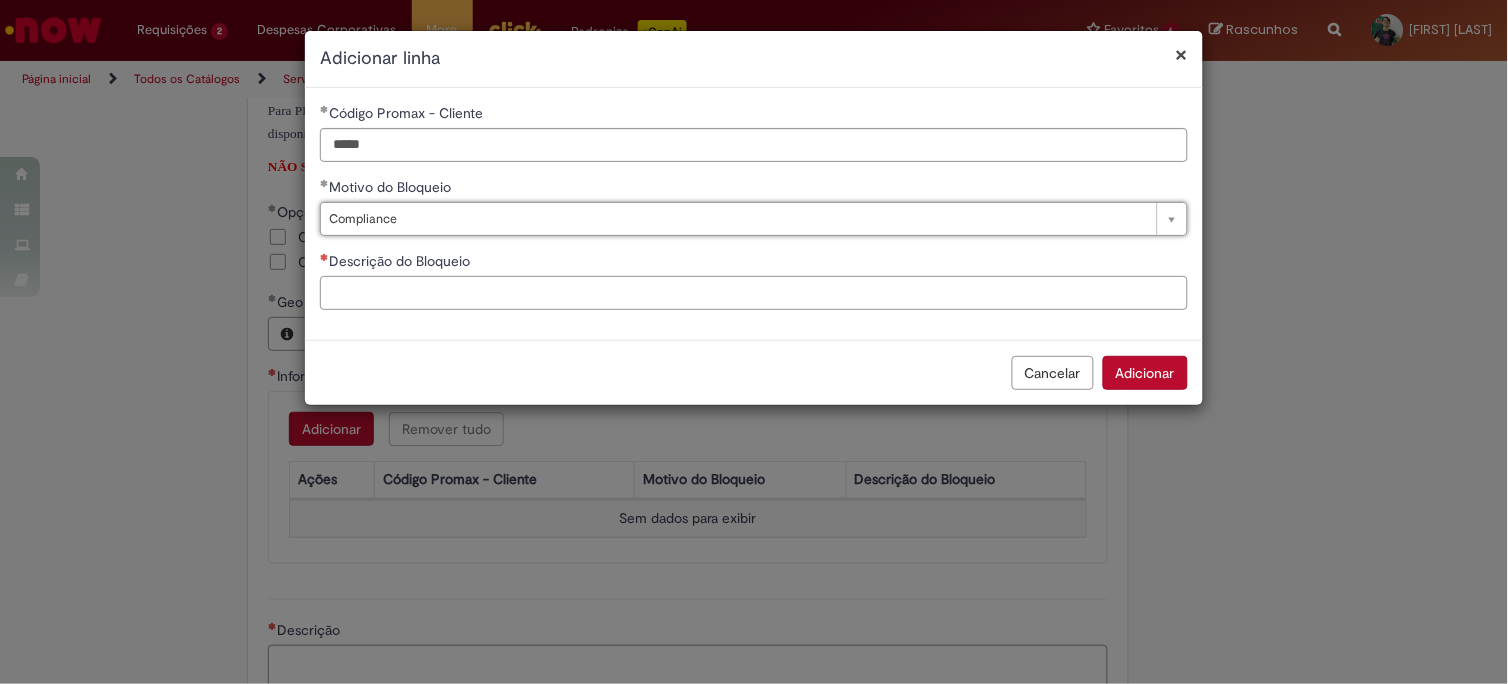 click on "Descrição do Bloqueio" at bounding box center (754, 293) 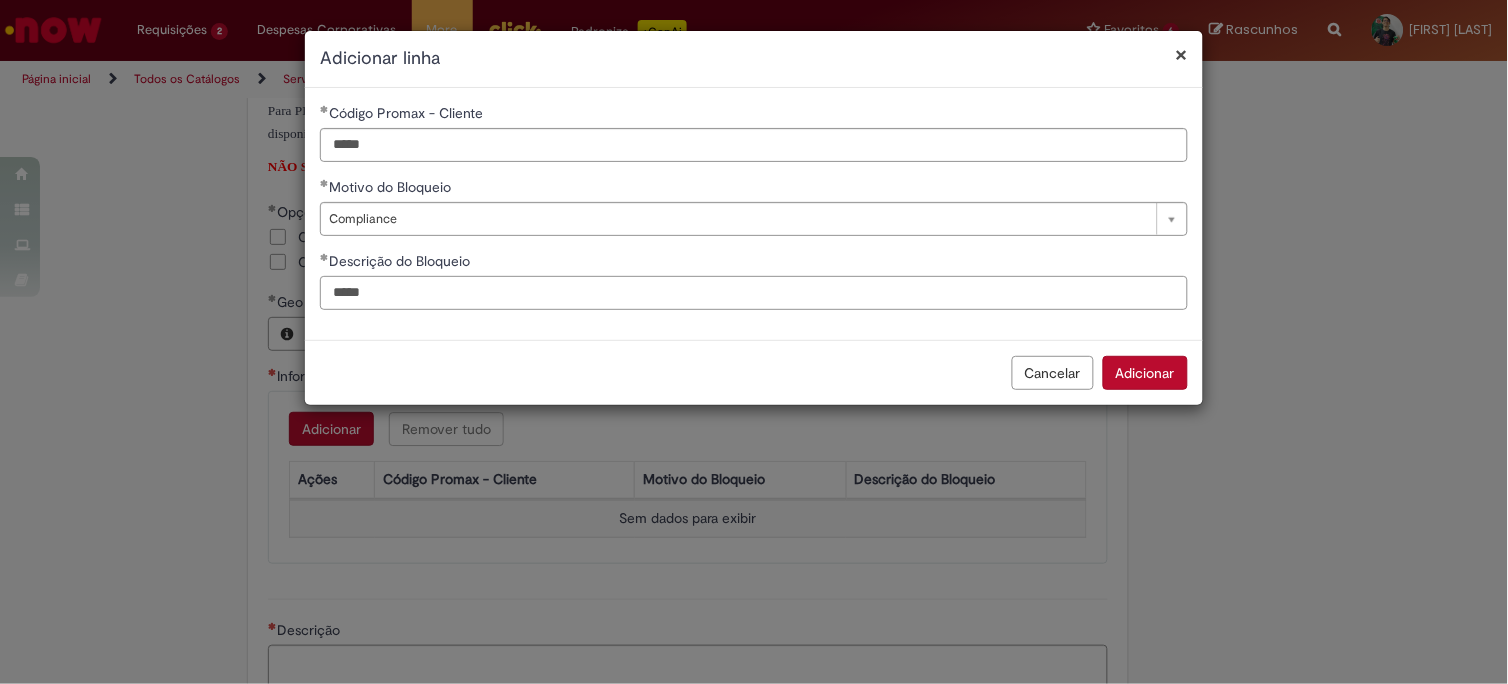 type on "*****" 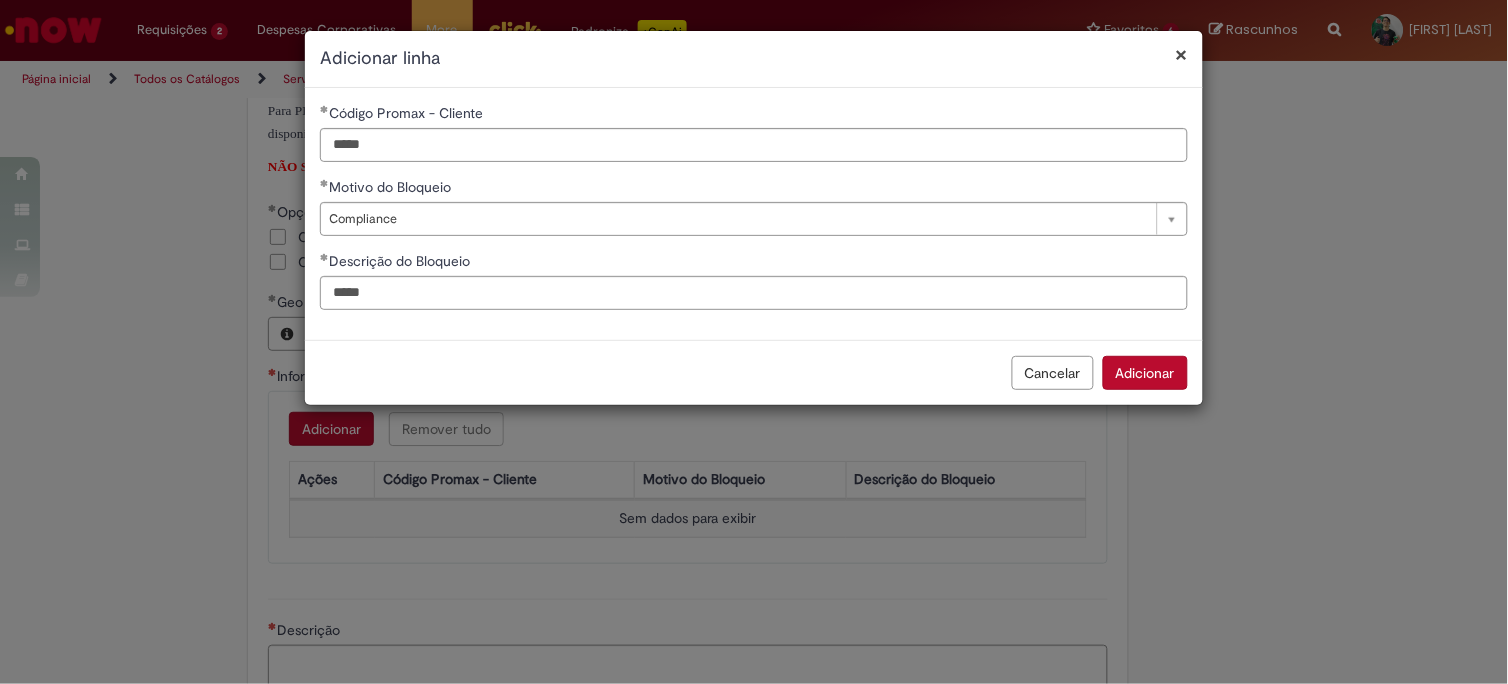 click on "**********" at bounding box center (754, 342) 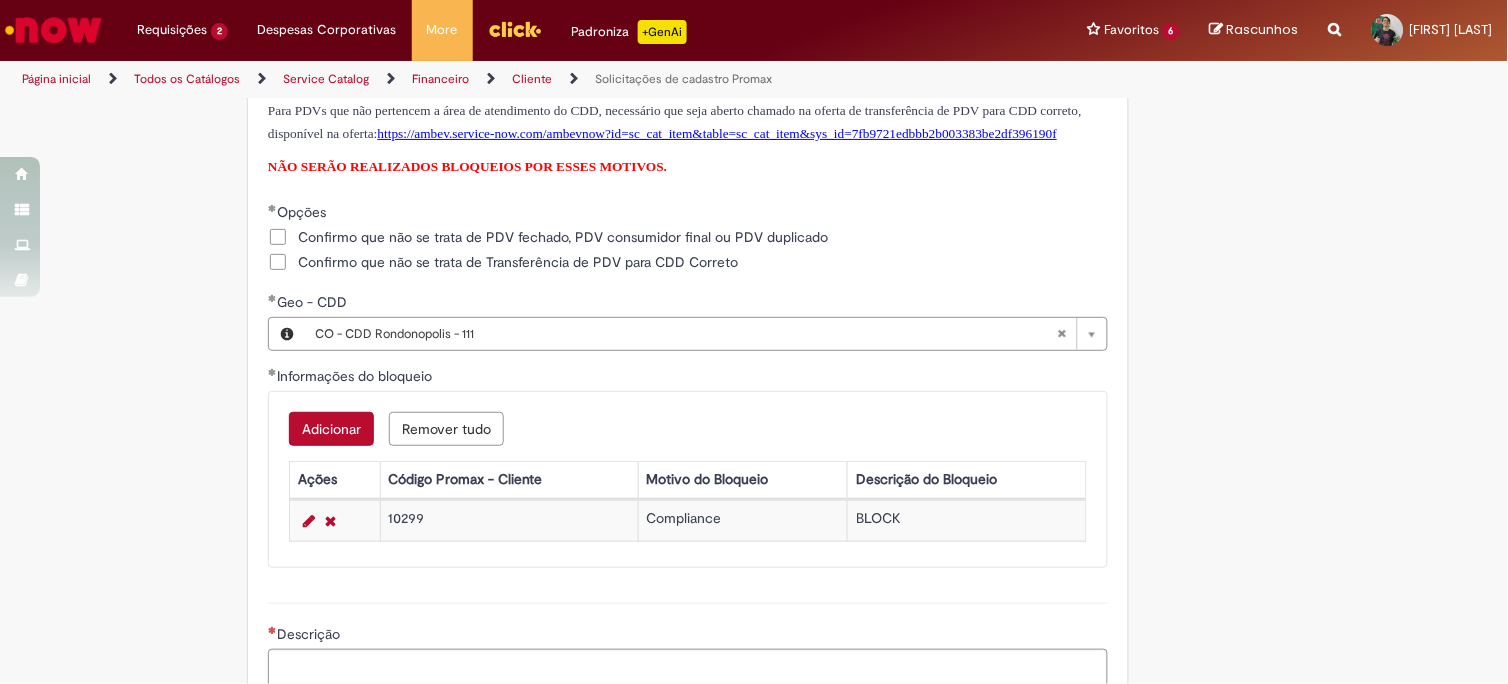 click on "Adicionar" at bounding box center [331, 429] 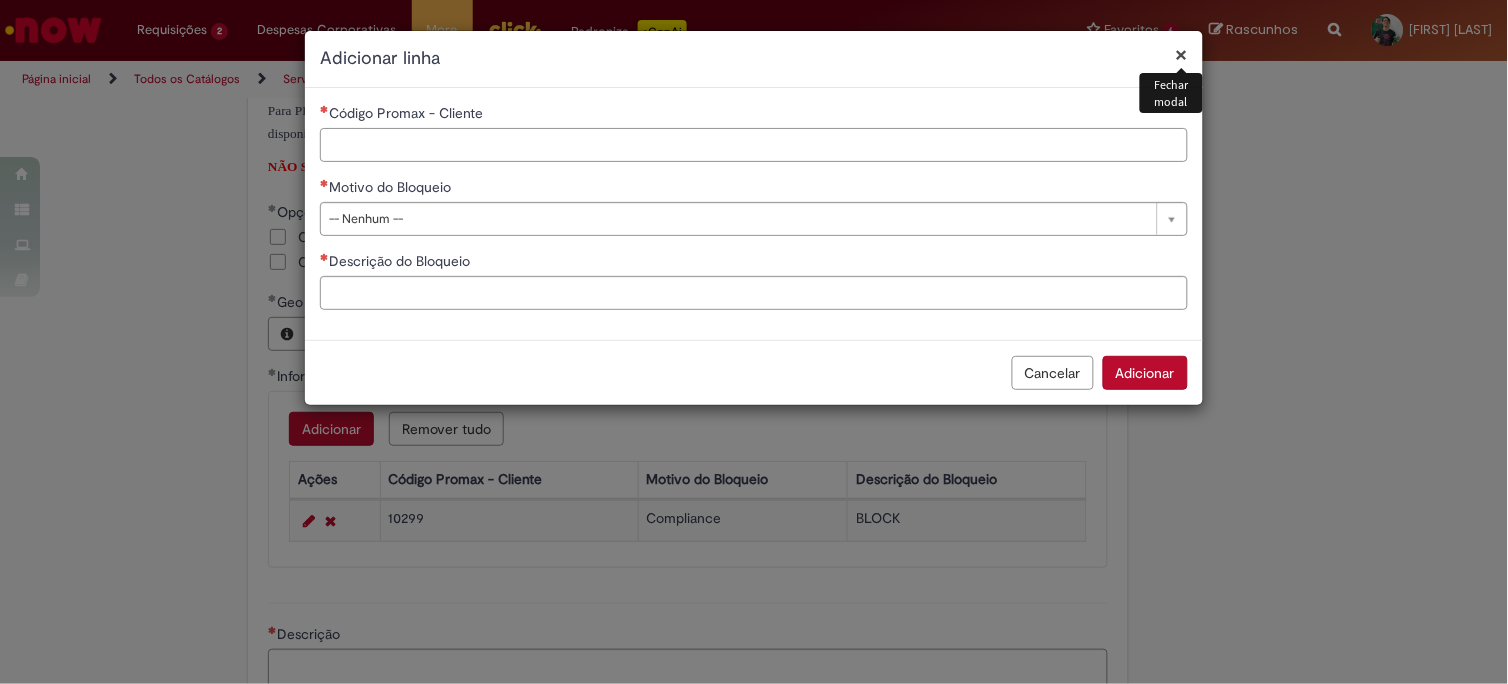 click on "Código Promax - Cliente" at bounding box center [754, 145] 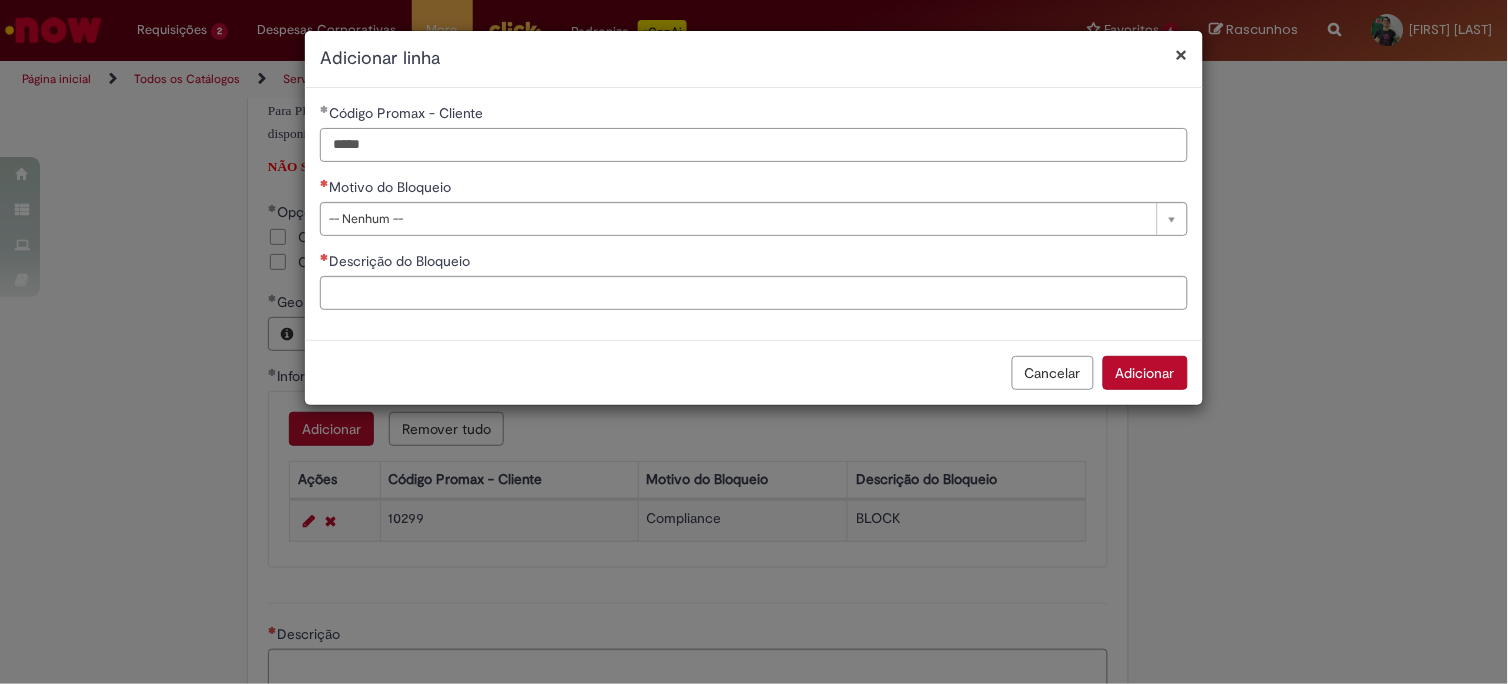 type on "*****" 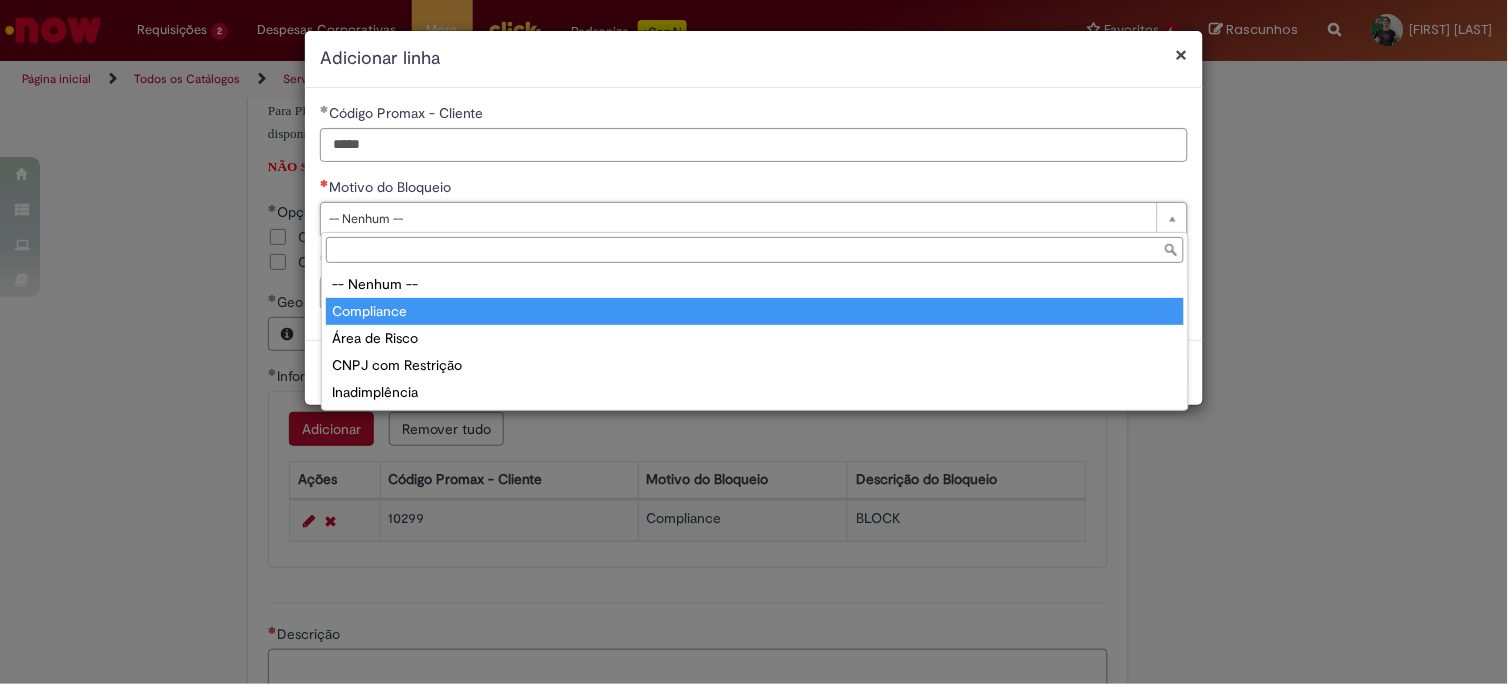 type on "**********" 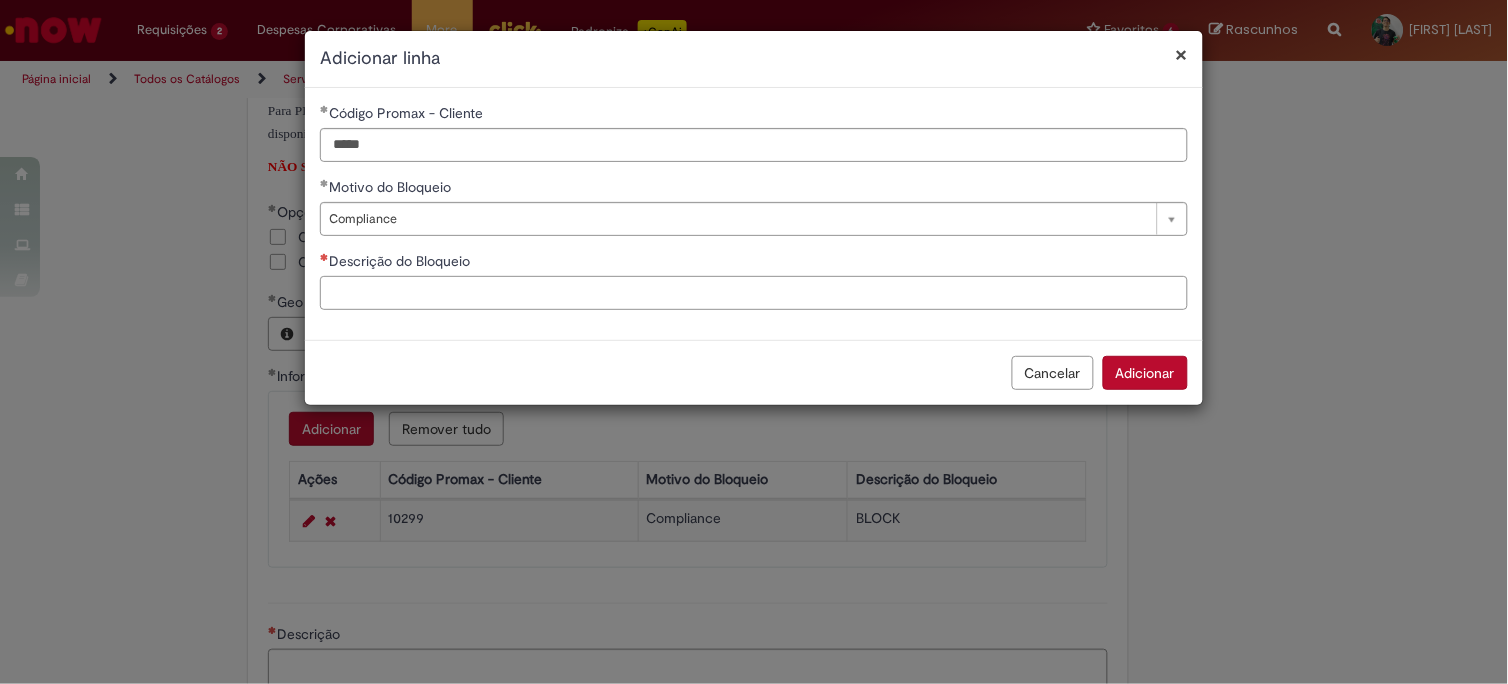 click on "Descrição do Bloqueio" at bounding box center [754, 293] 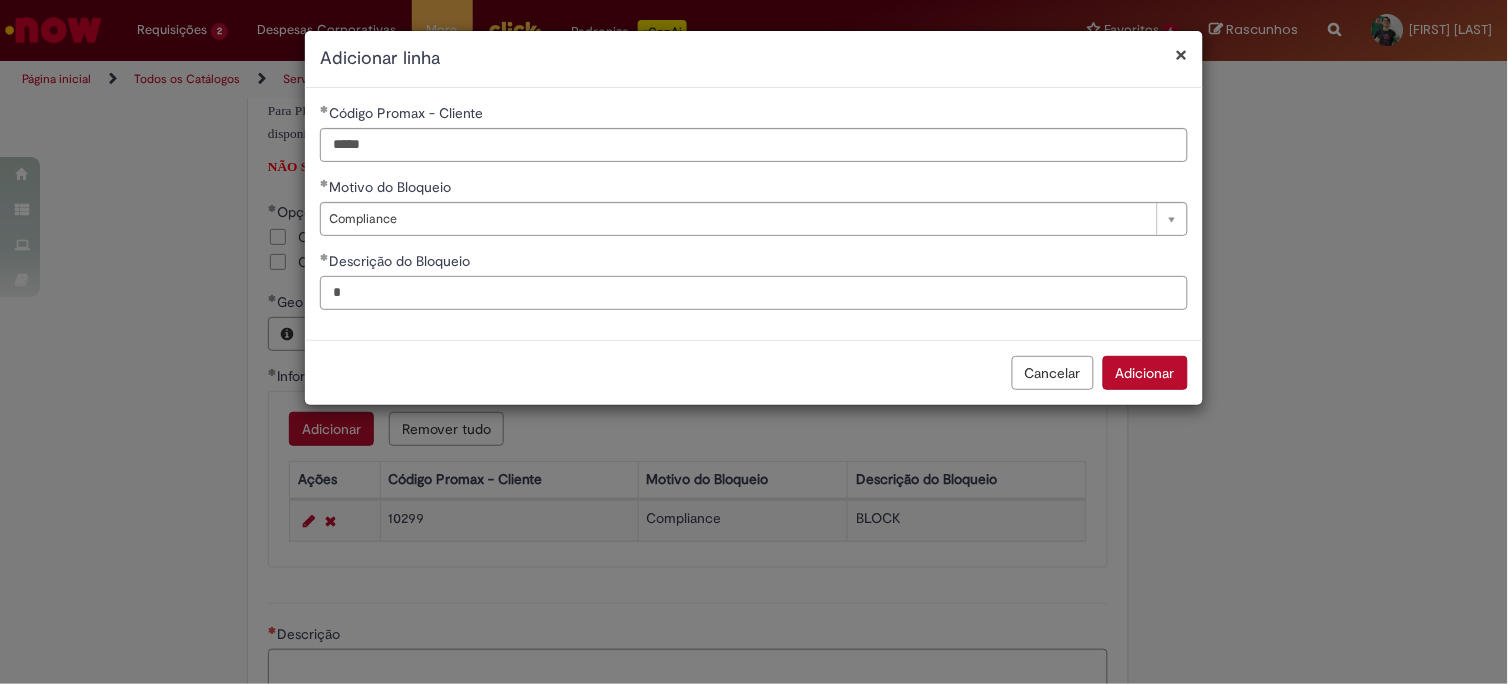 paste on "*****" 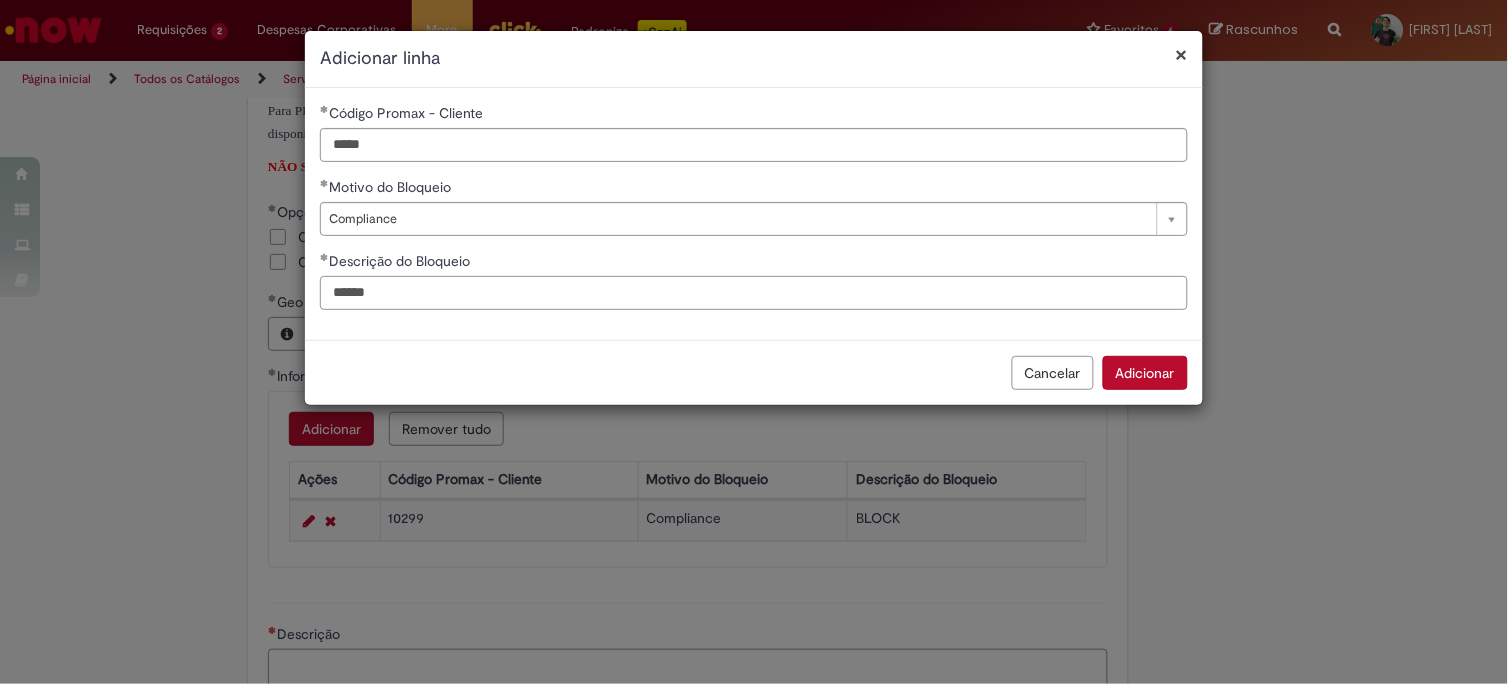 drag, startPoint x: 282, startPoint y: 293, endPoint x: 28, endPoint y: 322, distance: 255.65015 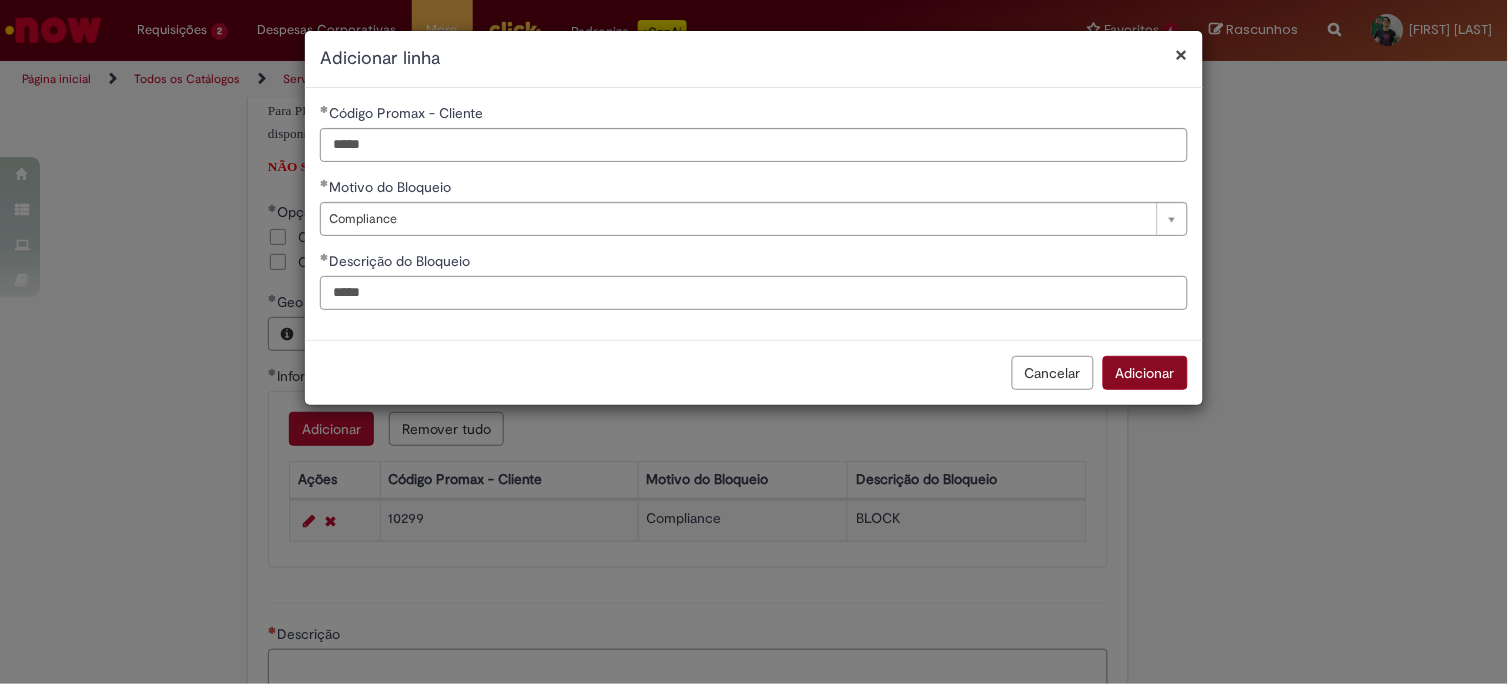 type on "*****" 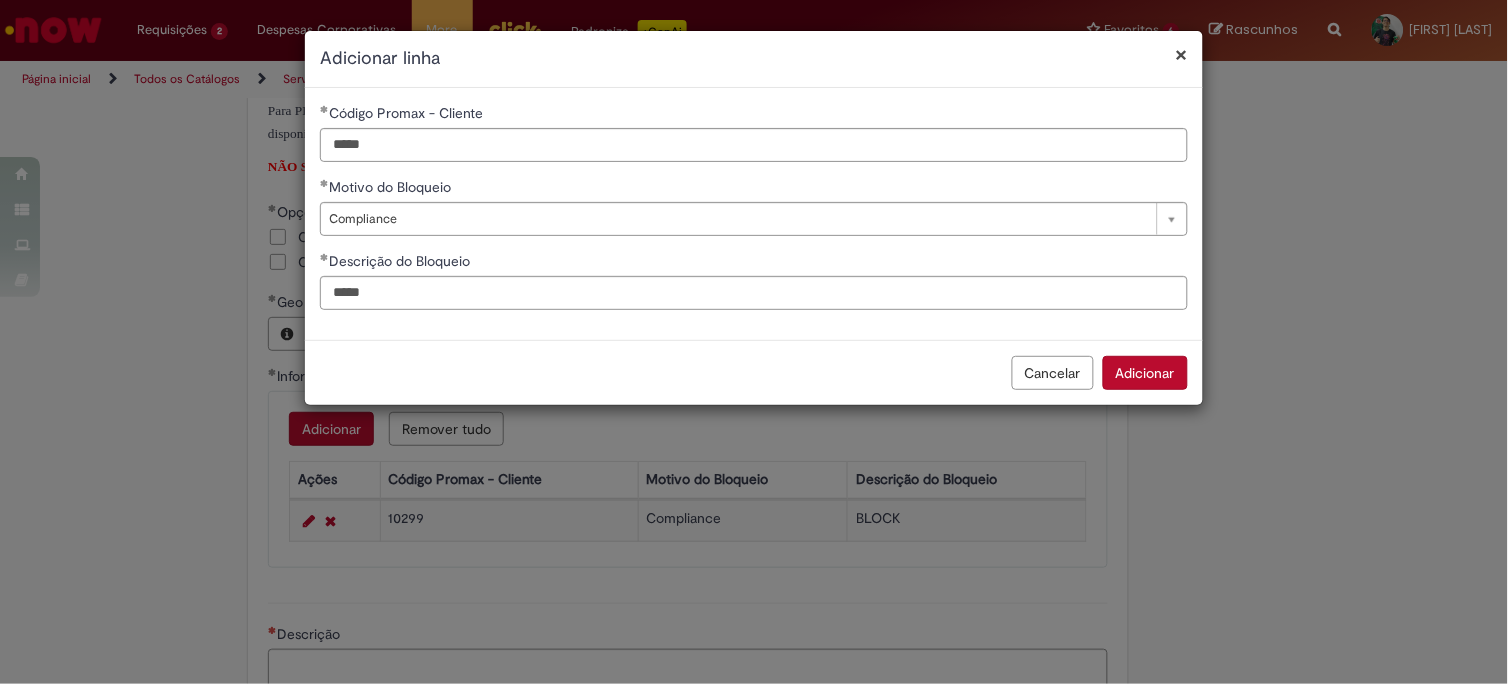 click on "Adicionar" at bounding box center (1145, 373) 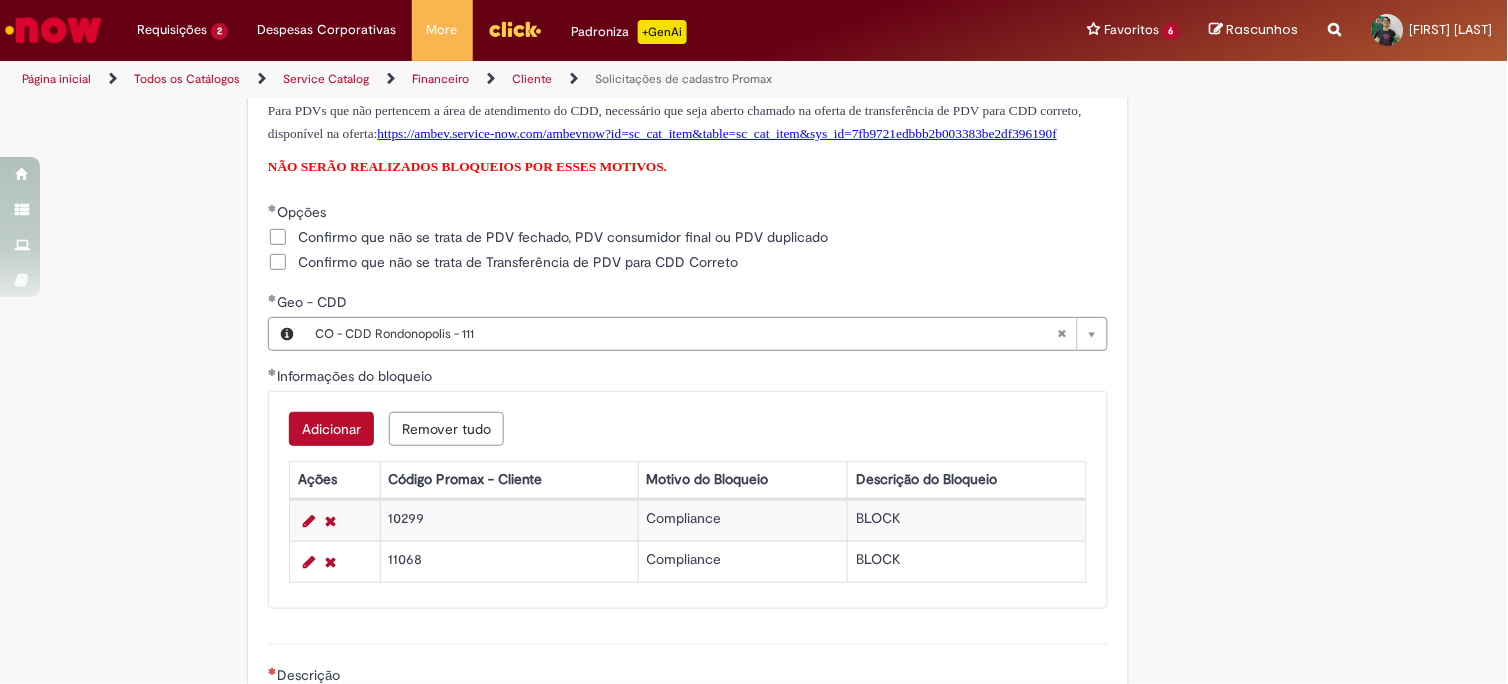 click on "Adicionar" at bounding box center [331, 429] 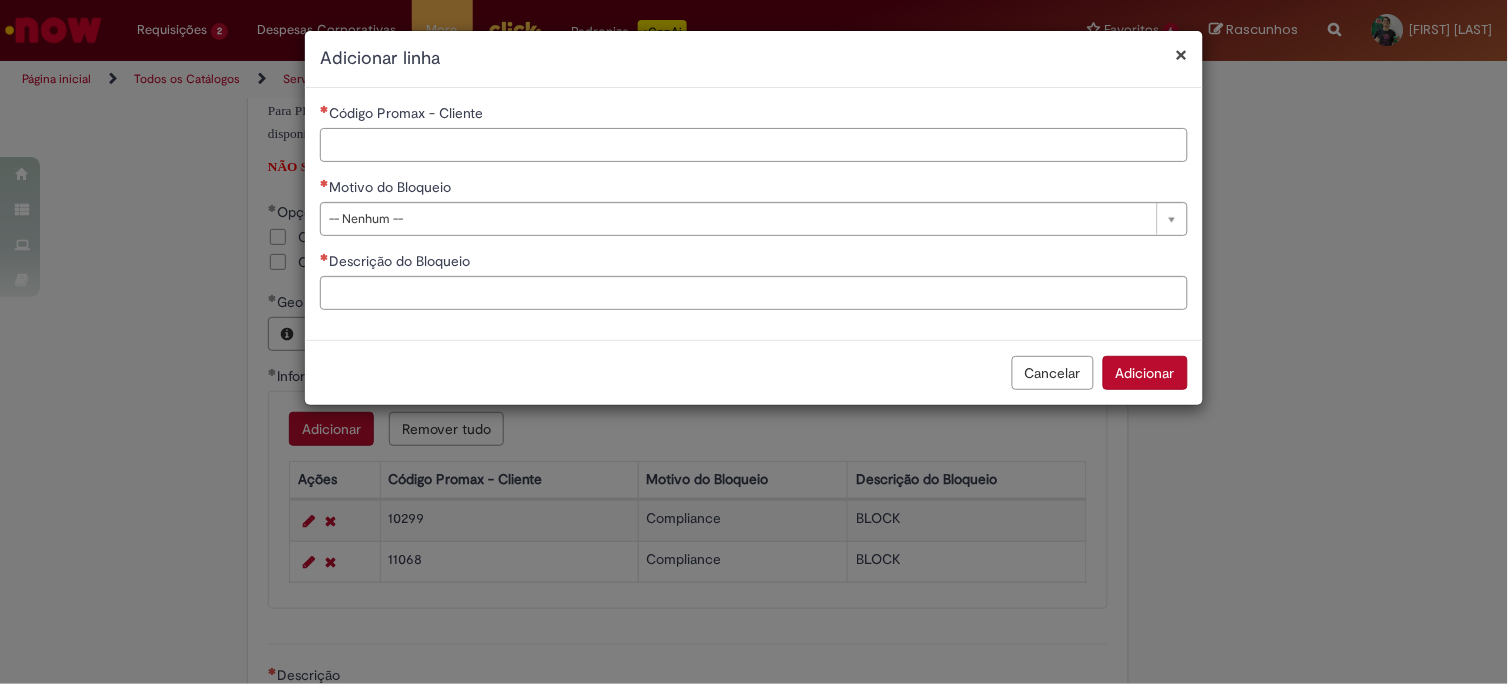 click on "Código Promax - Cliente" at bounding box center [754, 145] 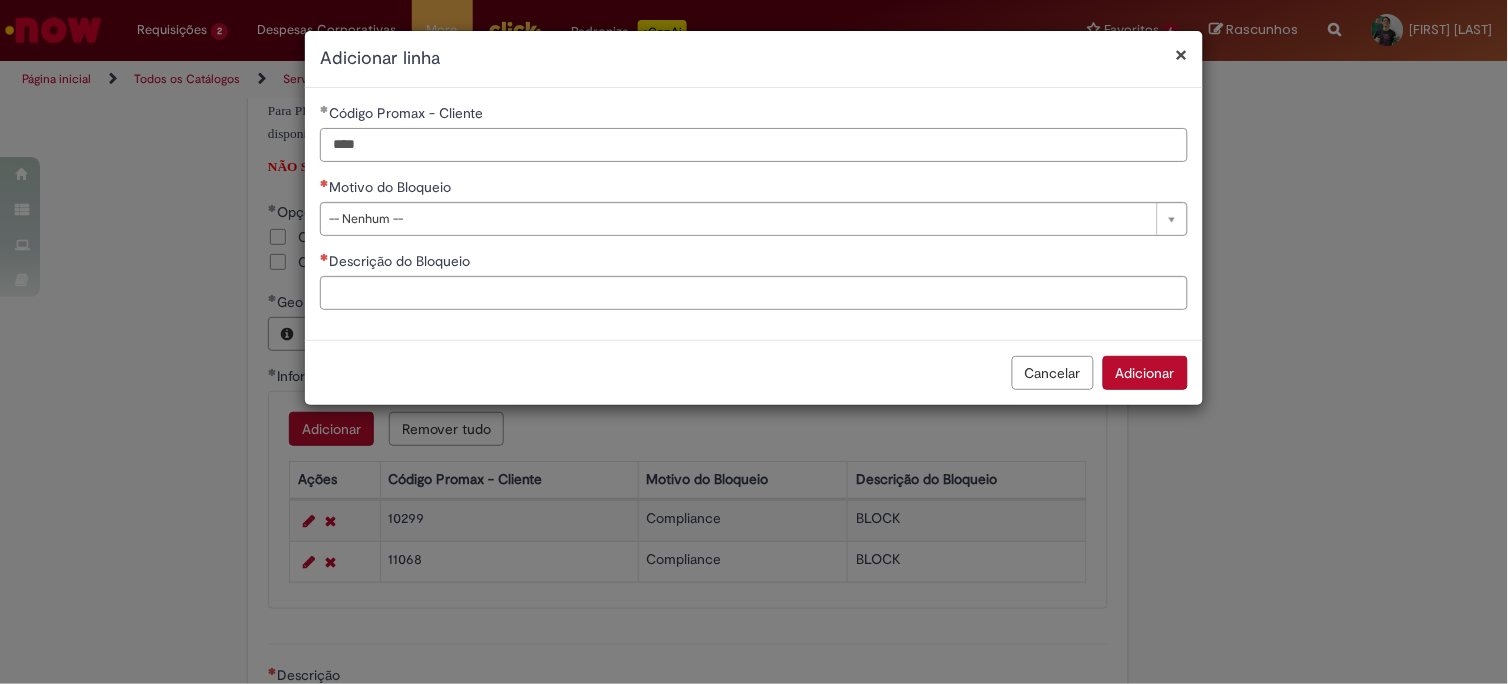 type on "****" 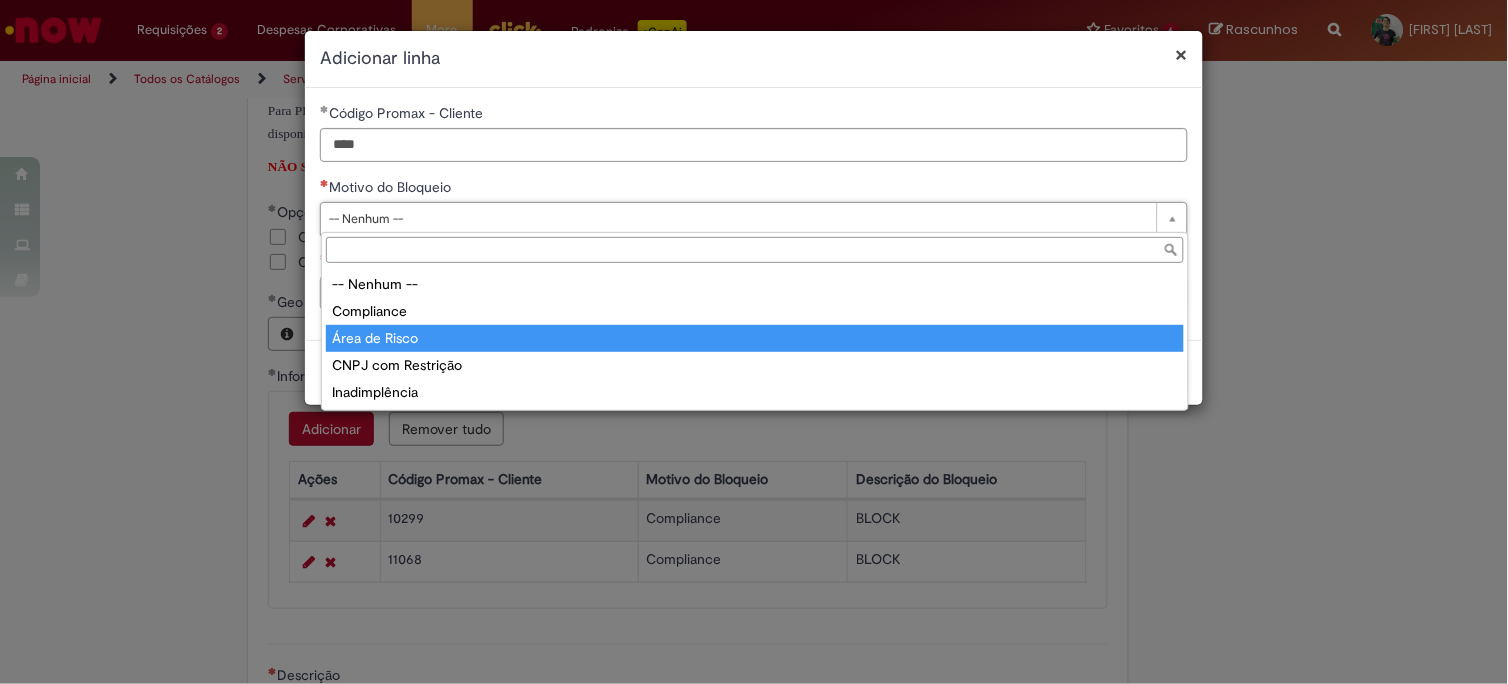 type on "**********" 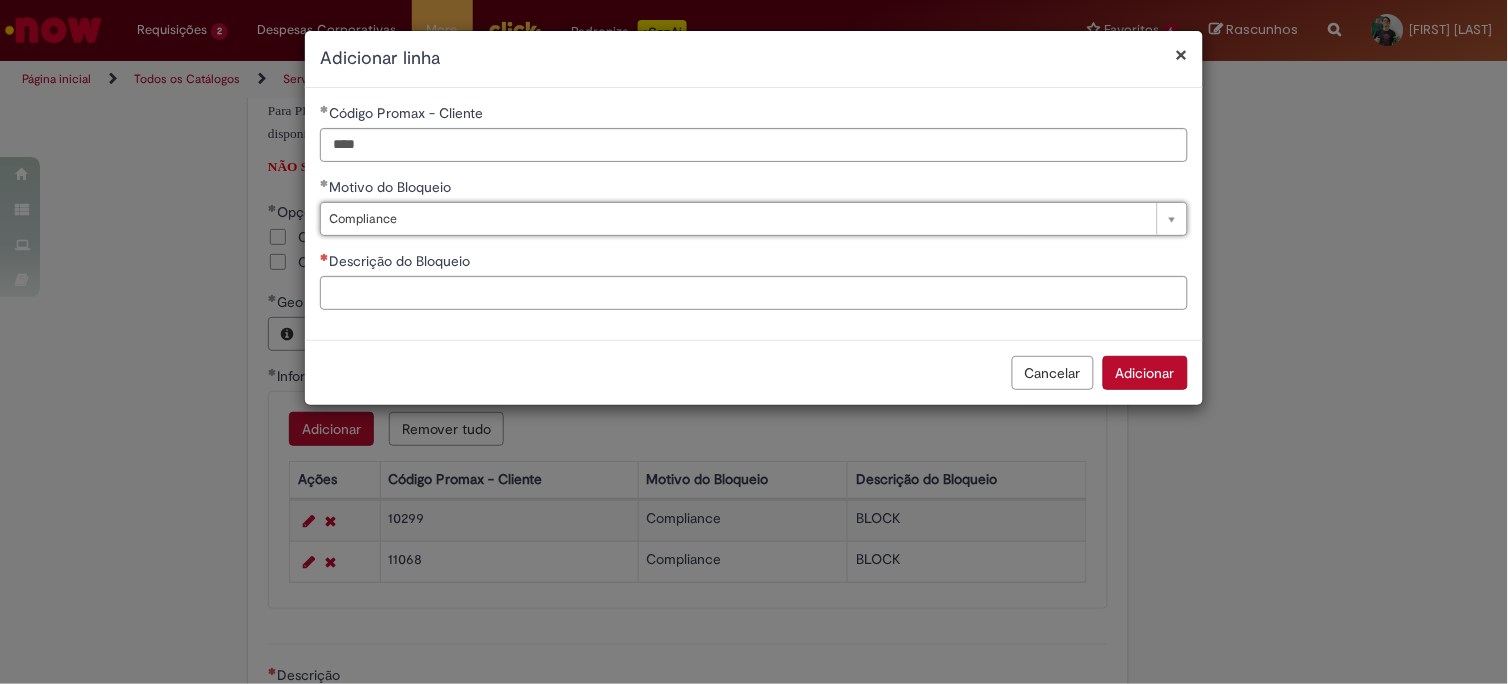 click on "Descrição do Bloqueio" at bounding box center (401, 261) 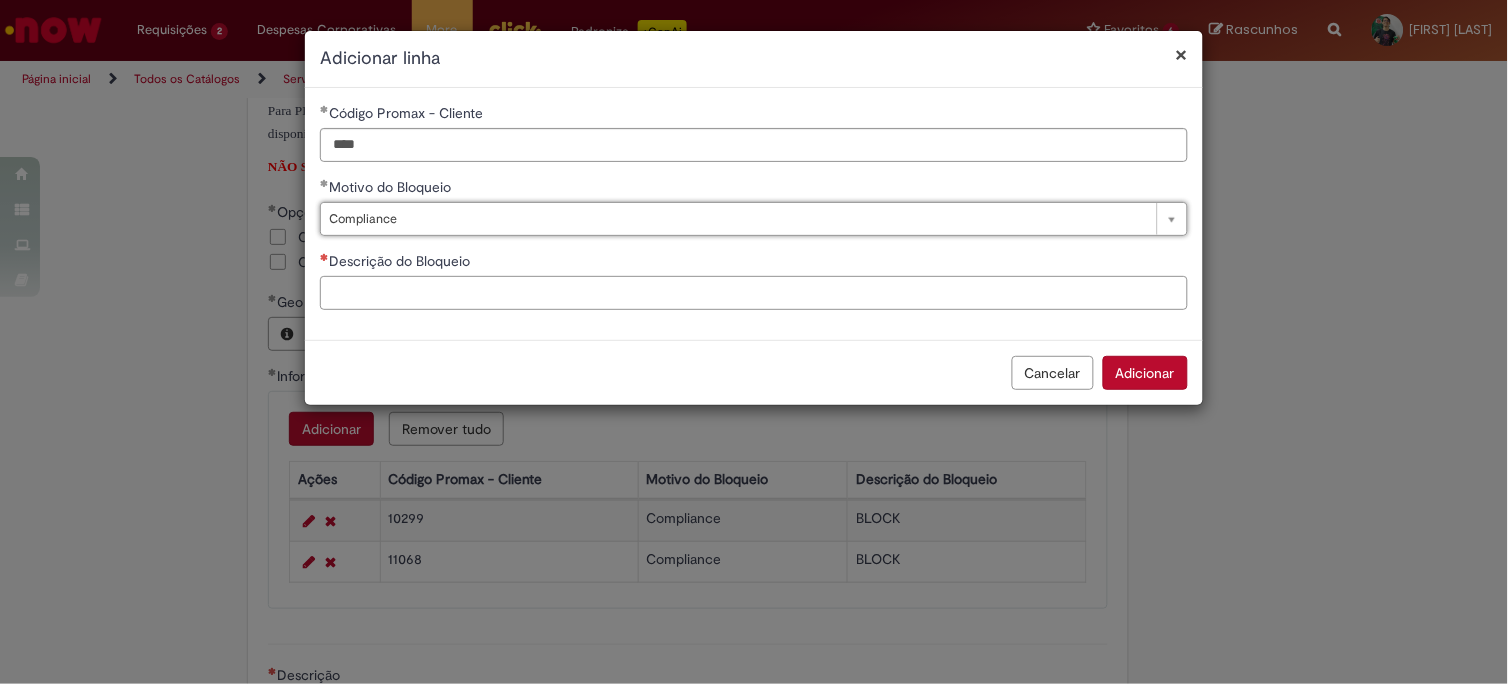 click on "Descrição do Bloqueio" at bounding box center [754, 293] 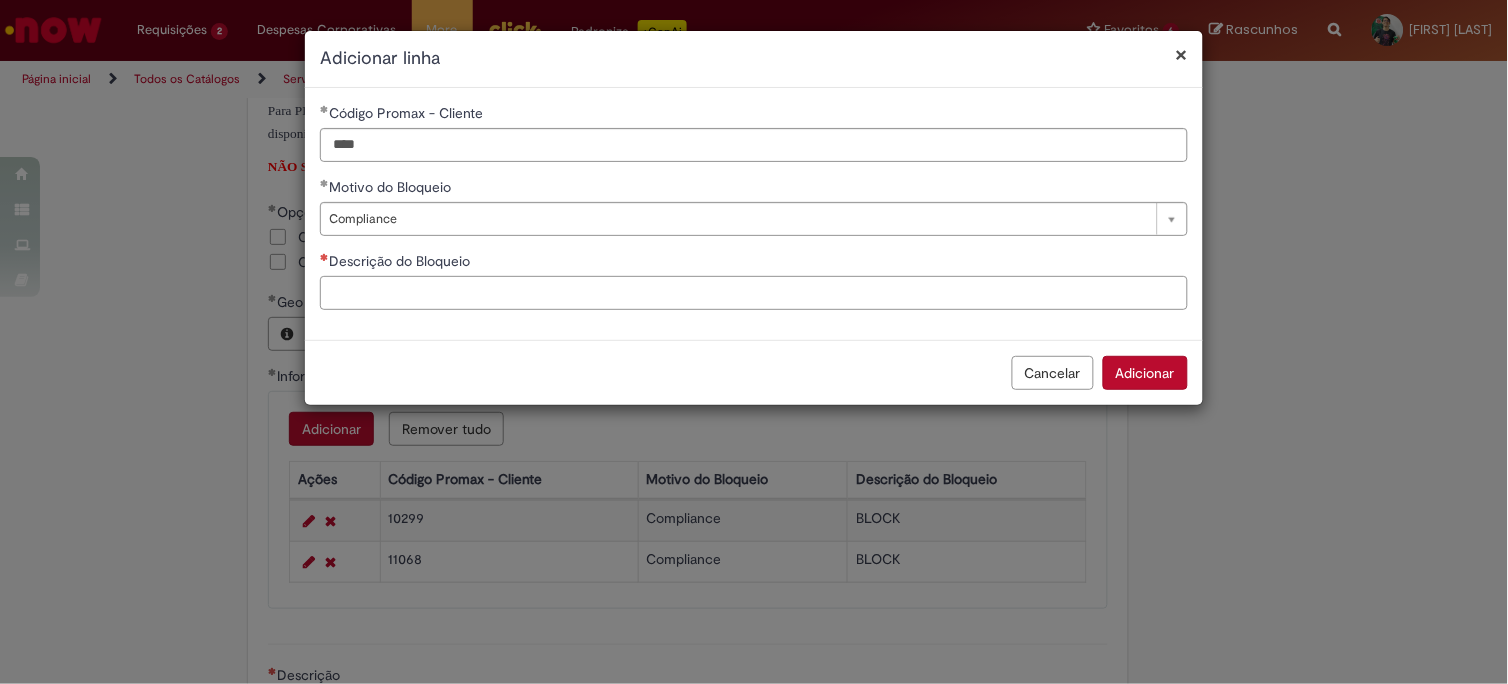 click on "Descrição do Bloqueio" at bounding box center (754, 293) 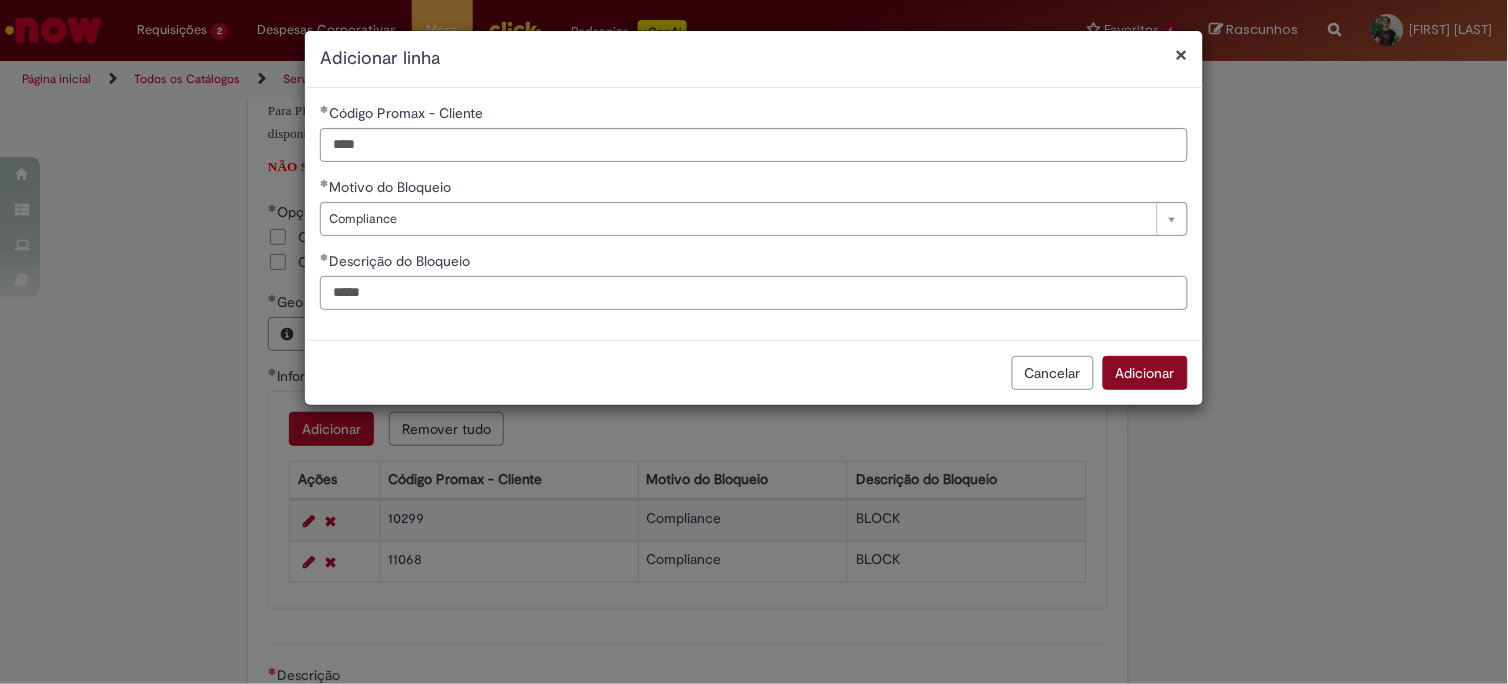 type on "*****" 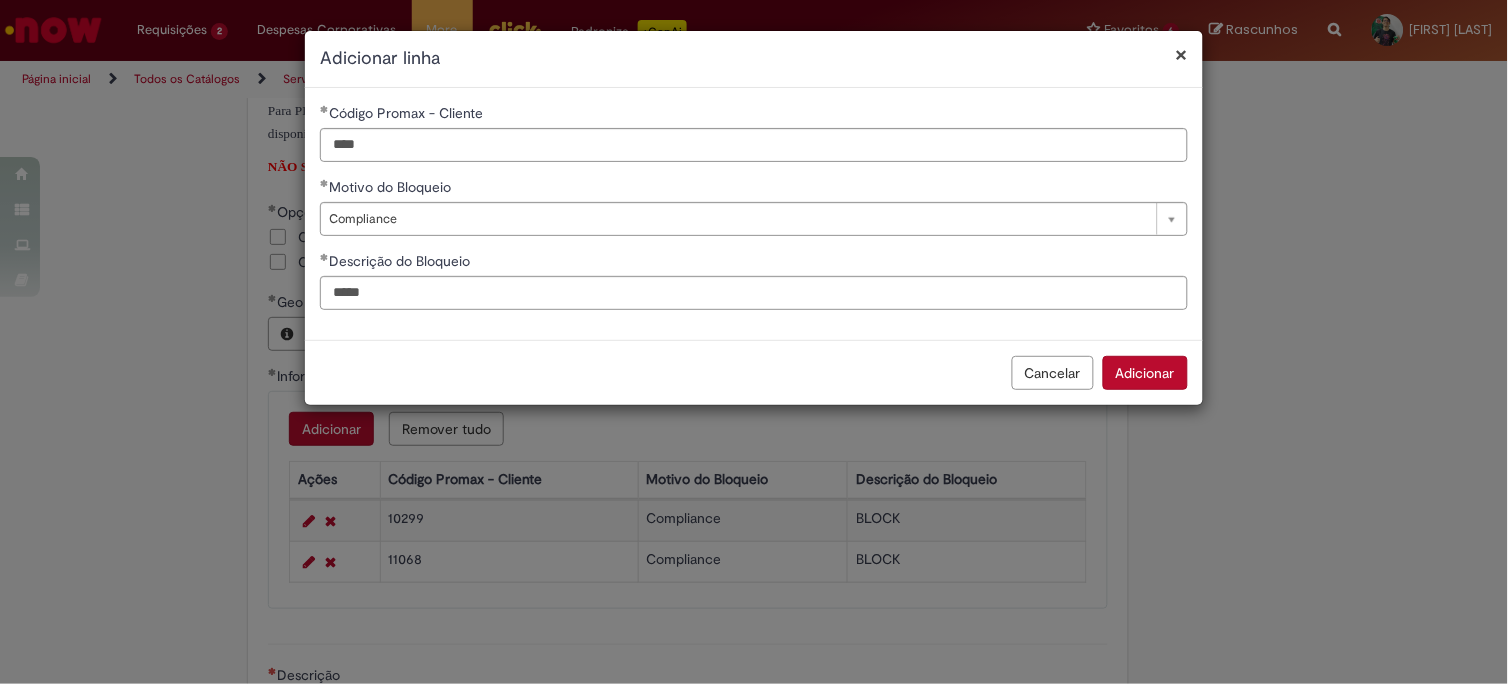 click on "Adicionar" at bounding box center [1145, 373] 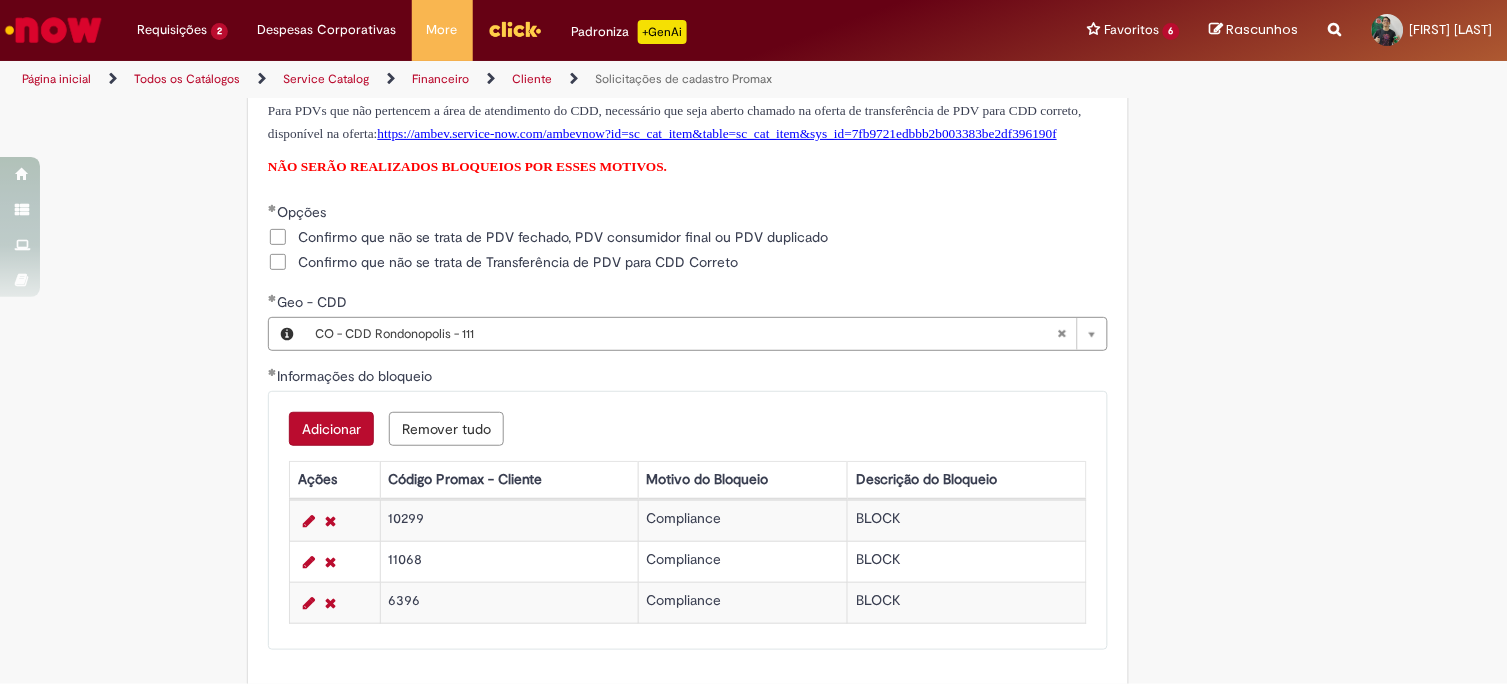 click on "Adicionar Remover tudo Informações do bloqueio Ações Código Promax - Cliente Motivo do Bloqueio Descrição do Bloqueio [NUMBER] Compliance BLOCK [NUMBER] Compliance BLOCK [NUMBER] Compliance BLOCK" at bounding box center [688, 520] 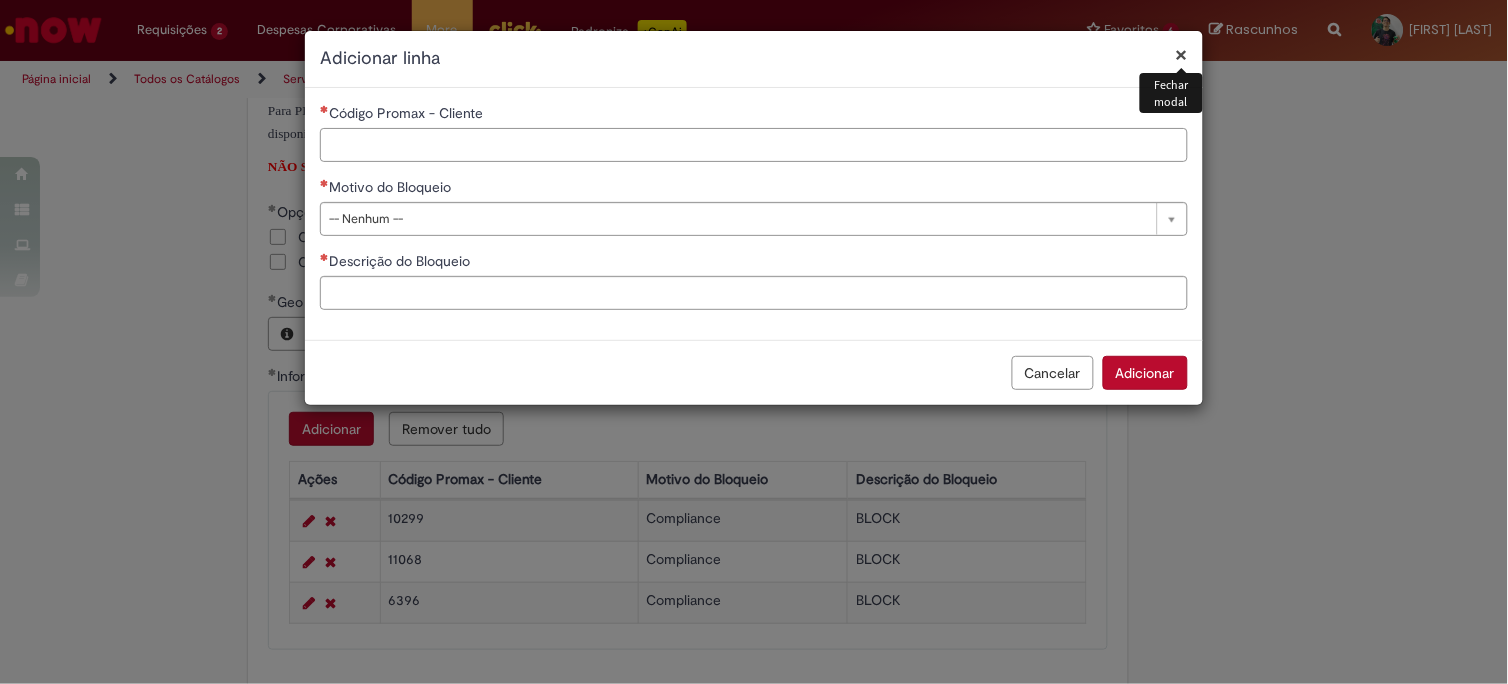 click on "Código Promax - Cliente" at bounding box center (754, 145) 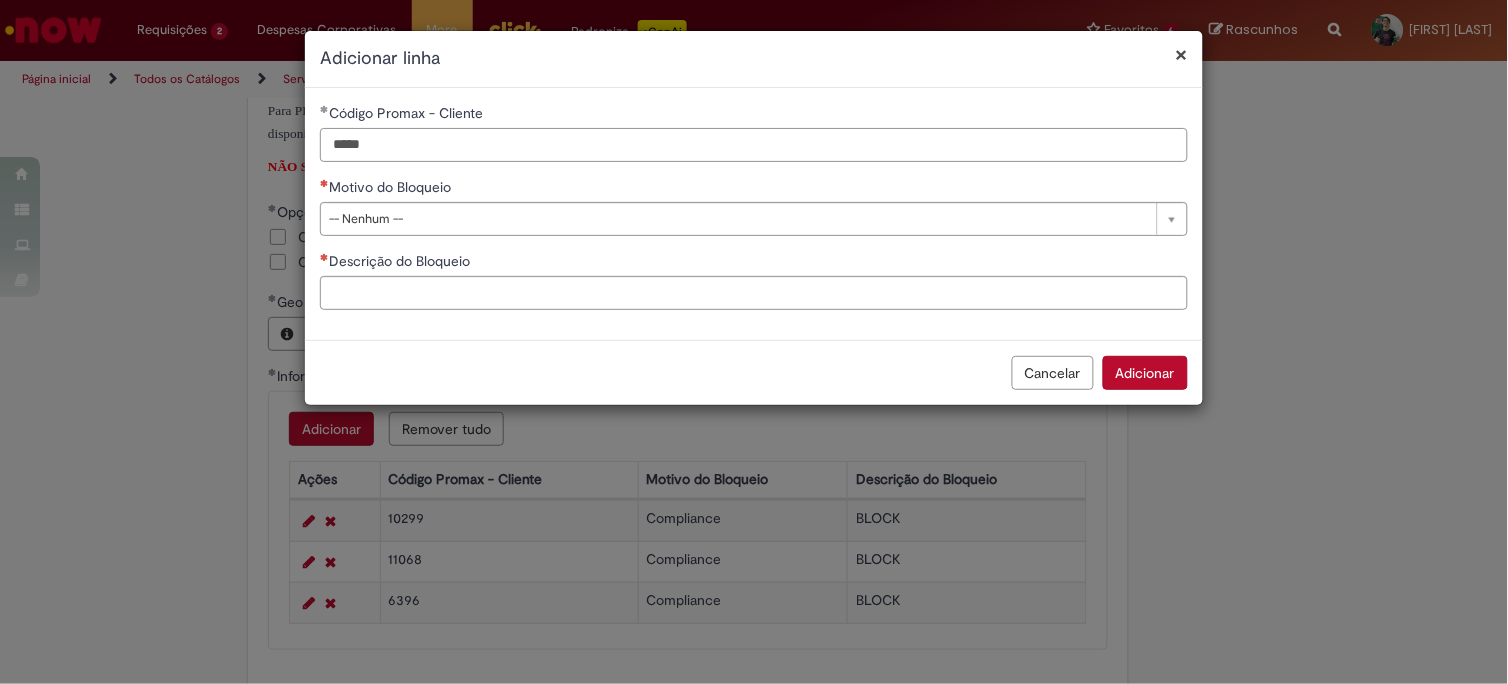 type on "*****" 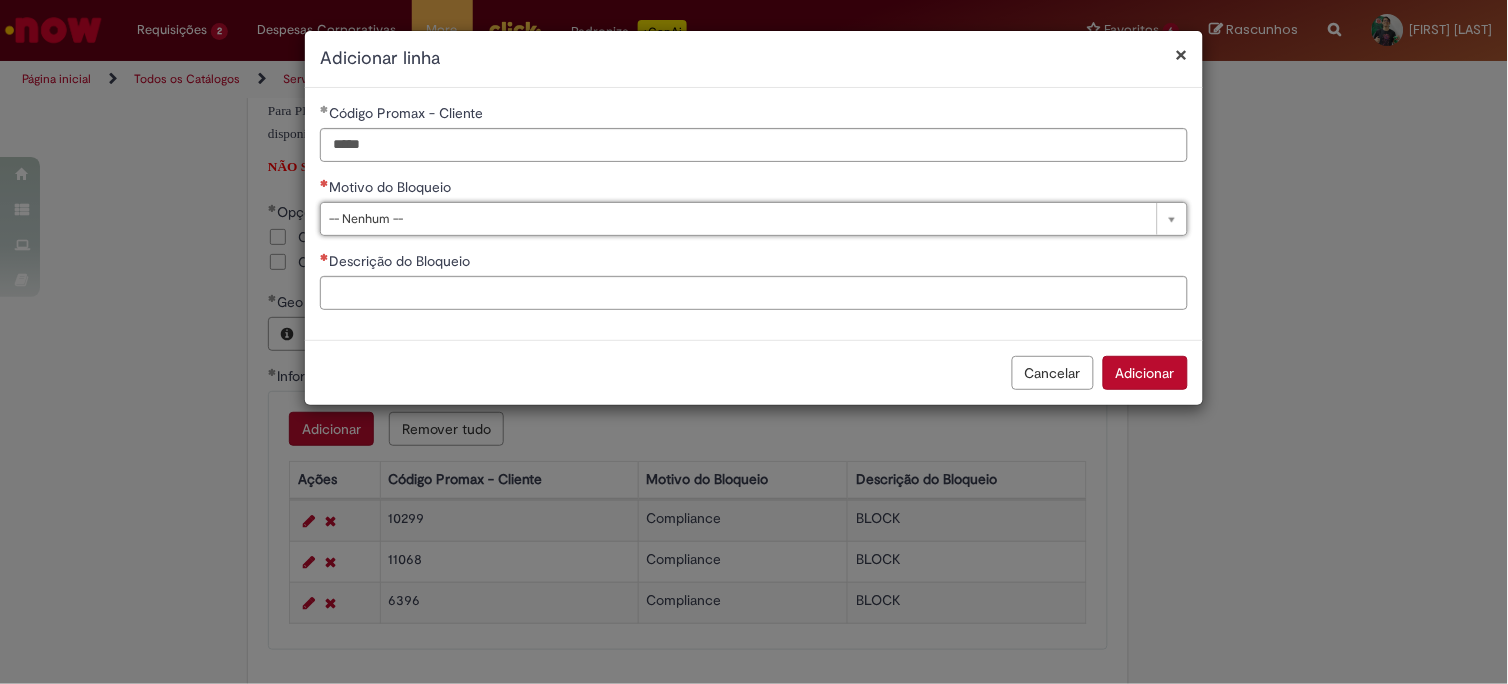 click on "Motivo do Bloqueio" at bounding box center (392, 187) 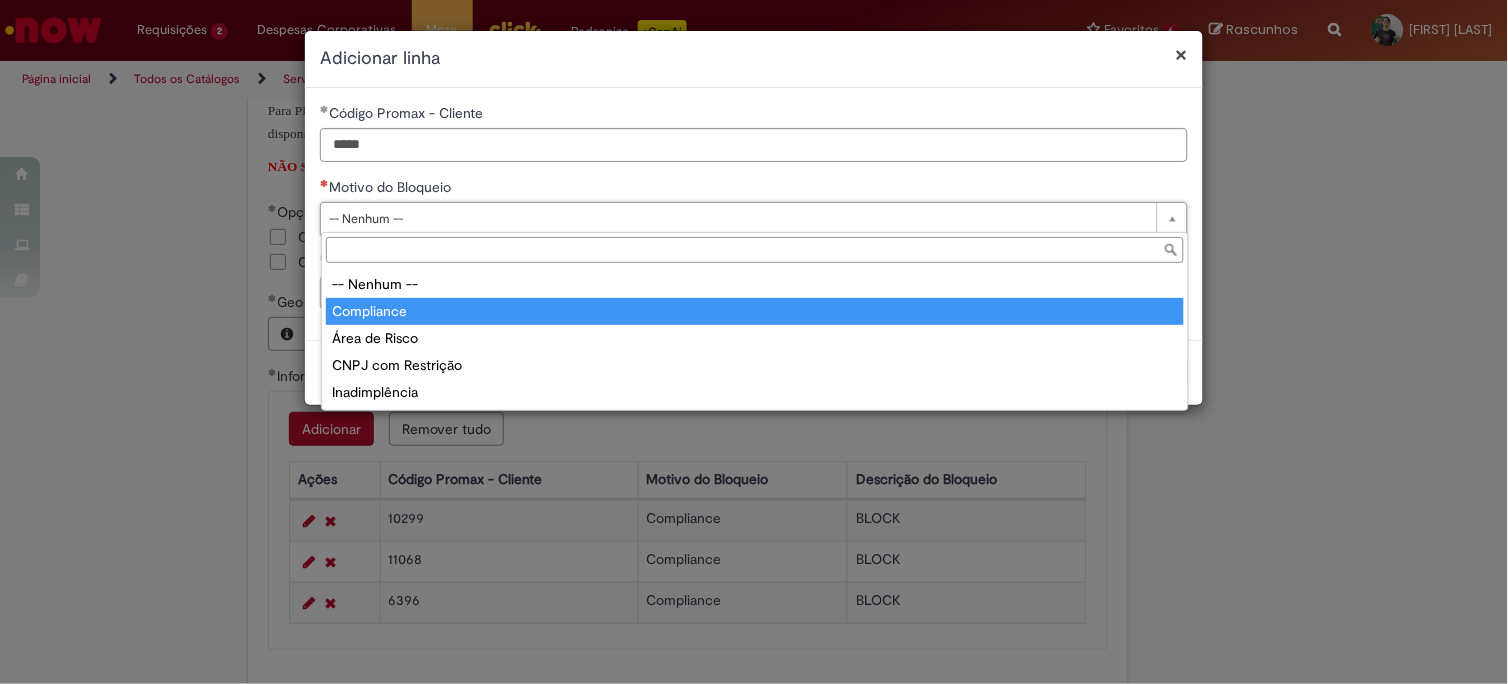 type on "**********" 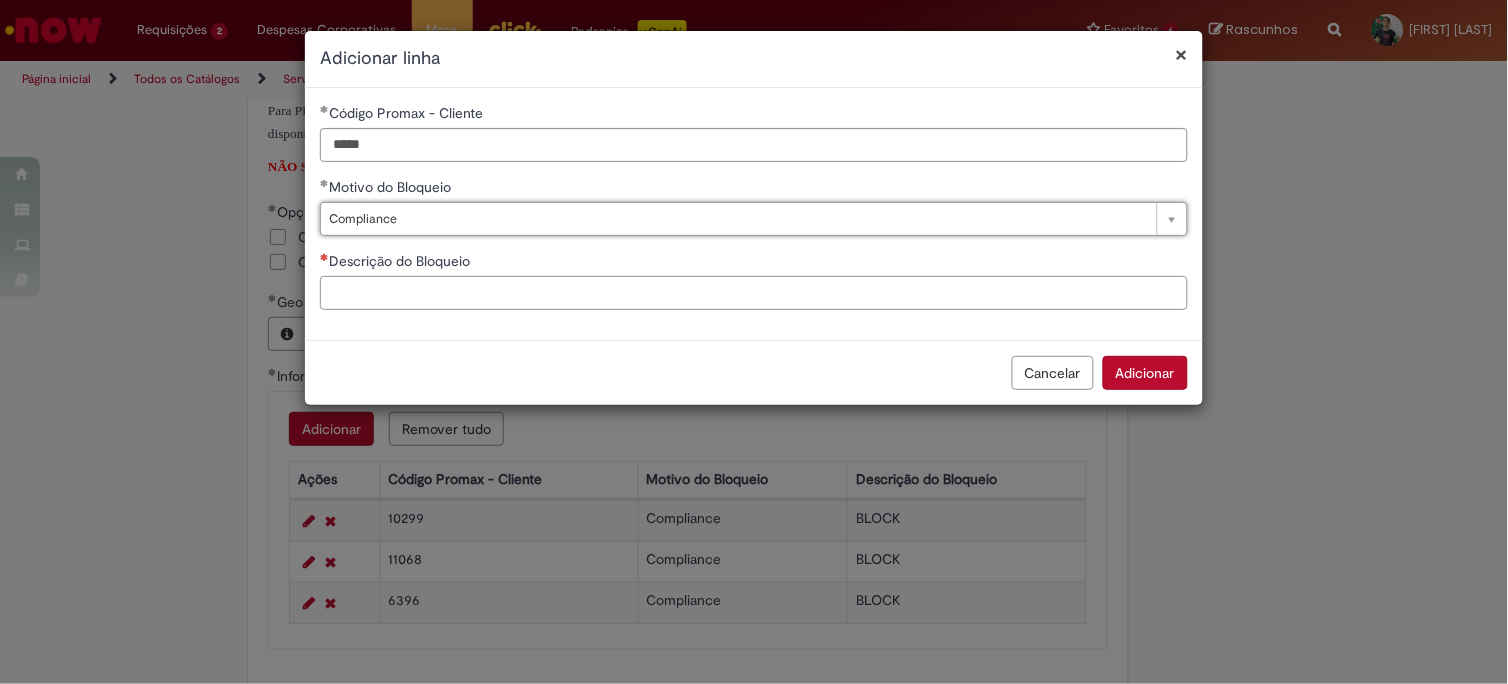 click on "Descrição do Bloqueio" at bounding box center (754, 293) 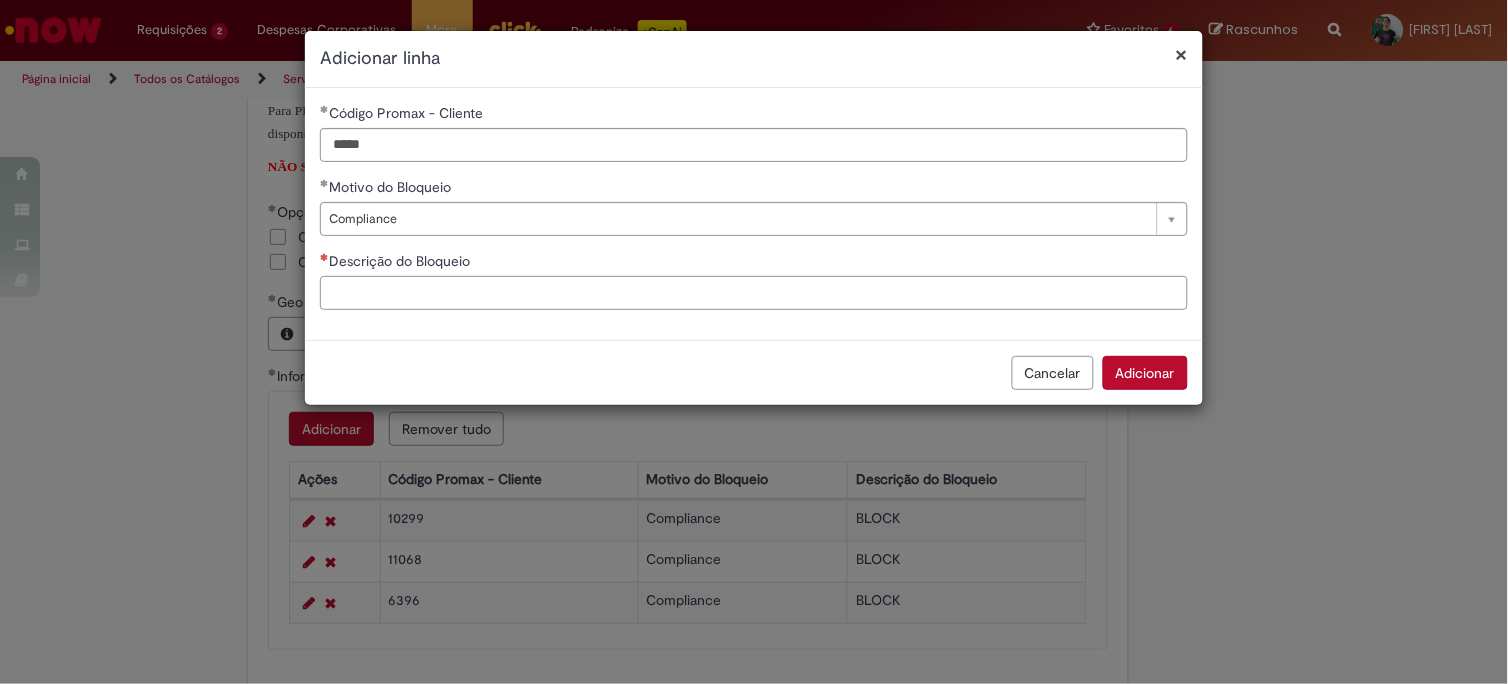 paste on "*****" 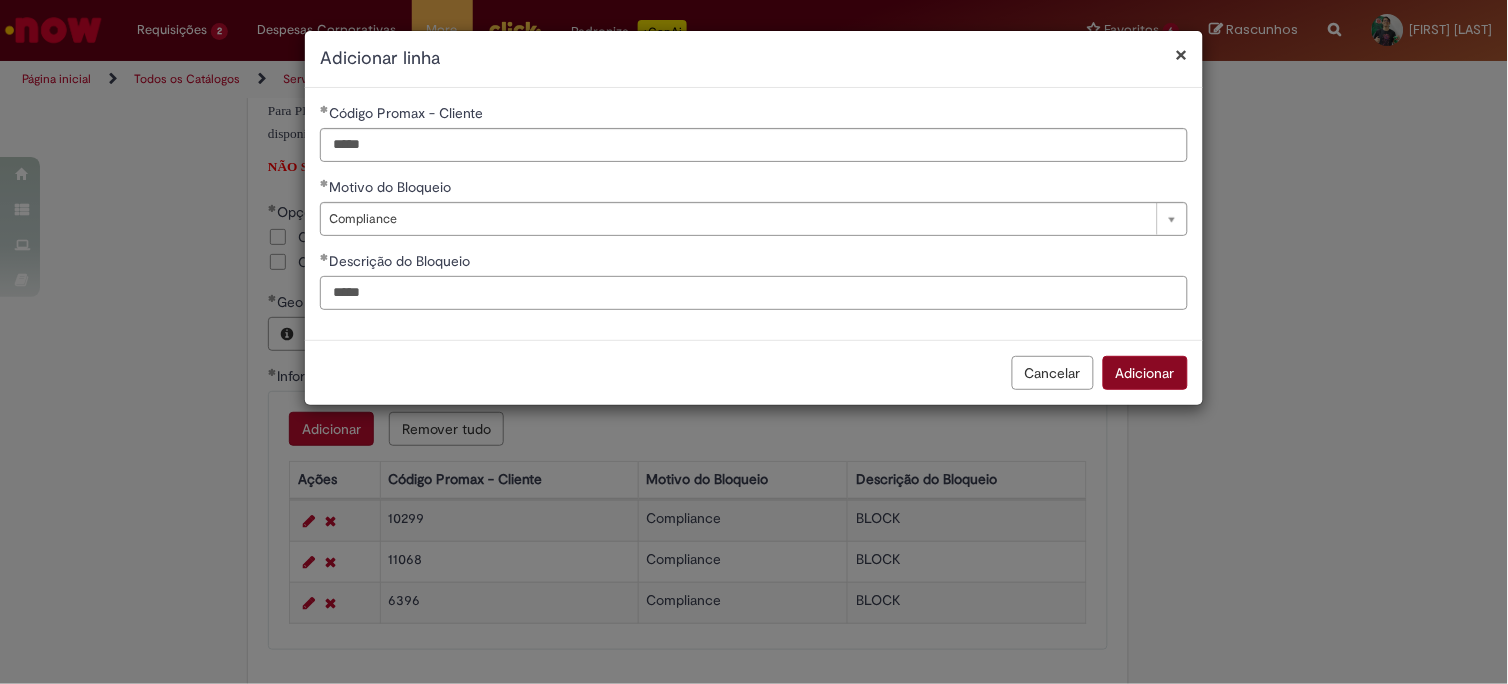 type on "*****" 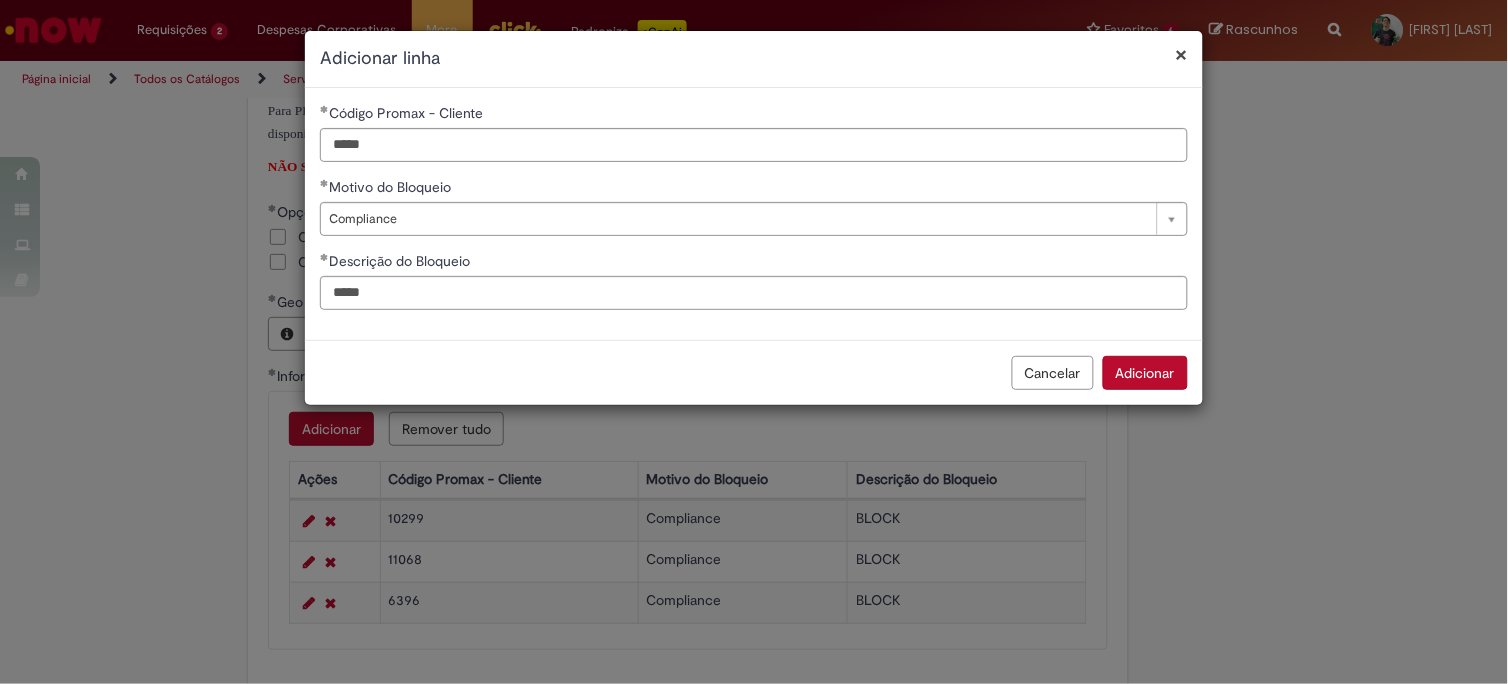 click on "Adicionar" at bounding box center [1145, 373] 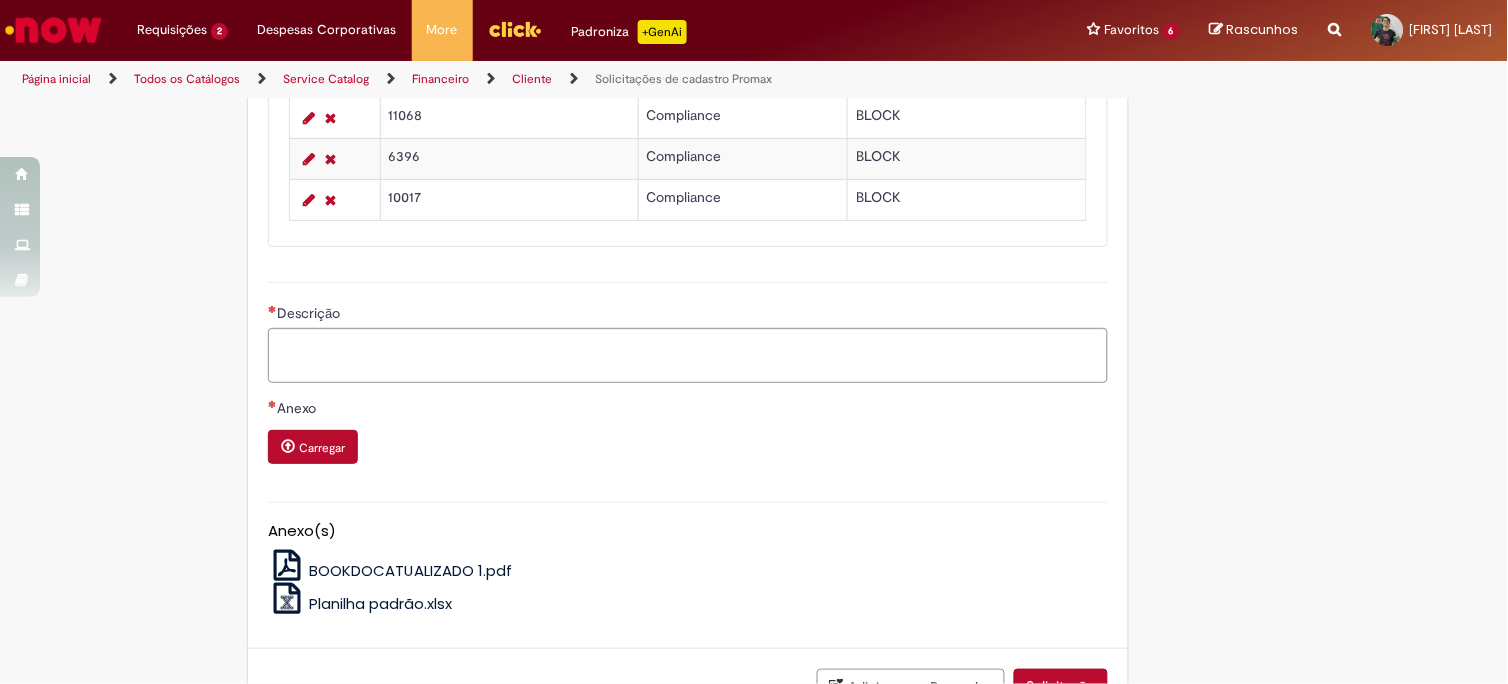 scroll, scrollTop: 1444, scrollLeft: 0, axis: vertical 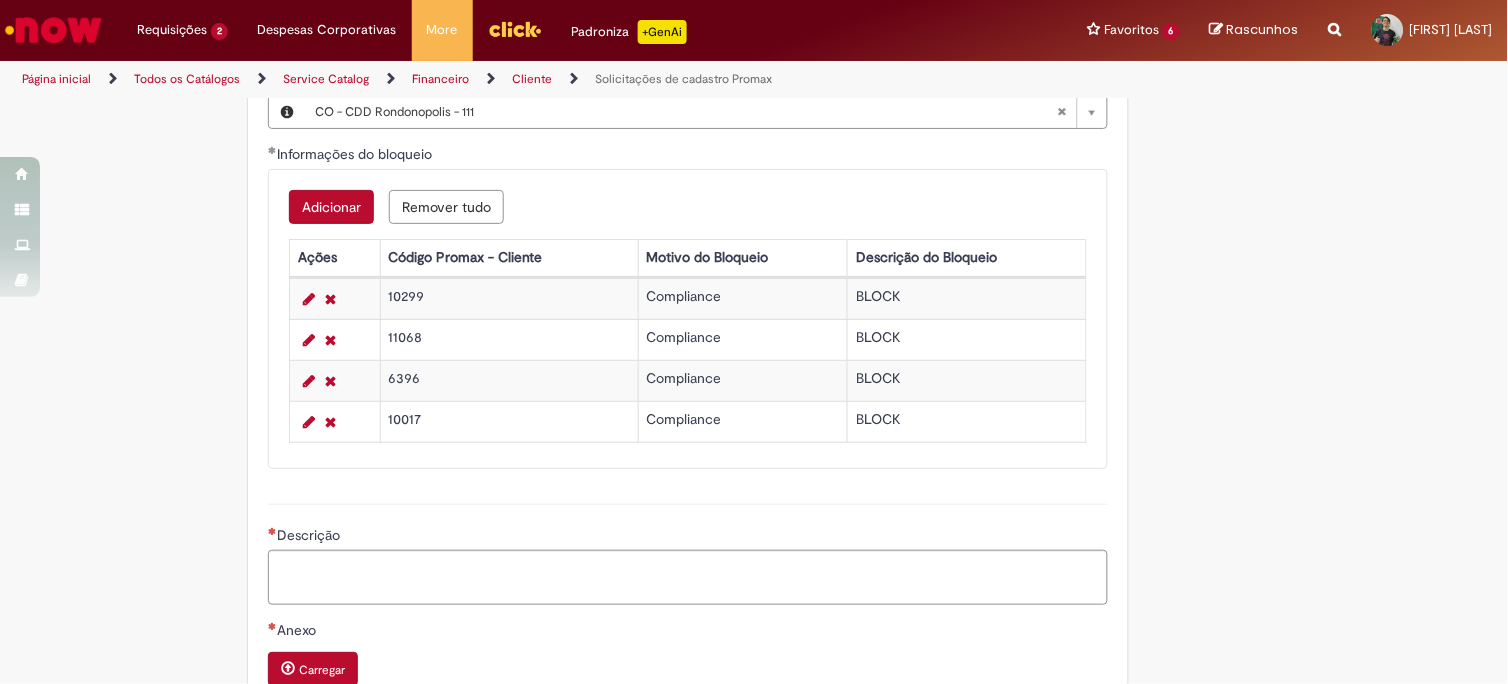 click on "Adicionar" at bounding box center (331, 207) 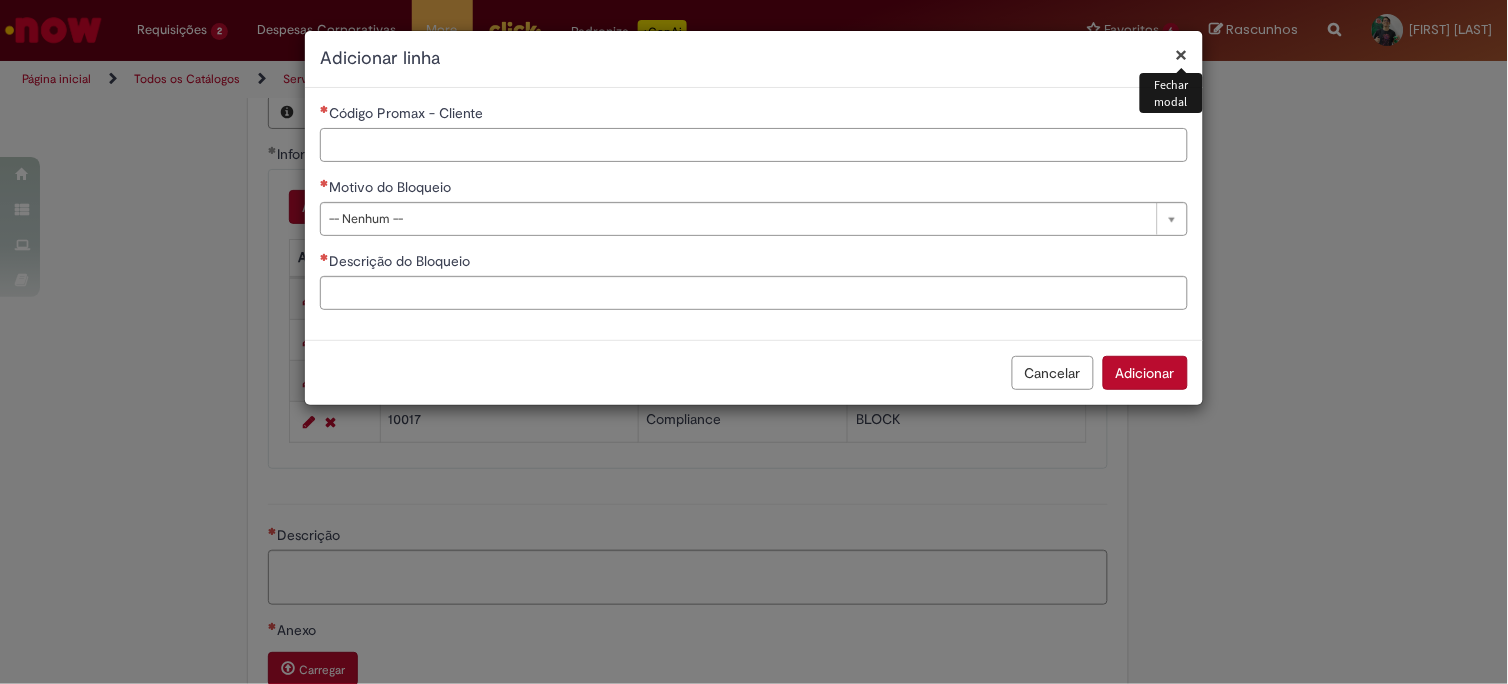 click on "Código Promax - Cliente" at bounding box center (754, 145) 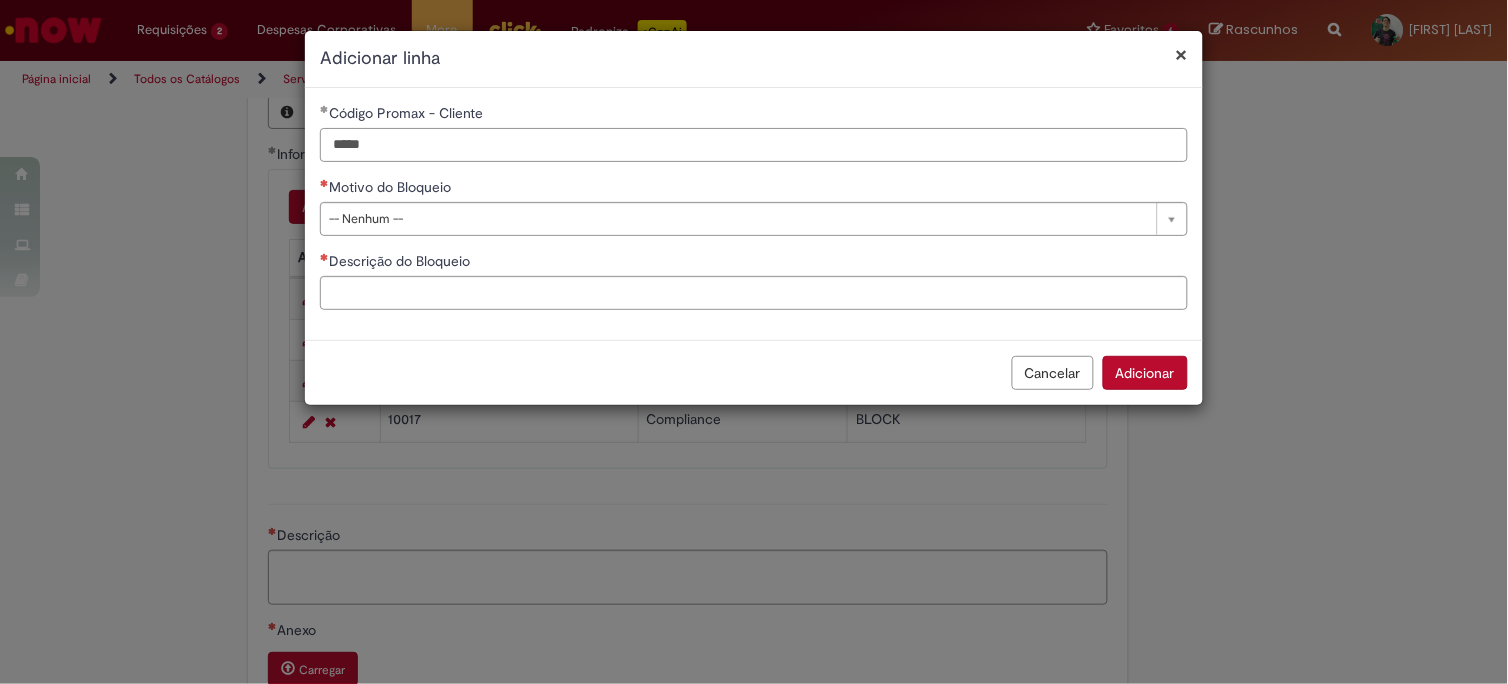 type on "*****" 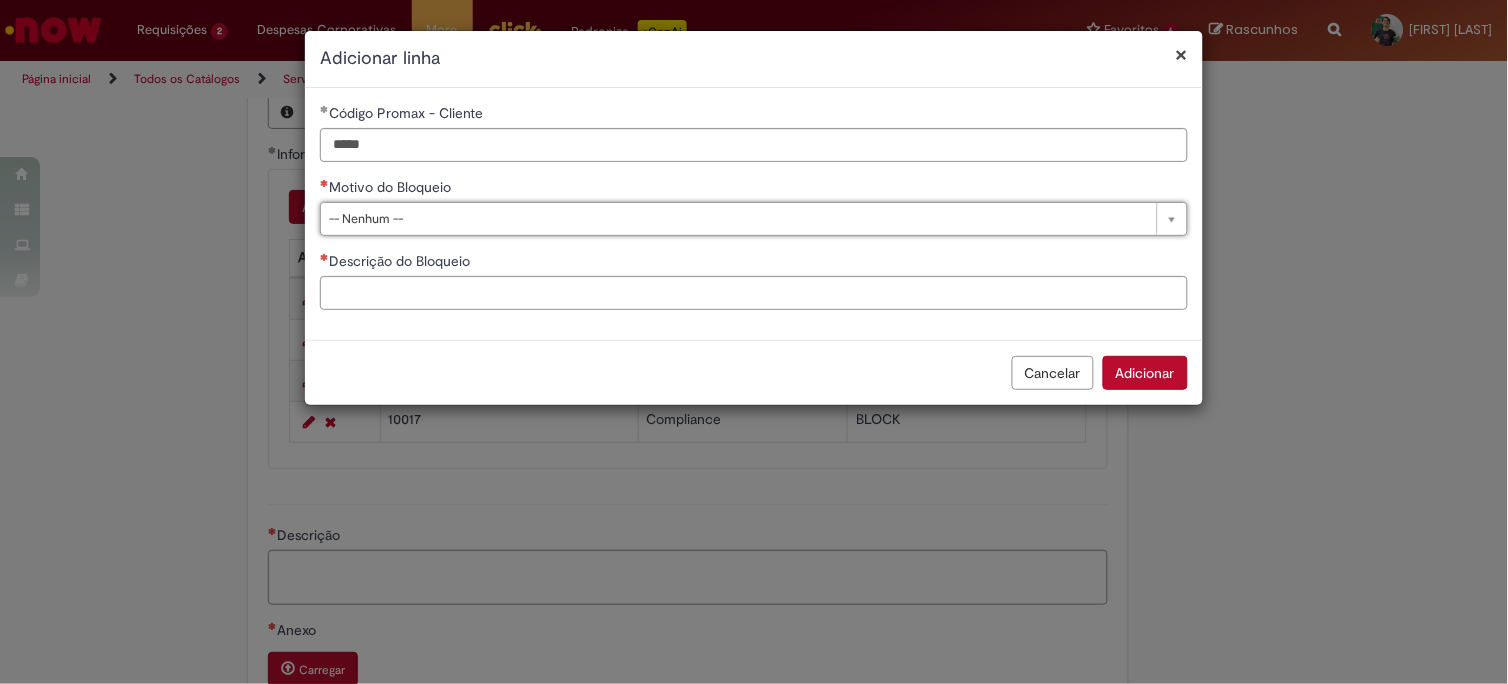 click on "**********" at bounding box center [754, 214] 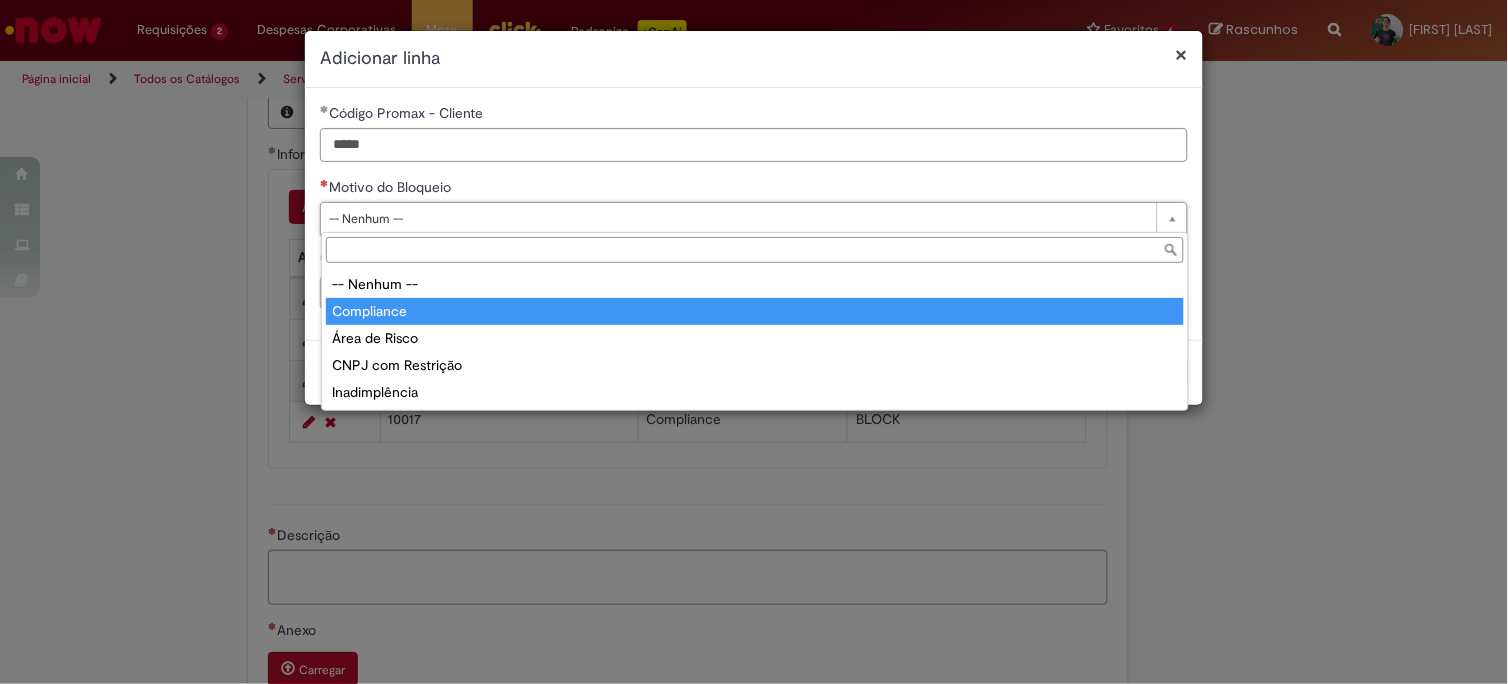 type on "**********" 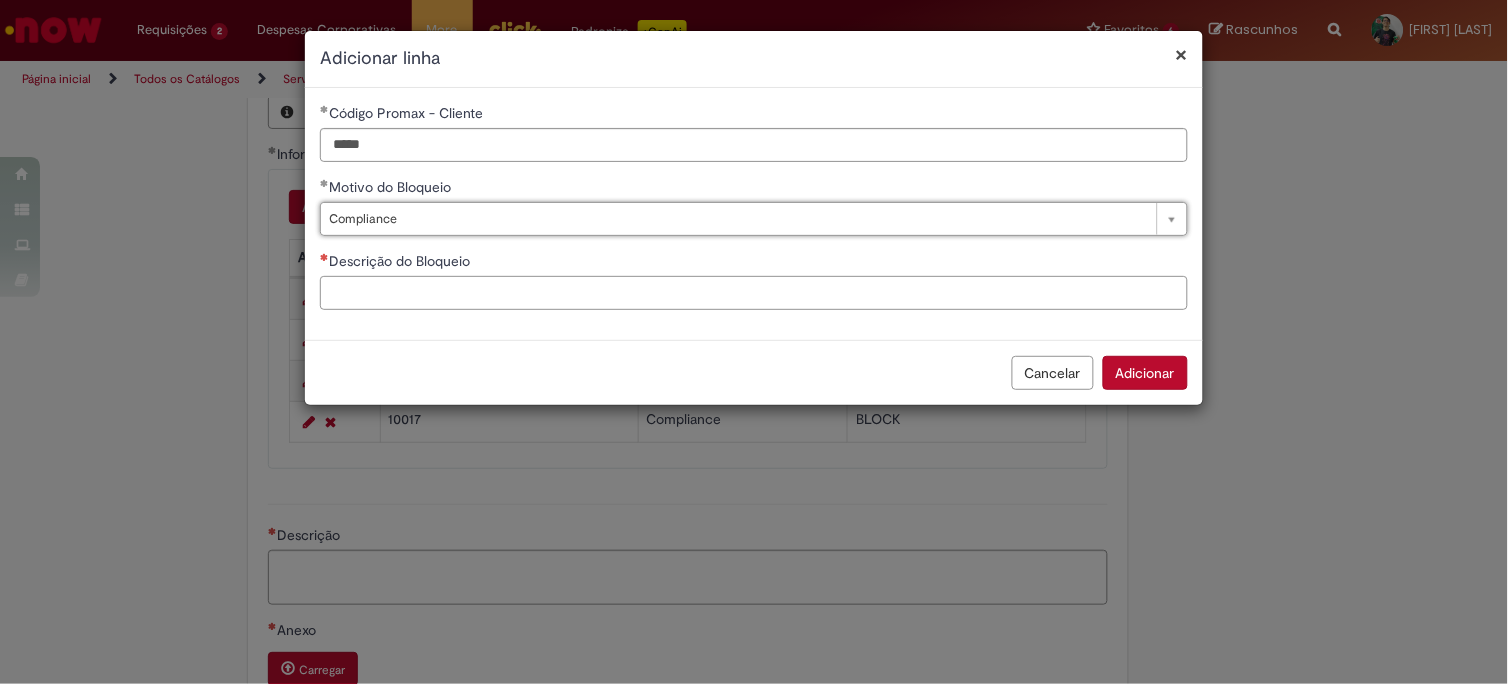 click on "Descrição do Bloqueio" at bounding box center (754, 293) 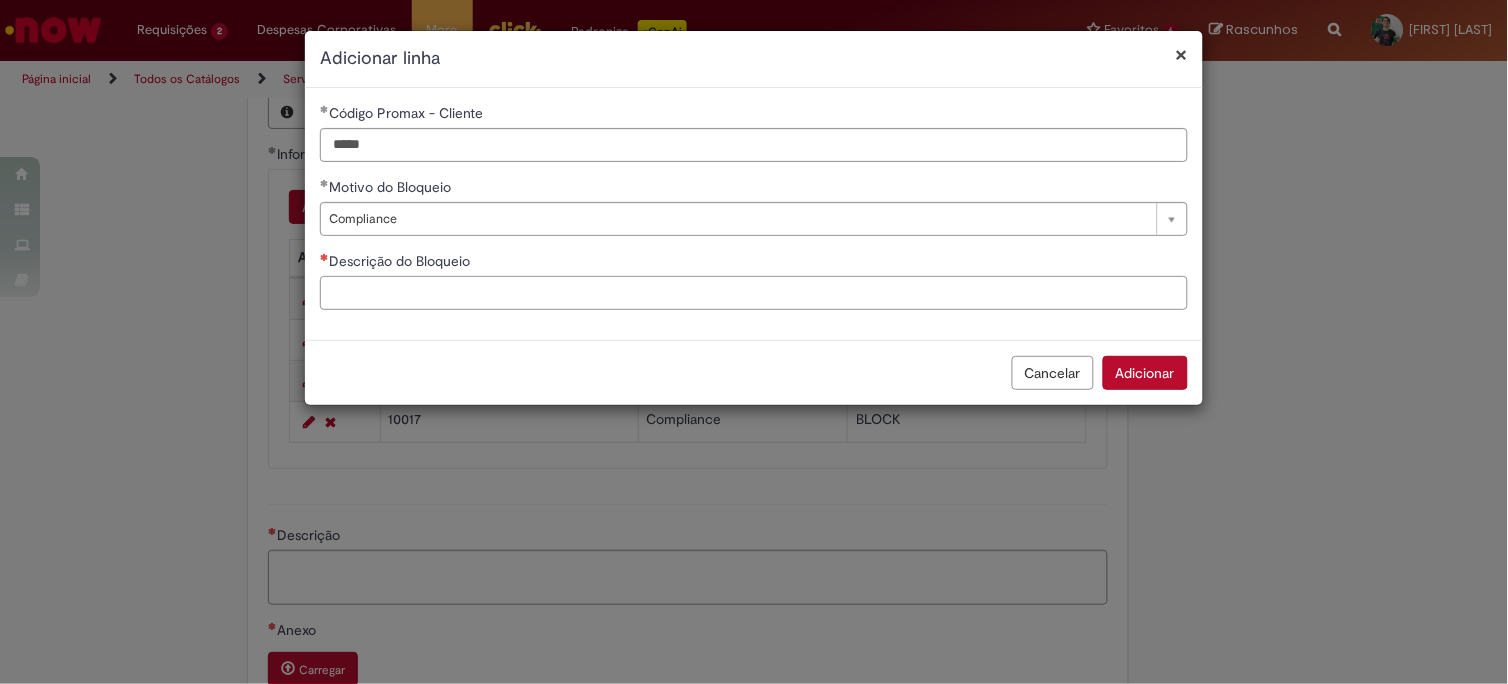 paste on "*****" 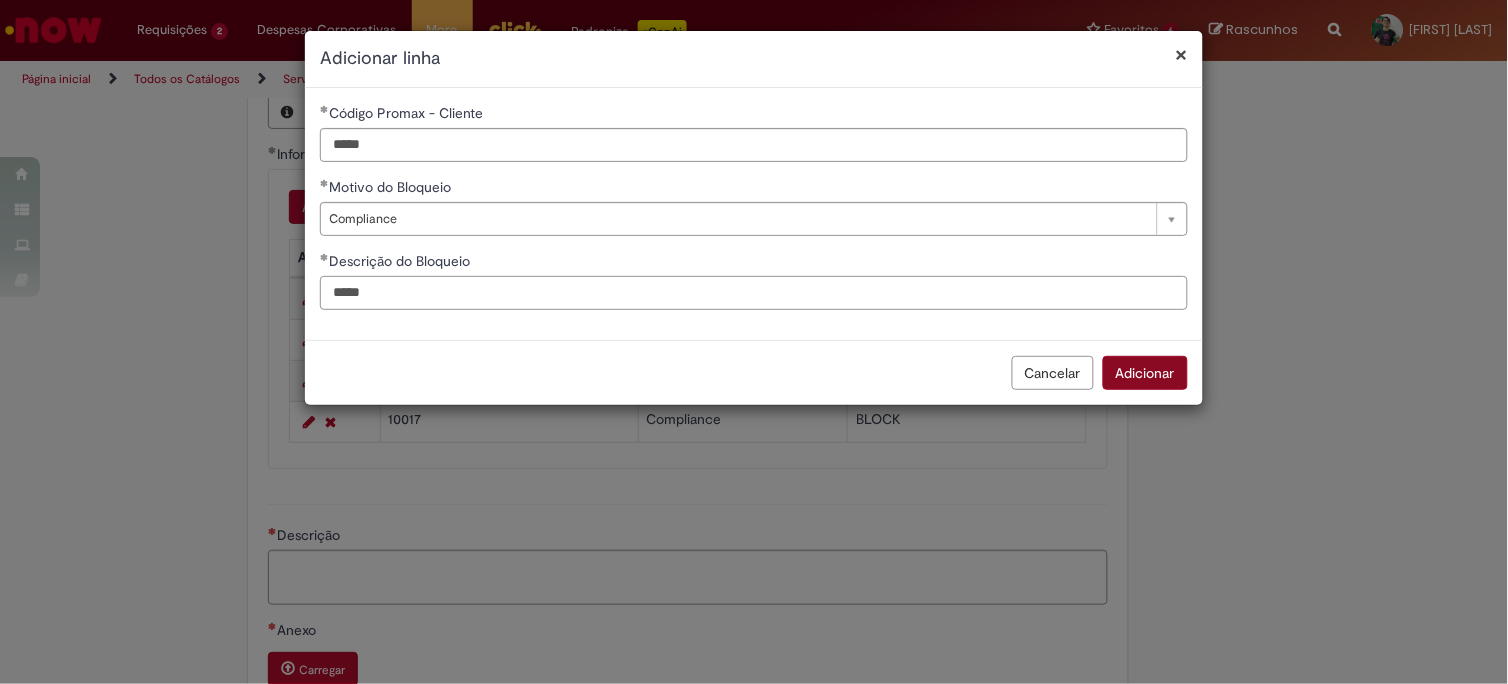 type on "*****" 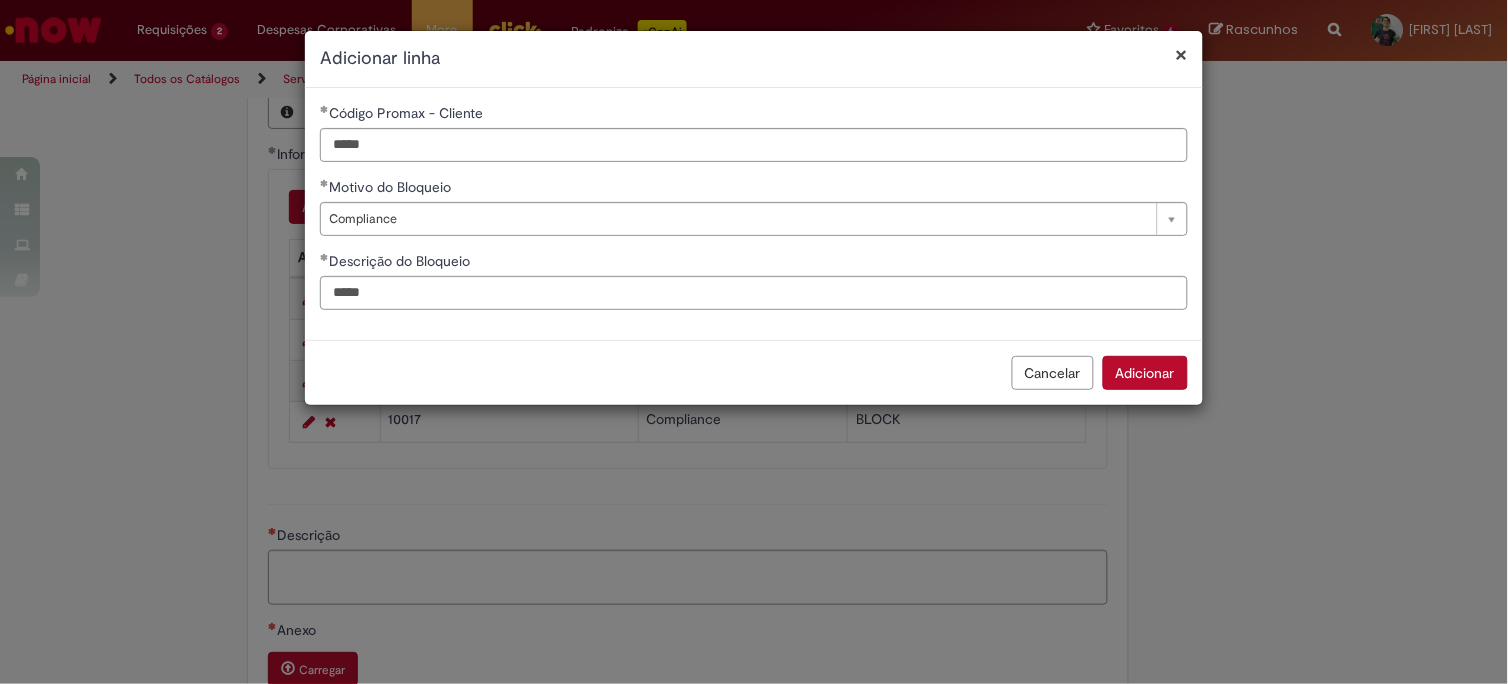 click on "Adicionar" at bounding box center [1145, 373] 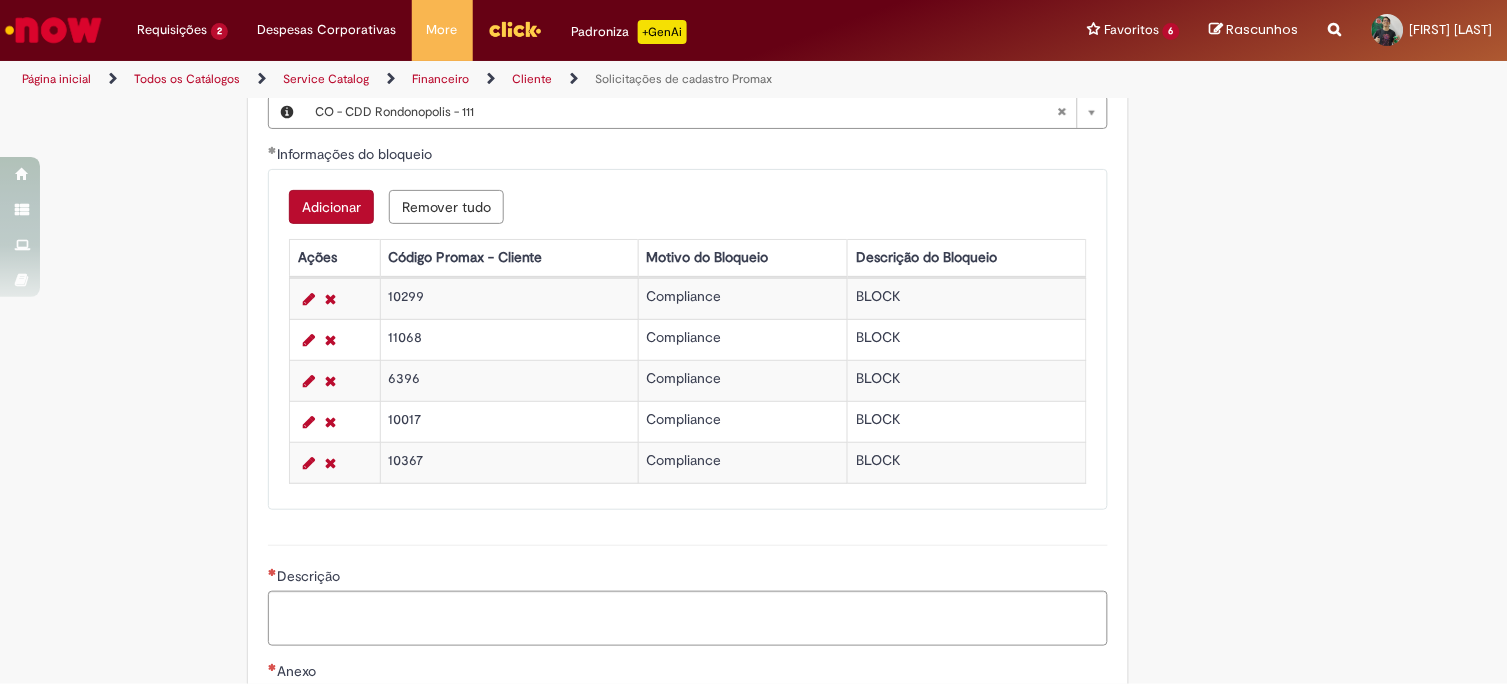 click on "Adicionar" at bounding box center [331, 207] 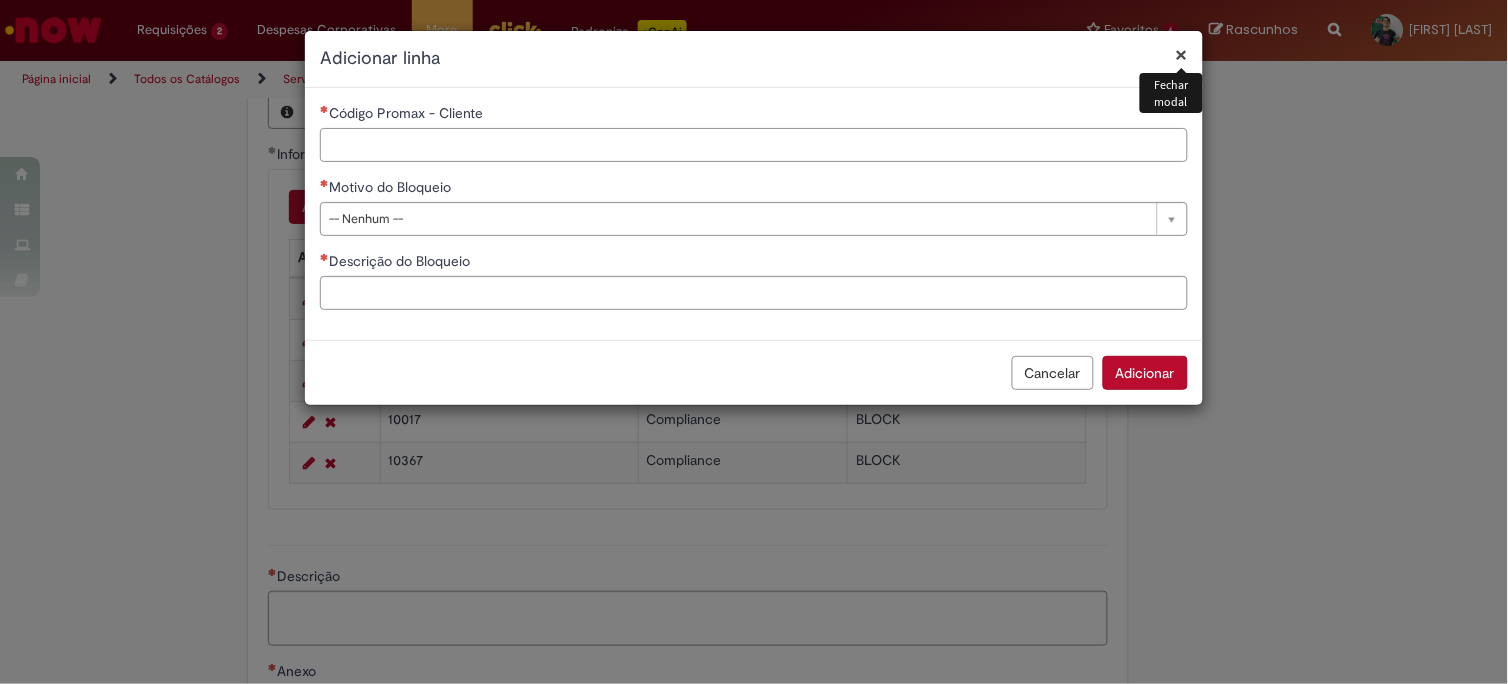 click on "Código Promax - Cliente" at bounding box center [754, 145] 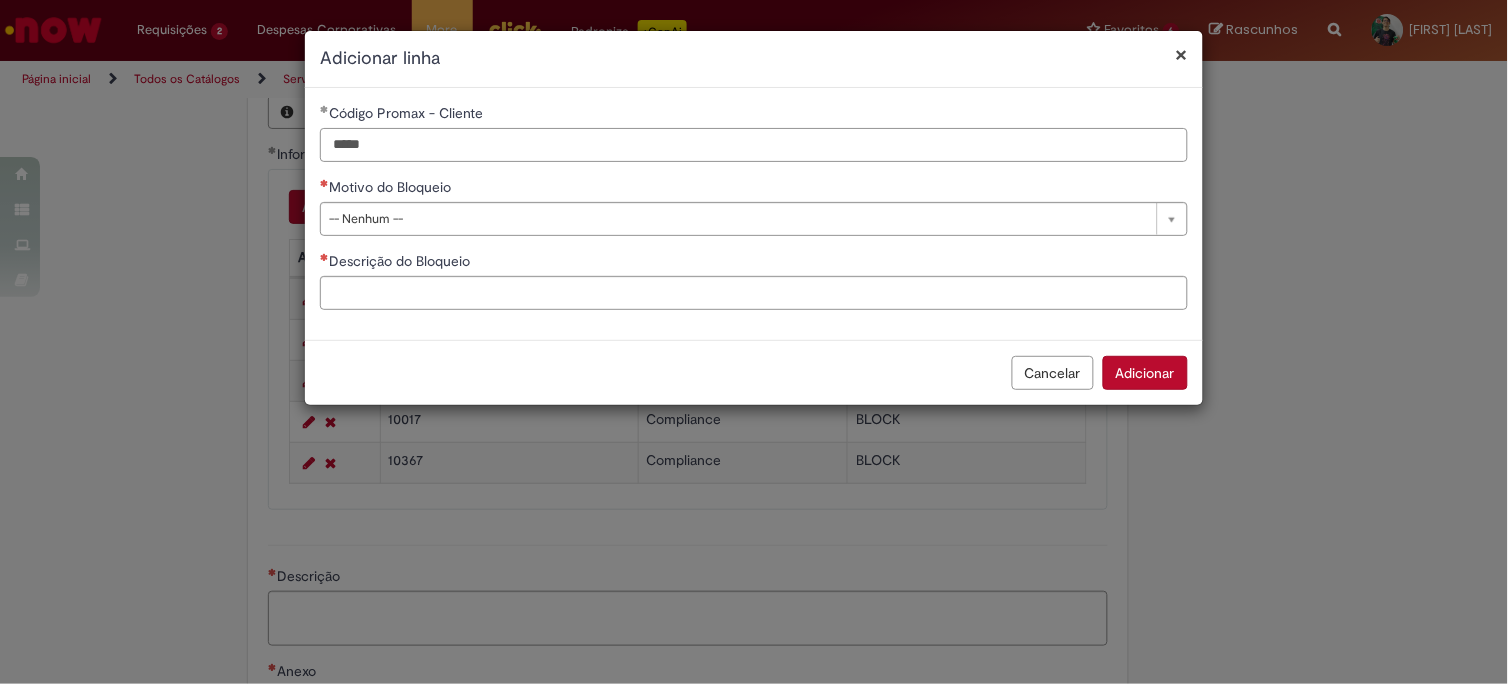type on "*****" 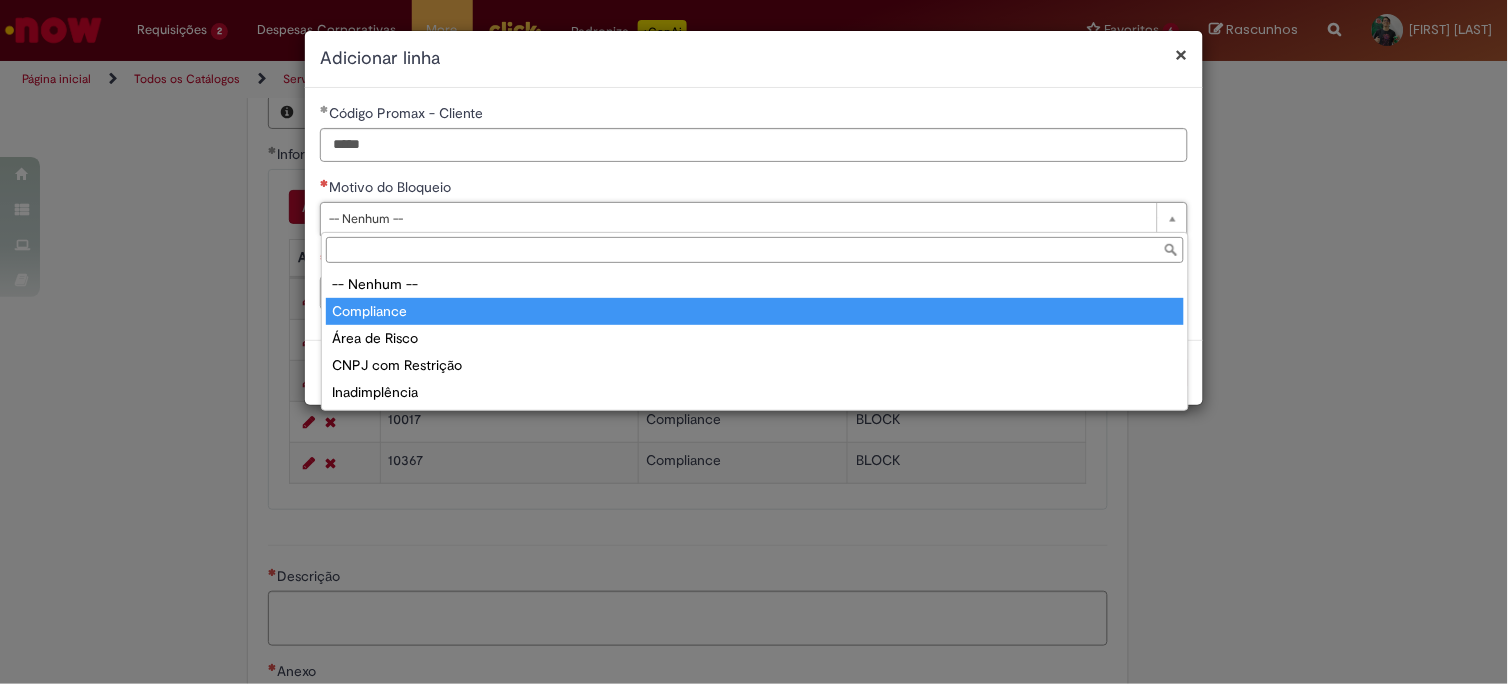 type on "**********" 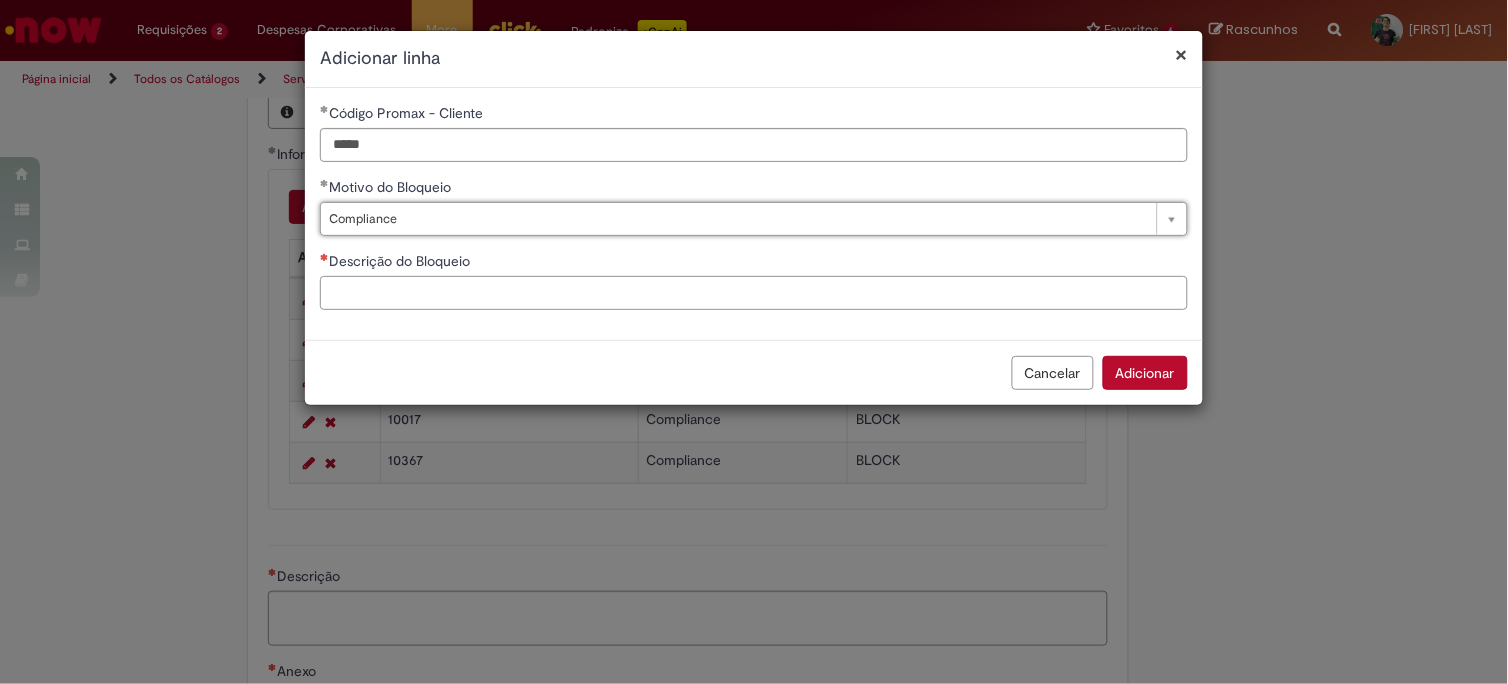 click on "Descrição do Bloqueio" at bounding box center [754, 293] 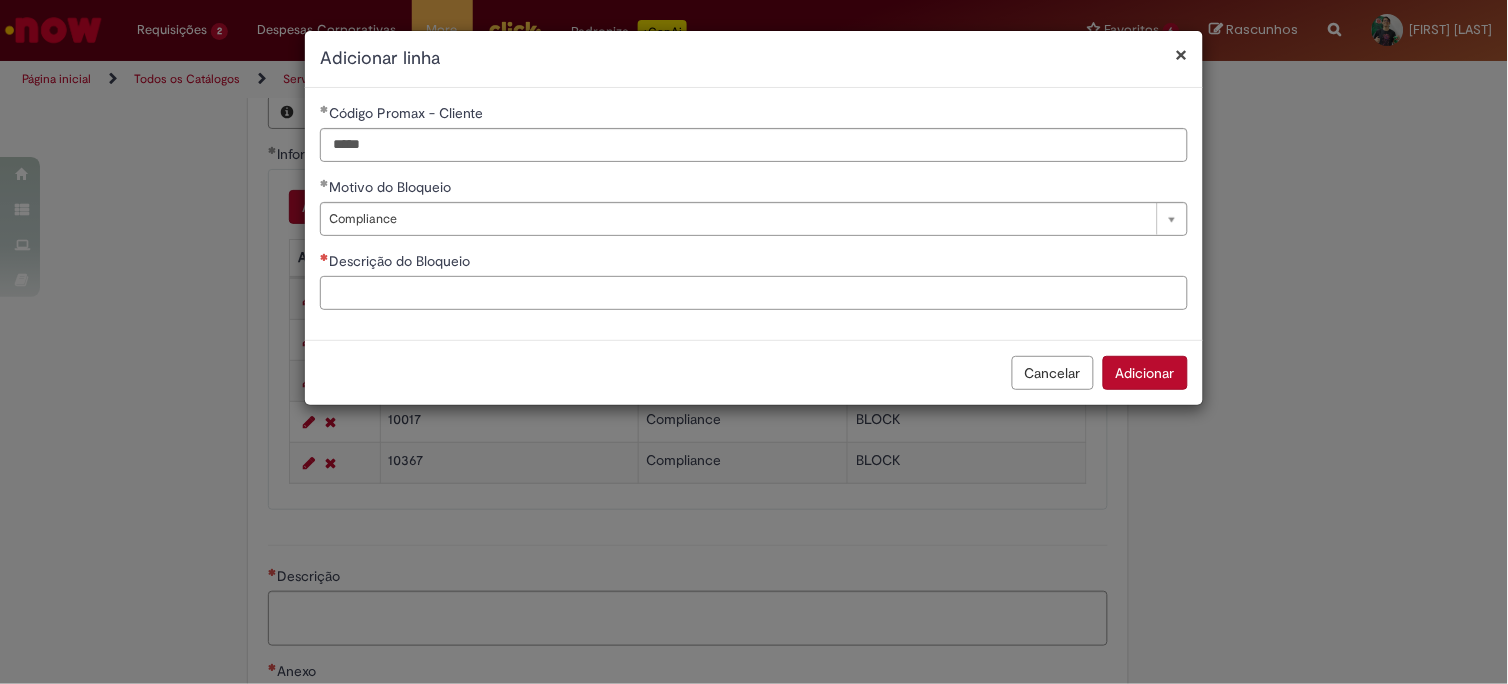paste on "*****" 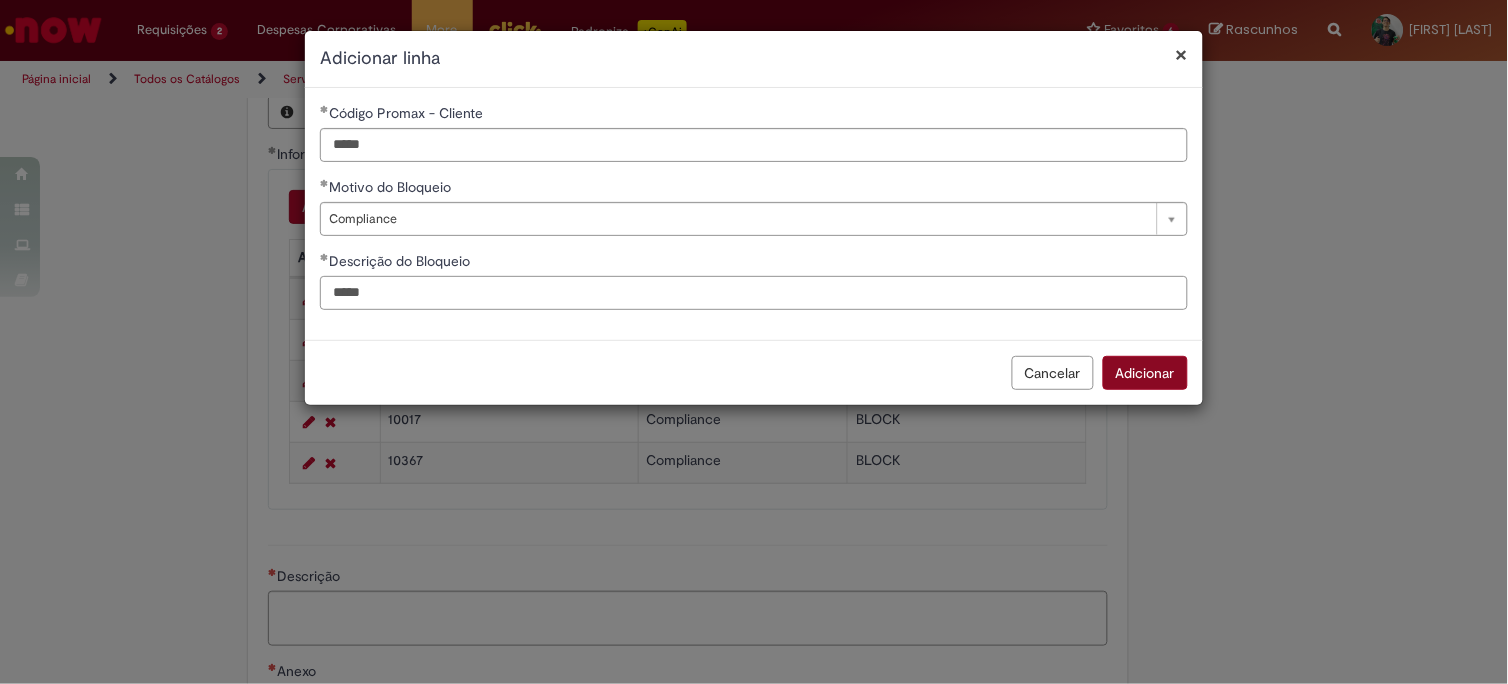 type on "*****" 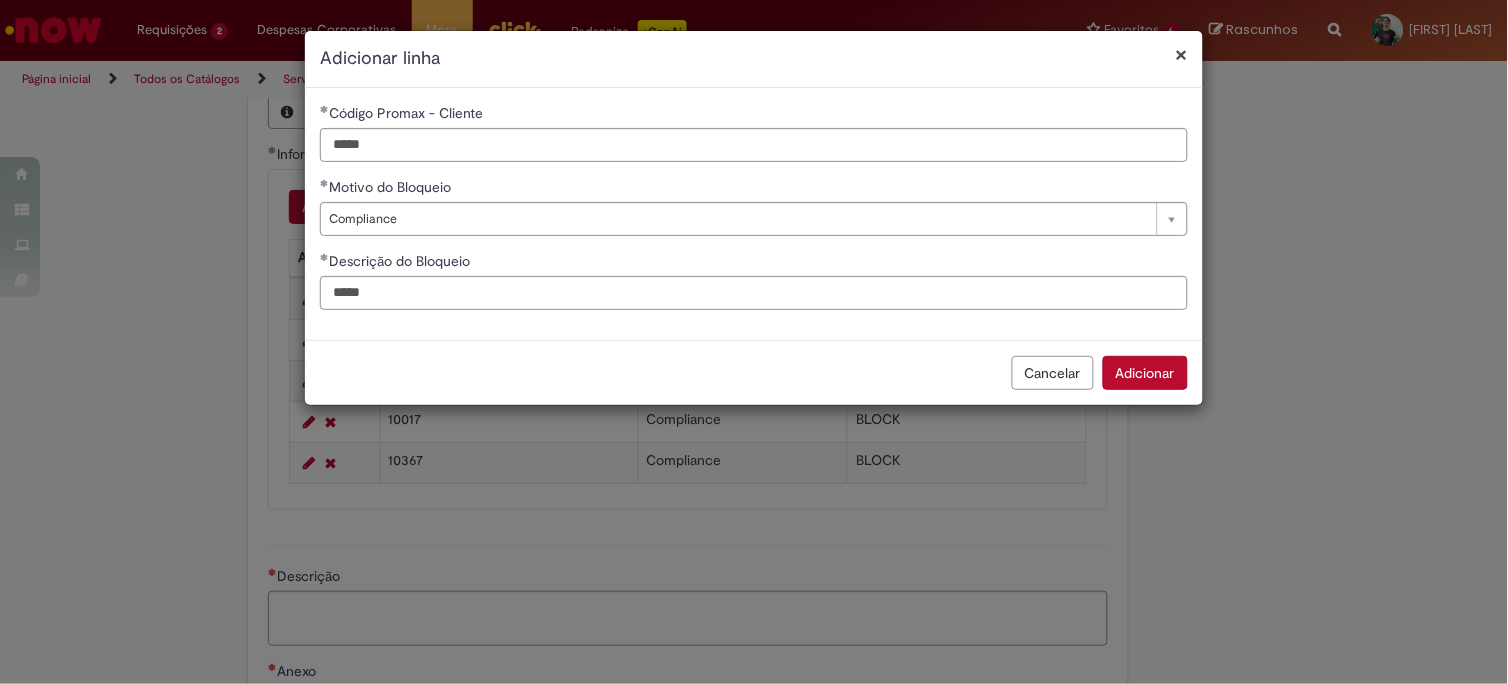 click on "Adicionar" at bounding box center (1145, 373) 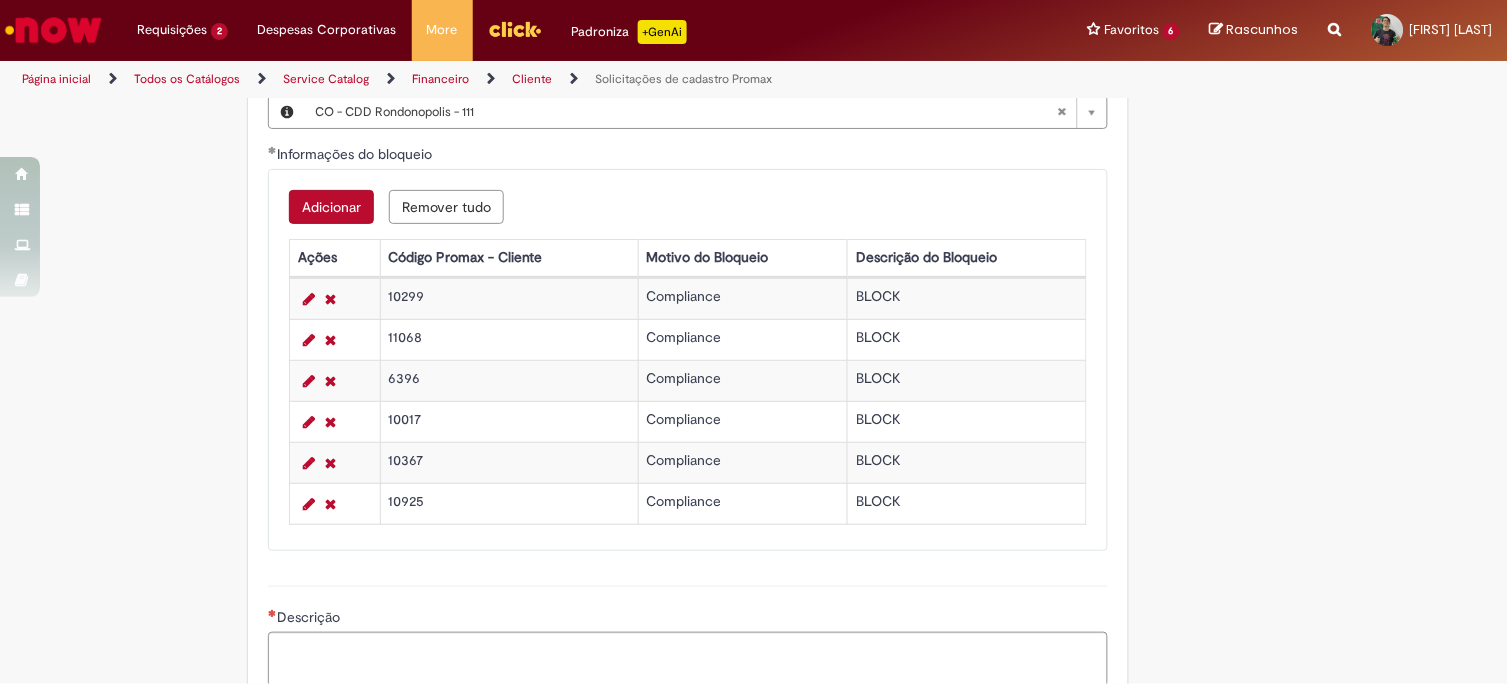 click on "Adicionar" at bounding box center [331, 207] 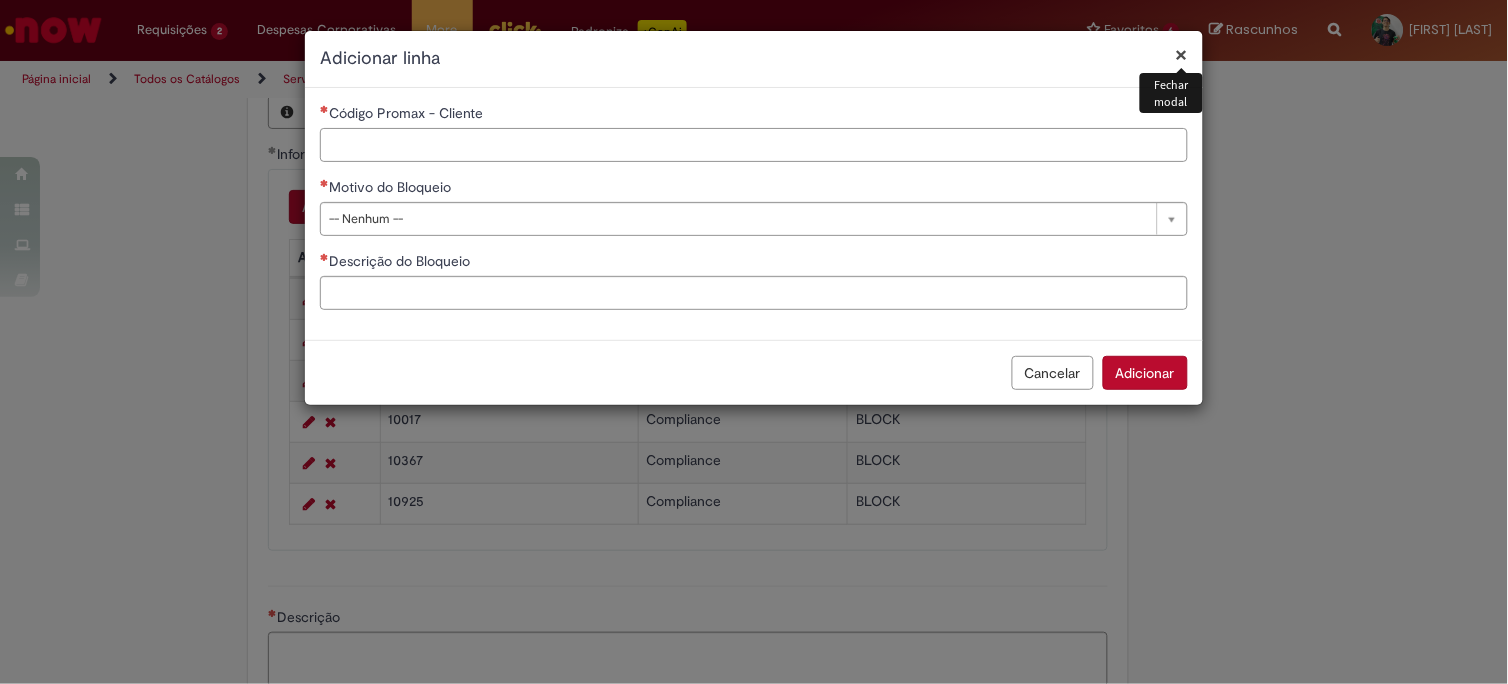 click on "Código Promax - Cliente" at bounding box center [754, 145] 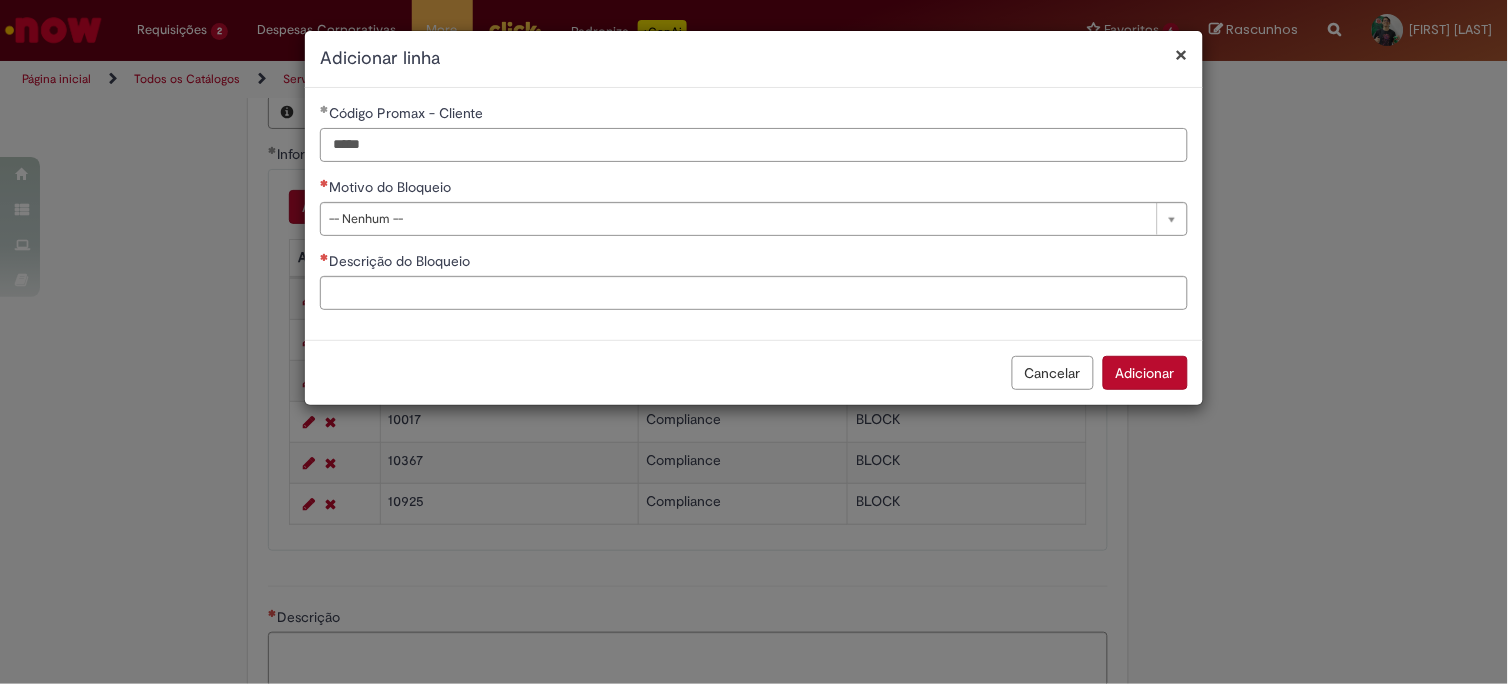 type on "*****" 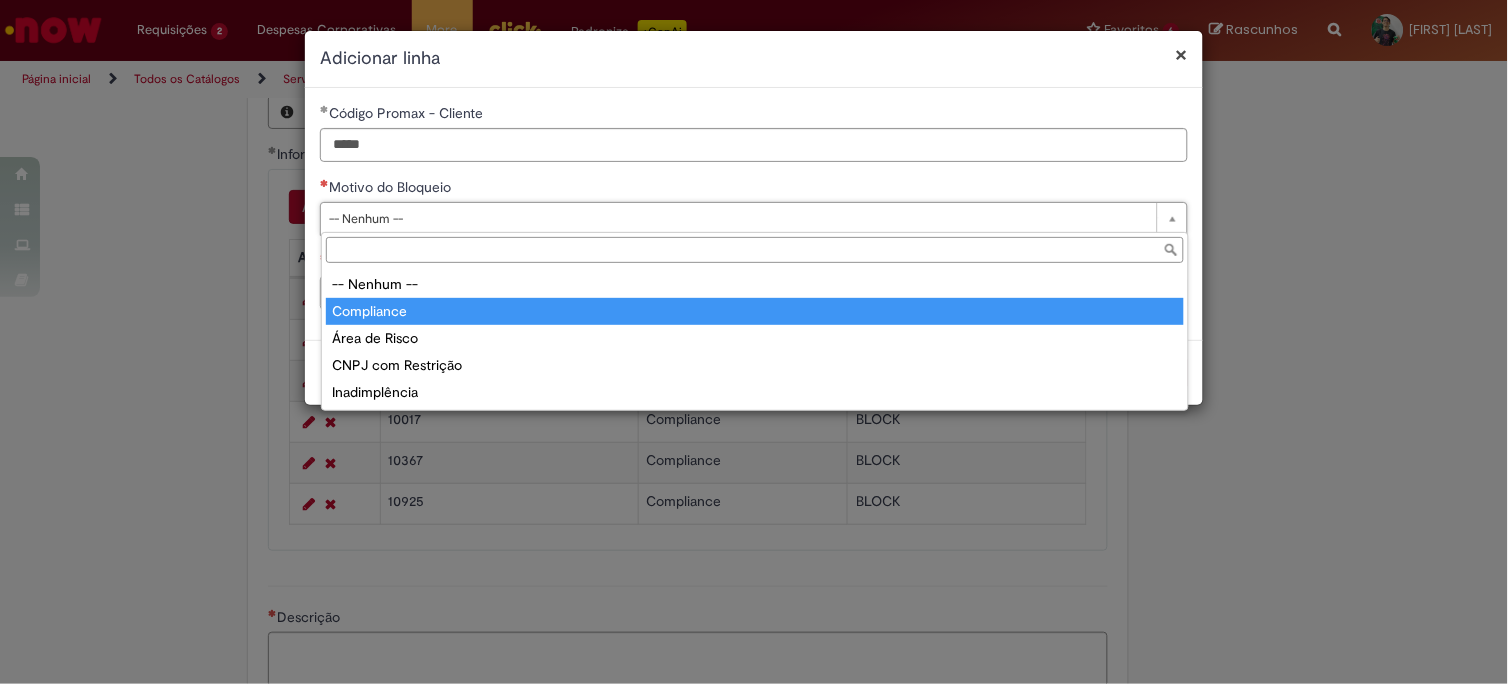 type on "**********" 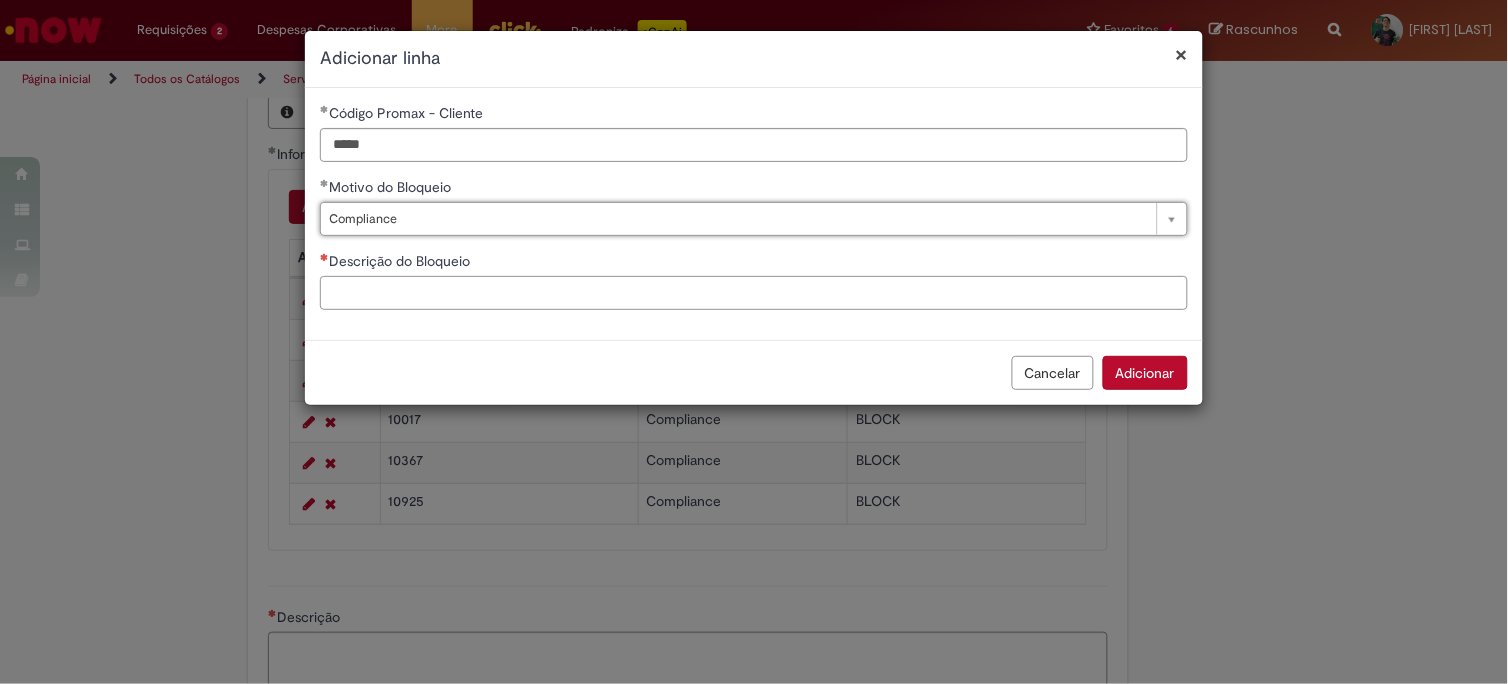 click on "Descrição do Bloqueio" at bounding box center (754, 293) 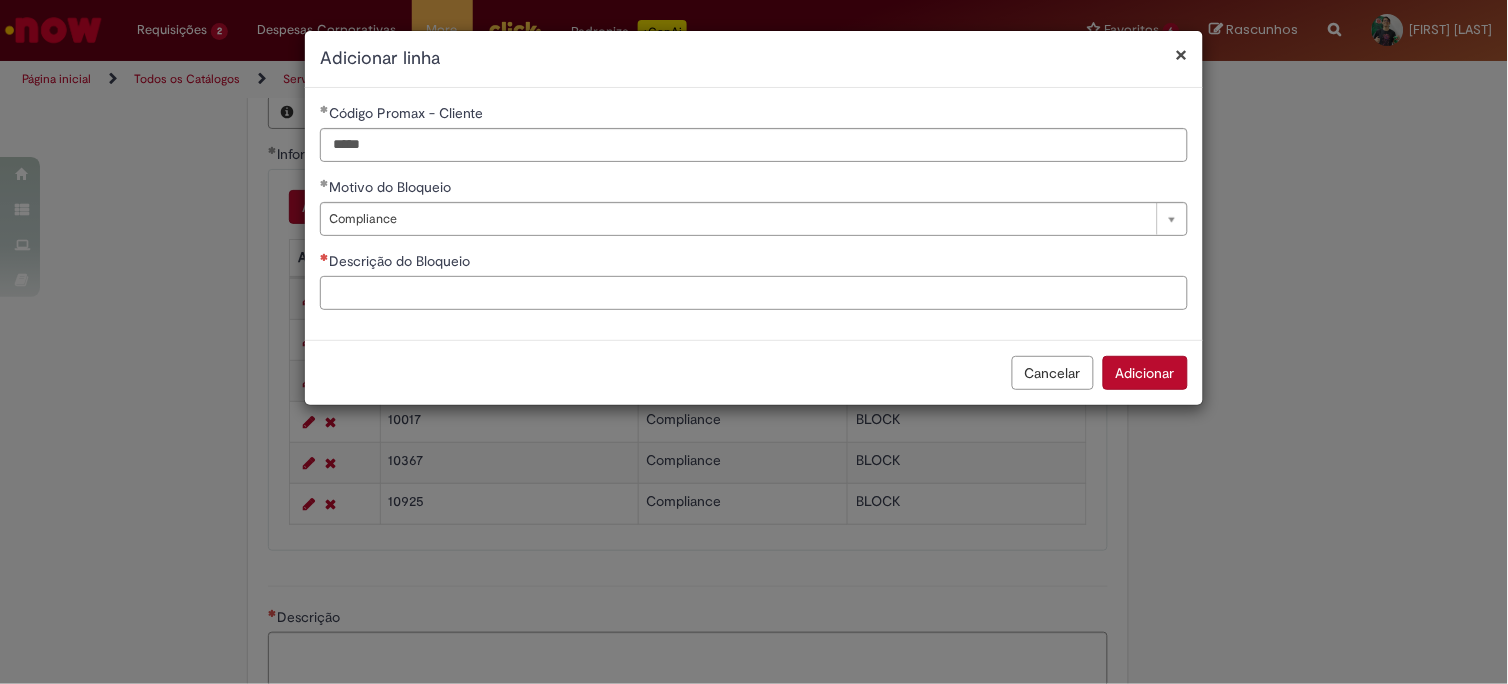 paste on "*****" 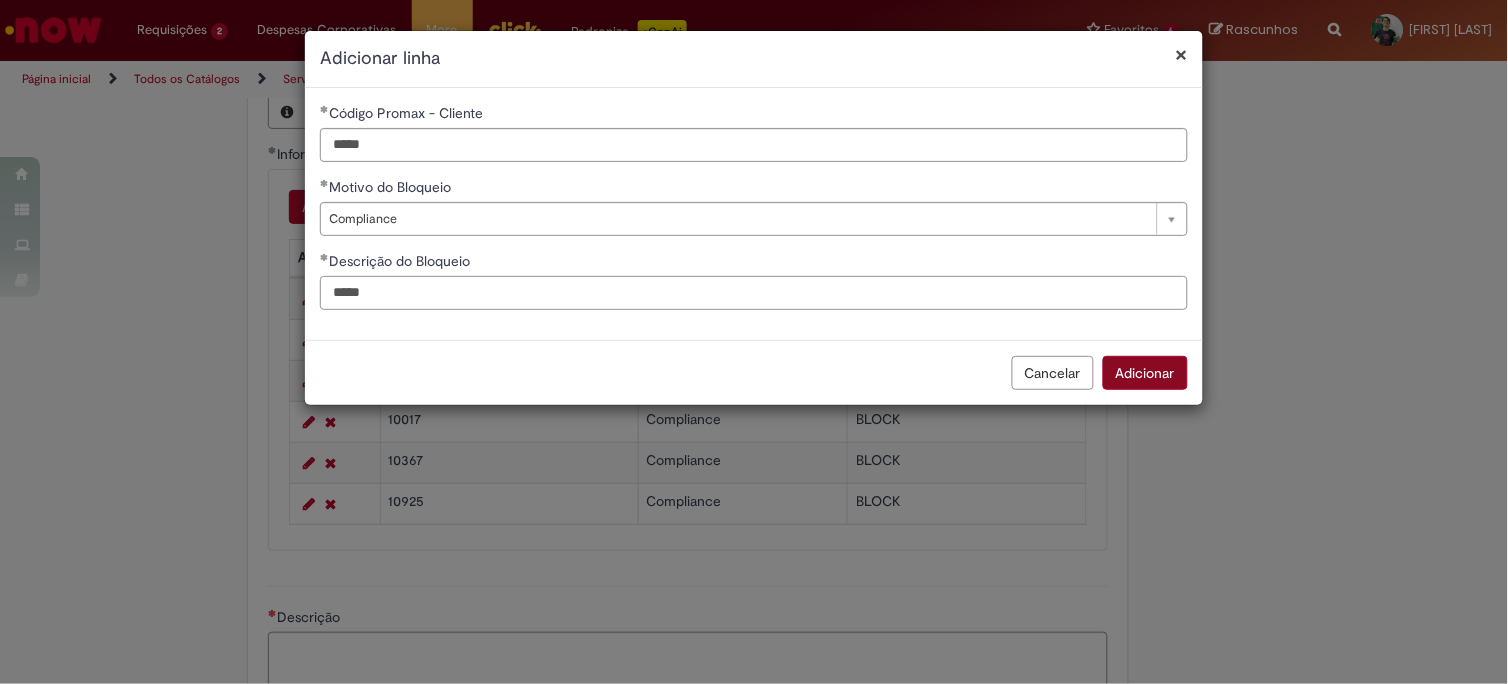 type on "*****" 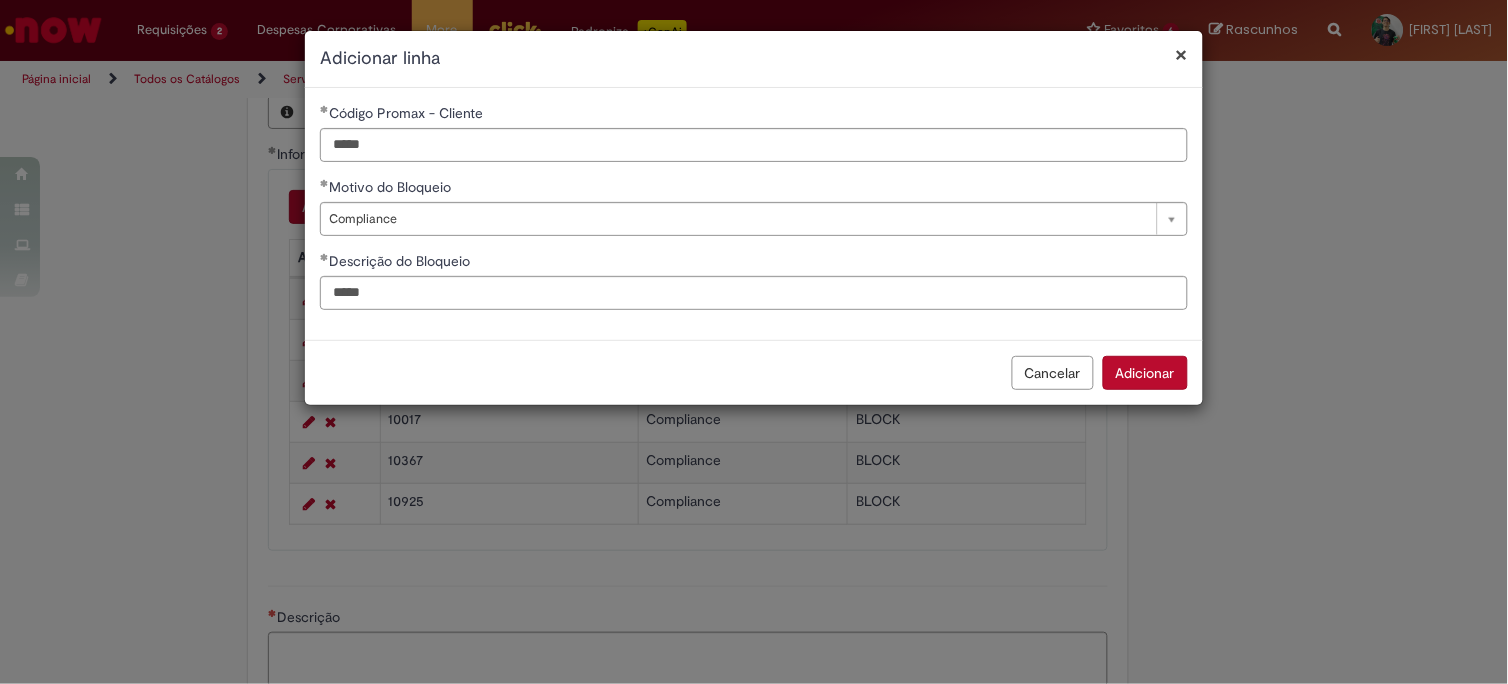 click on "Adicionar" at bounding box center [1145, 373] 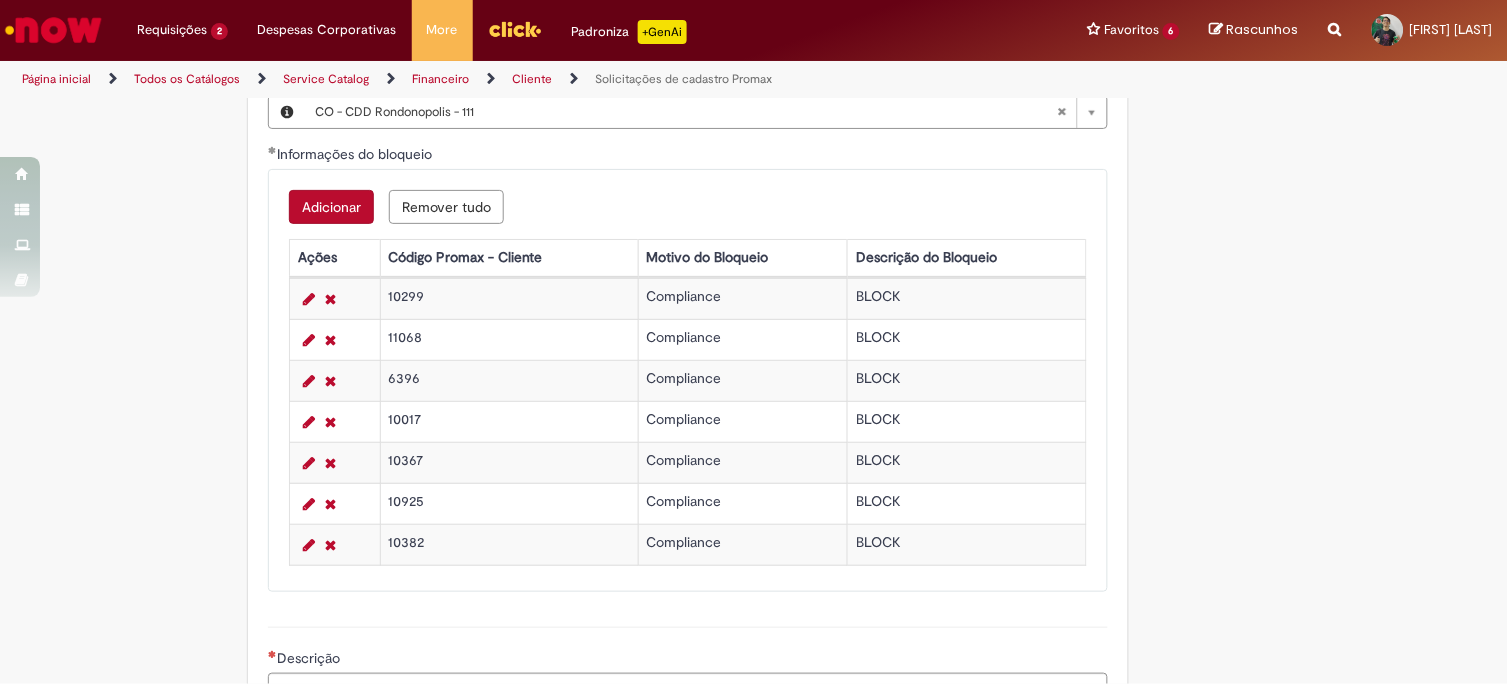 click on "Adicionar" at bounding box center [331, 207] 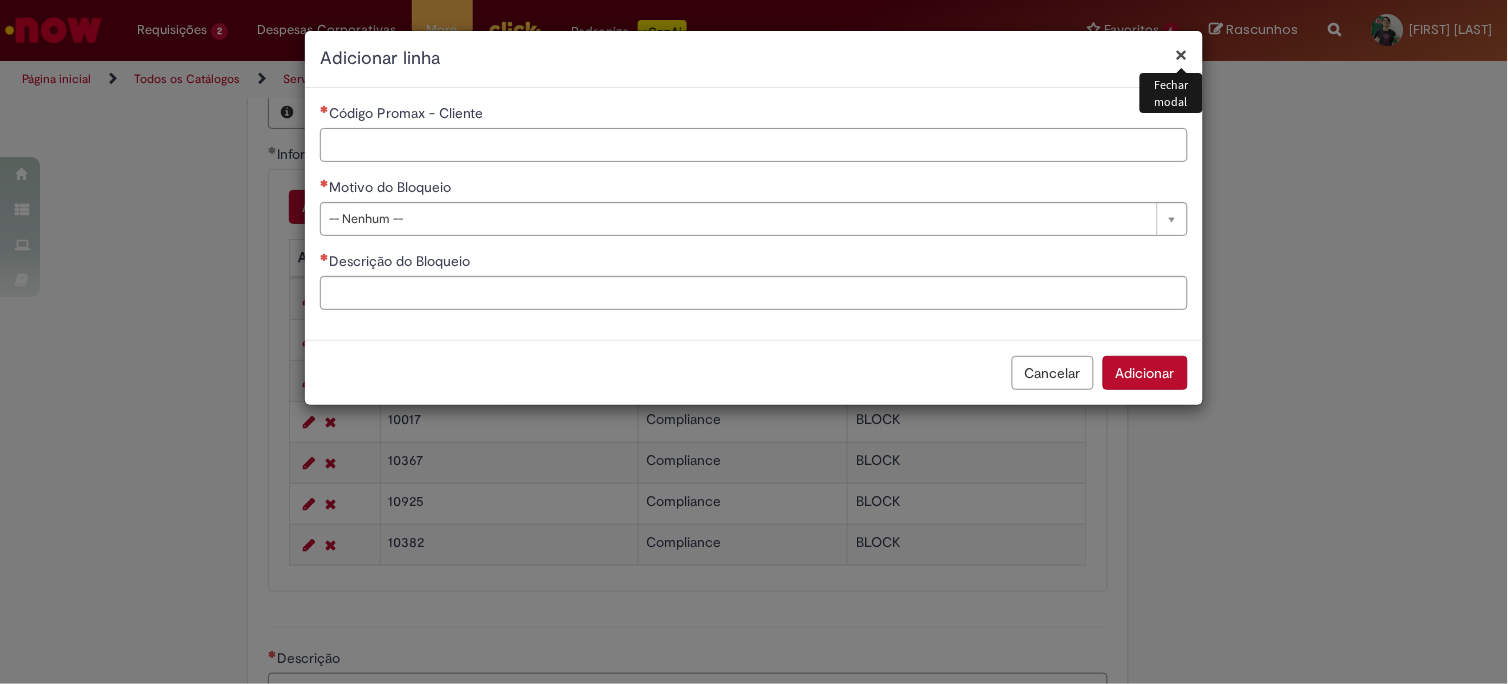 click on "Código Promax - Cliente" at bounding box center [754, 145] 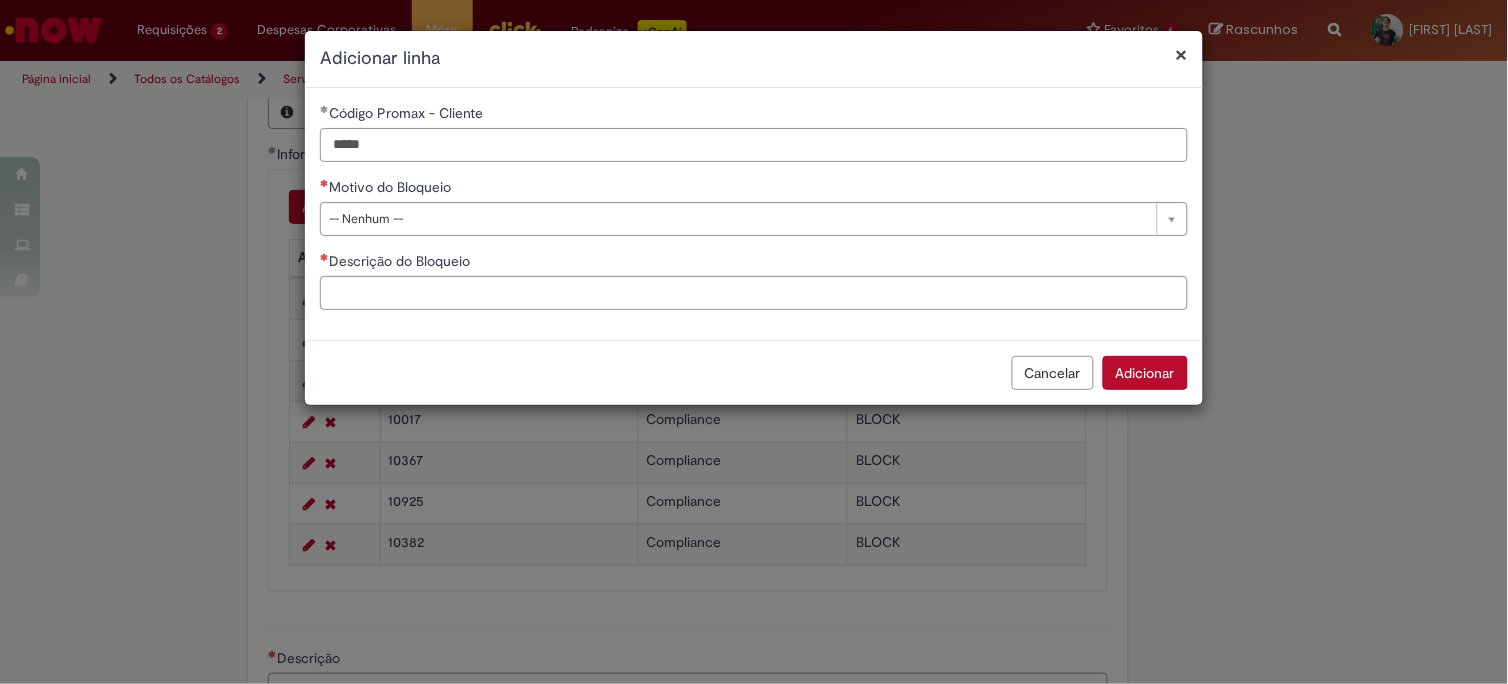 type on "*****" 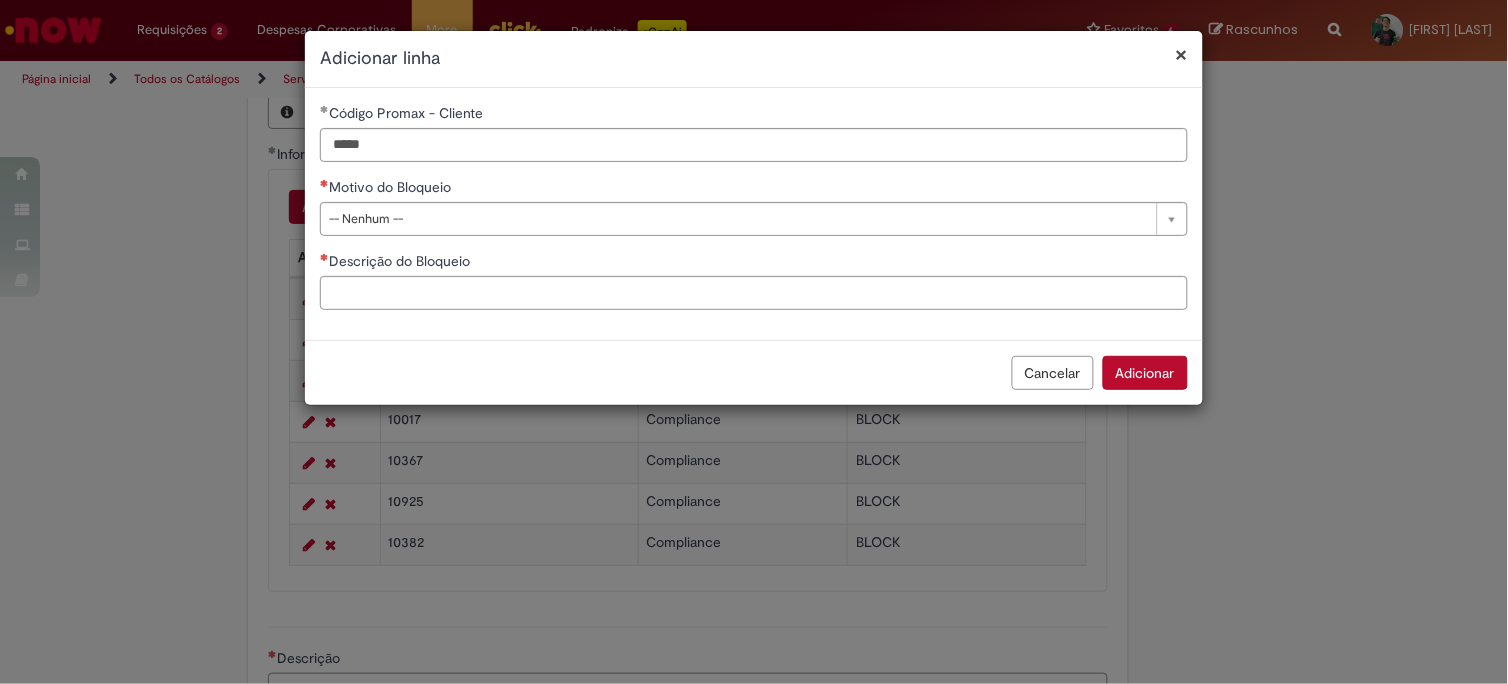 click on "**********" at bounding box center (754, 214) 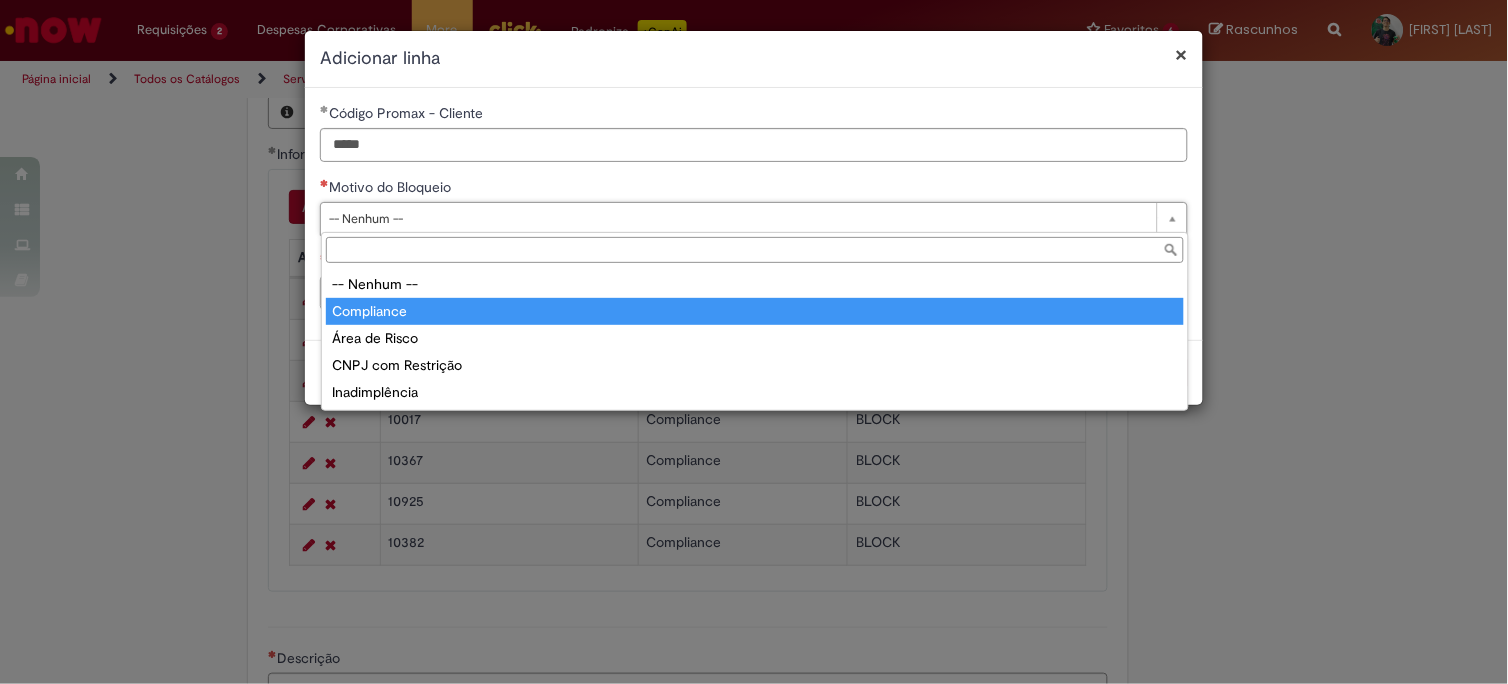 type on "**********" 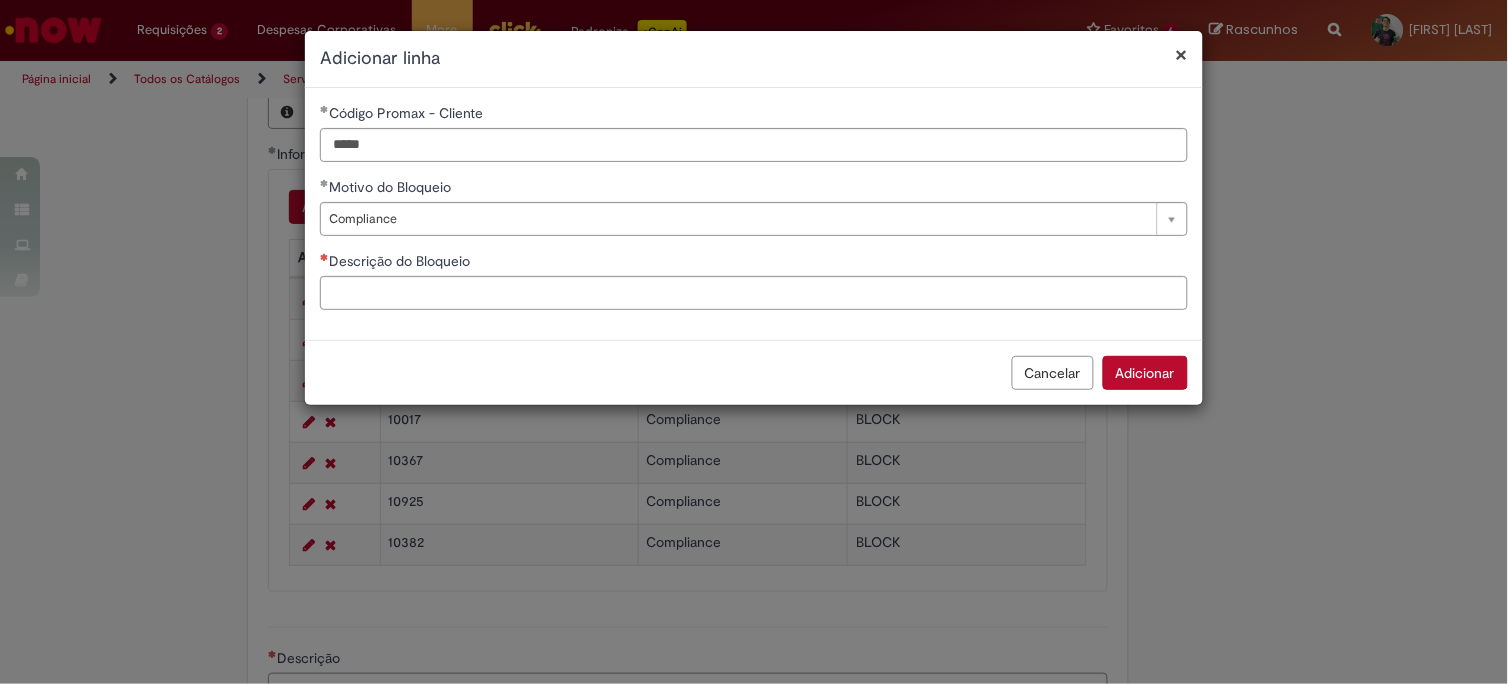 click on "Descrição do Bloqueio" at bounding box center (754, 263) 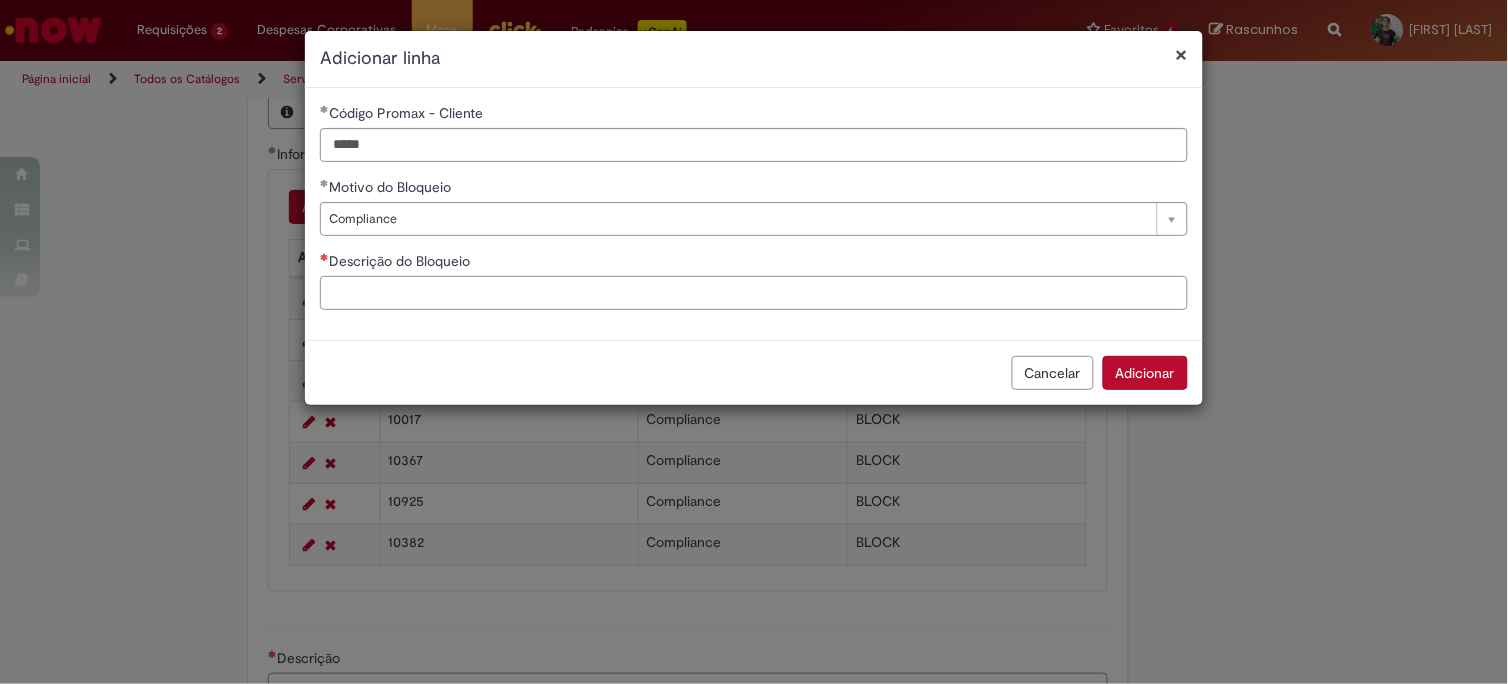 click on "Descrição do Bloqueio" at bounding box center [754, 293] 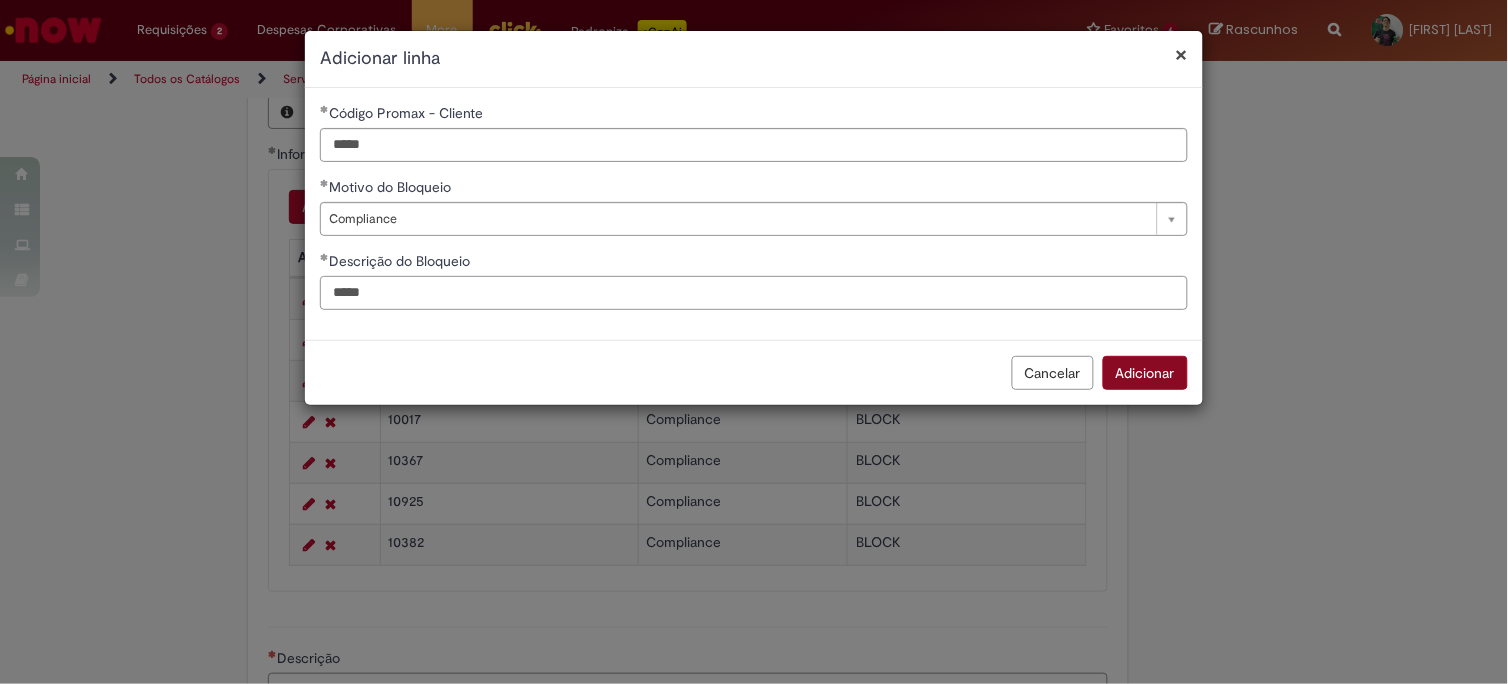 type on "*****" 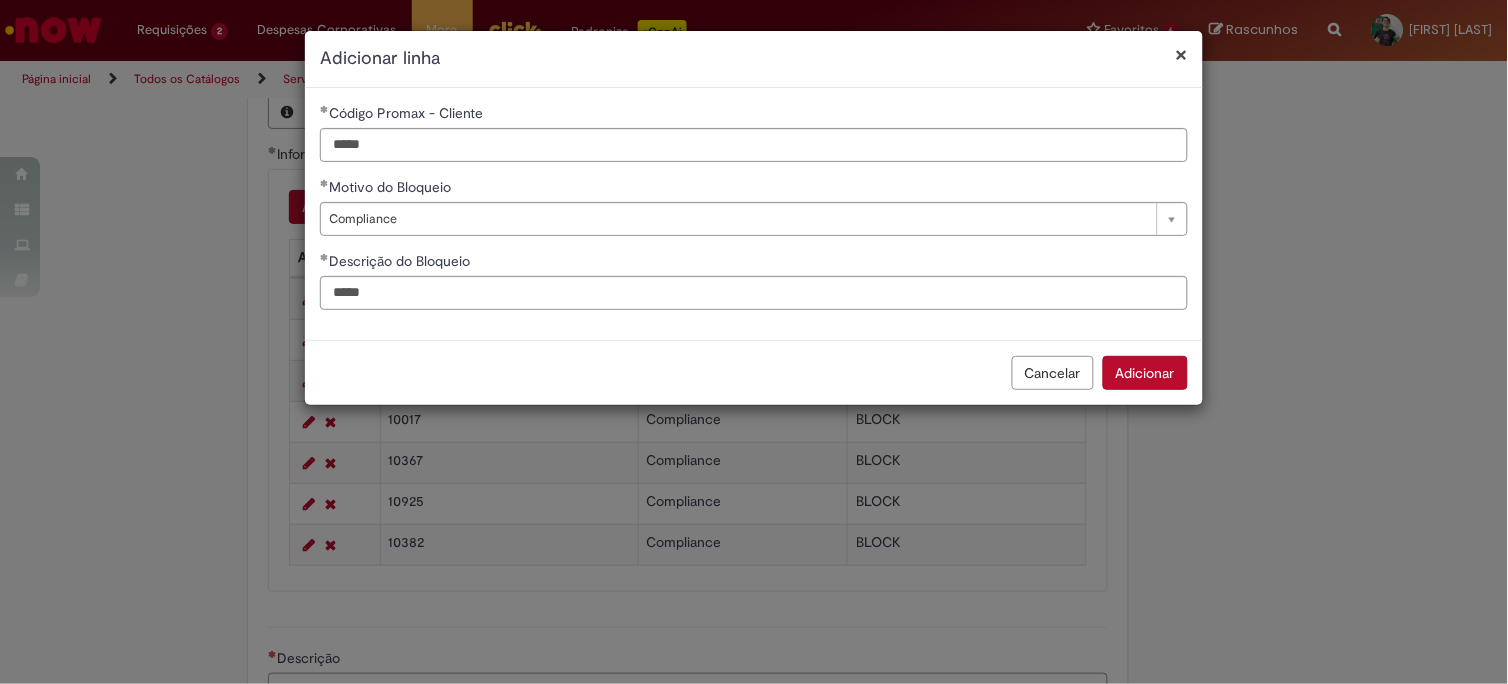 click on "Adicionar" at bounding box center [1145, 373] 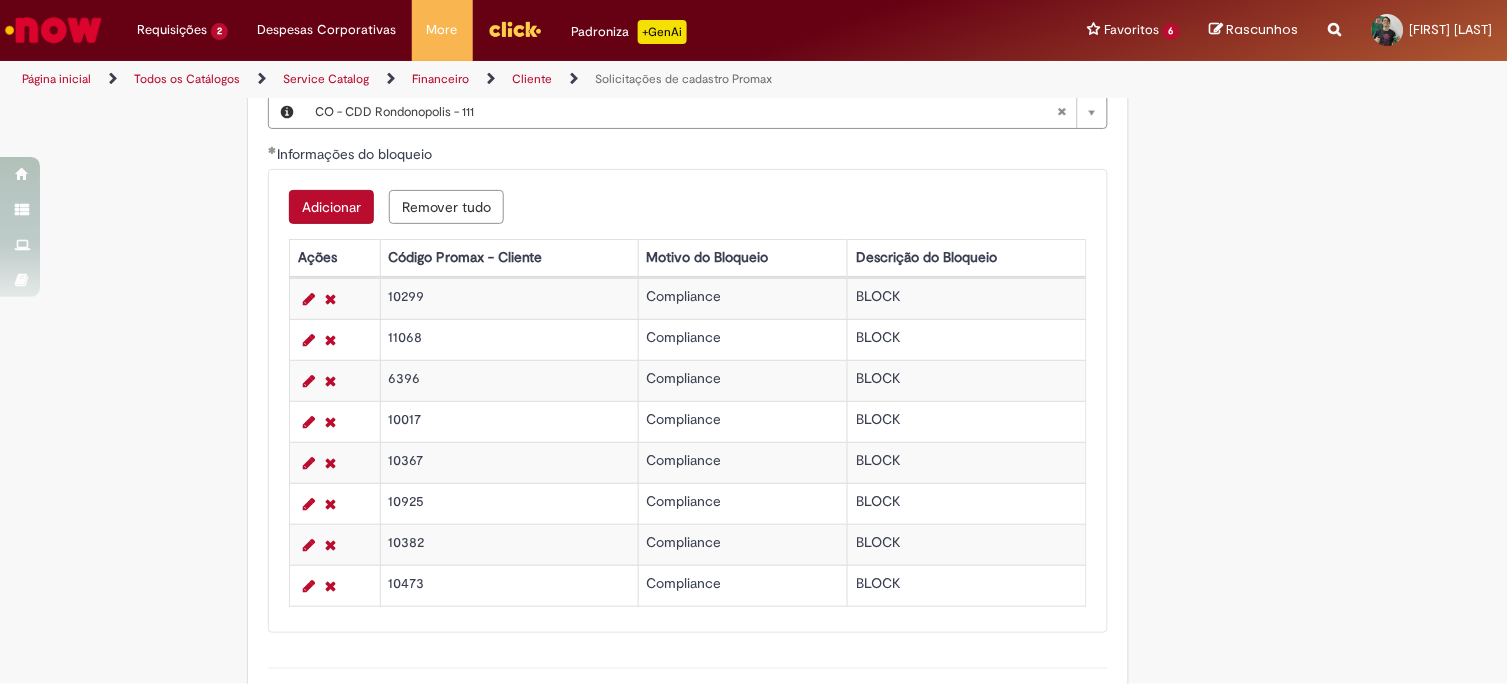 click on "Adicionar" at bounding box center (331, 207) 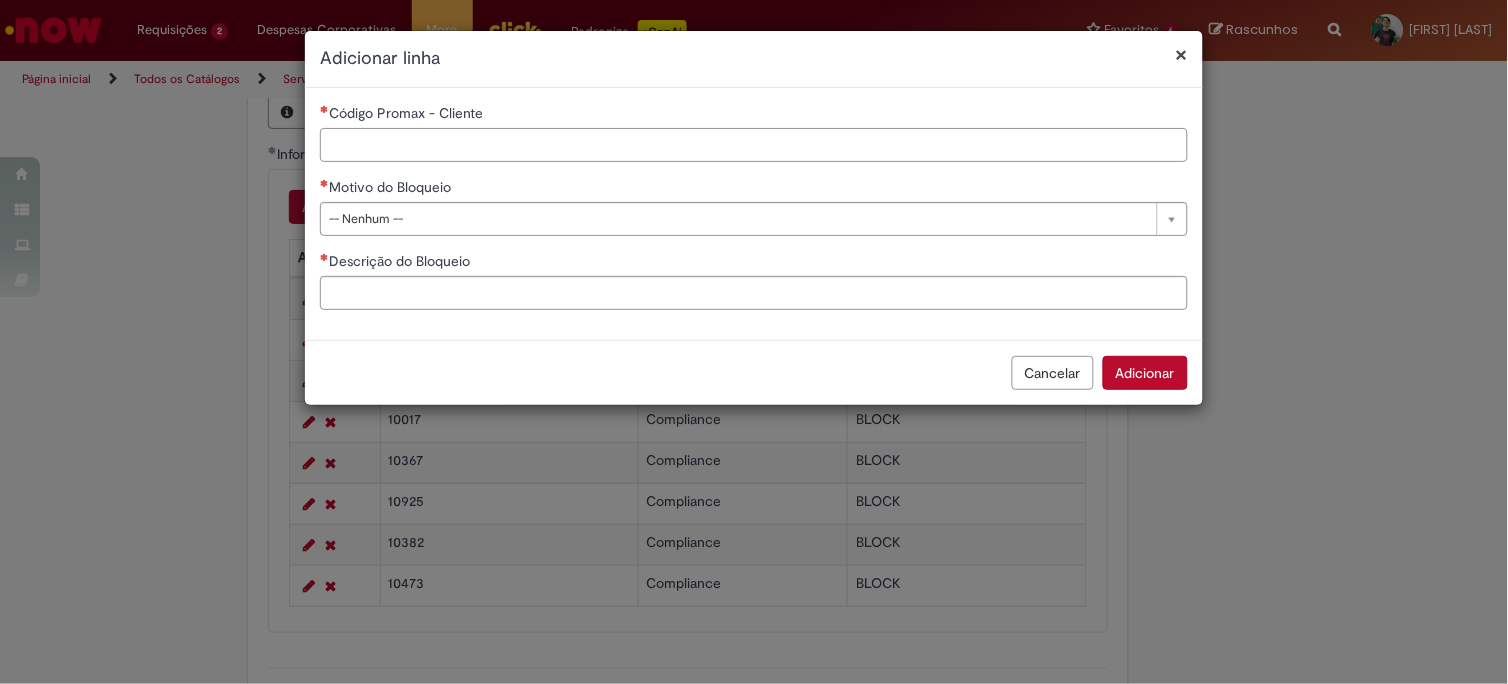 click on "Código Promax - Cliente" at bounding box center [754, 145] 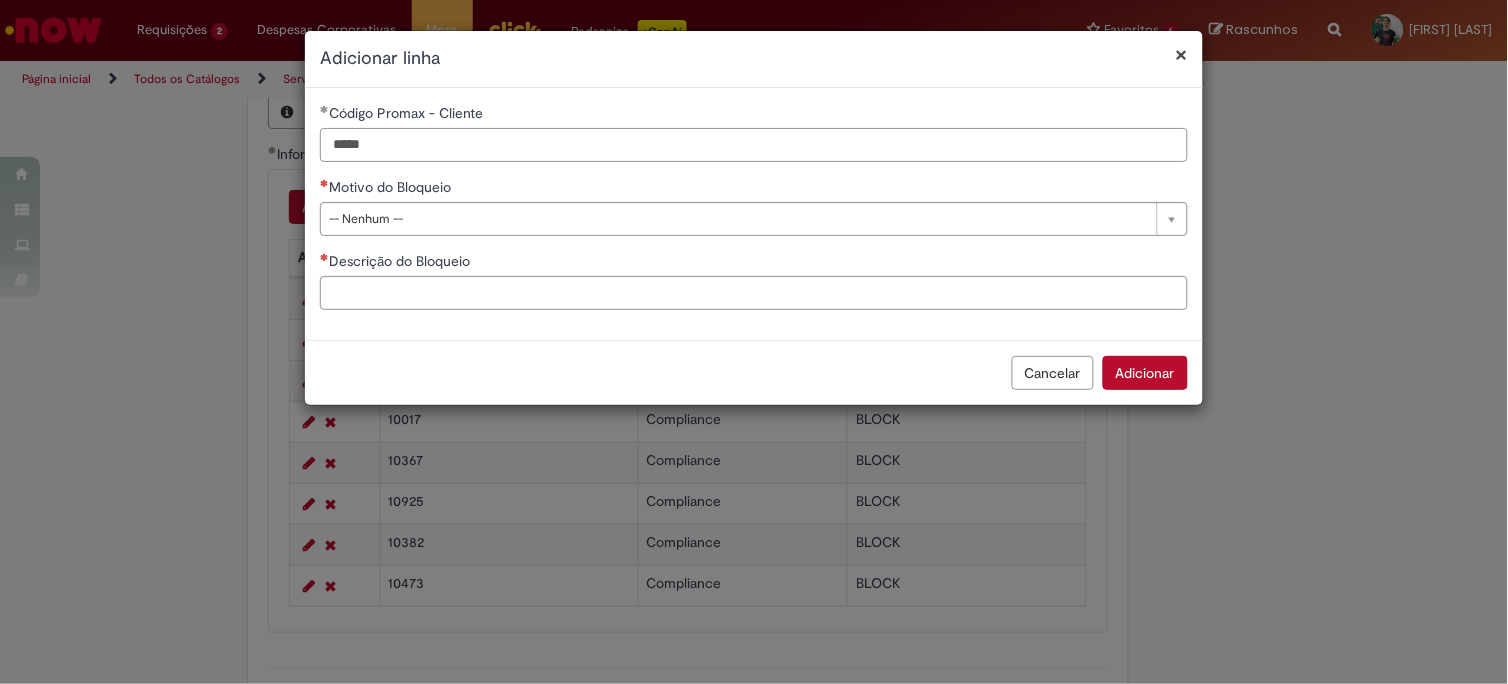 type on "*****" 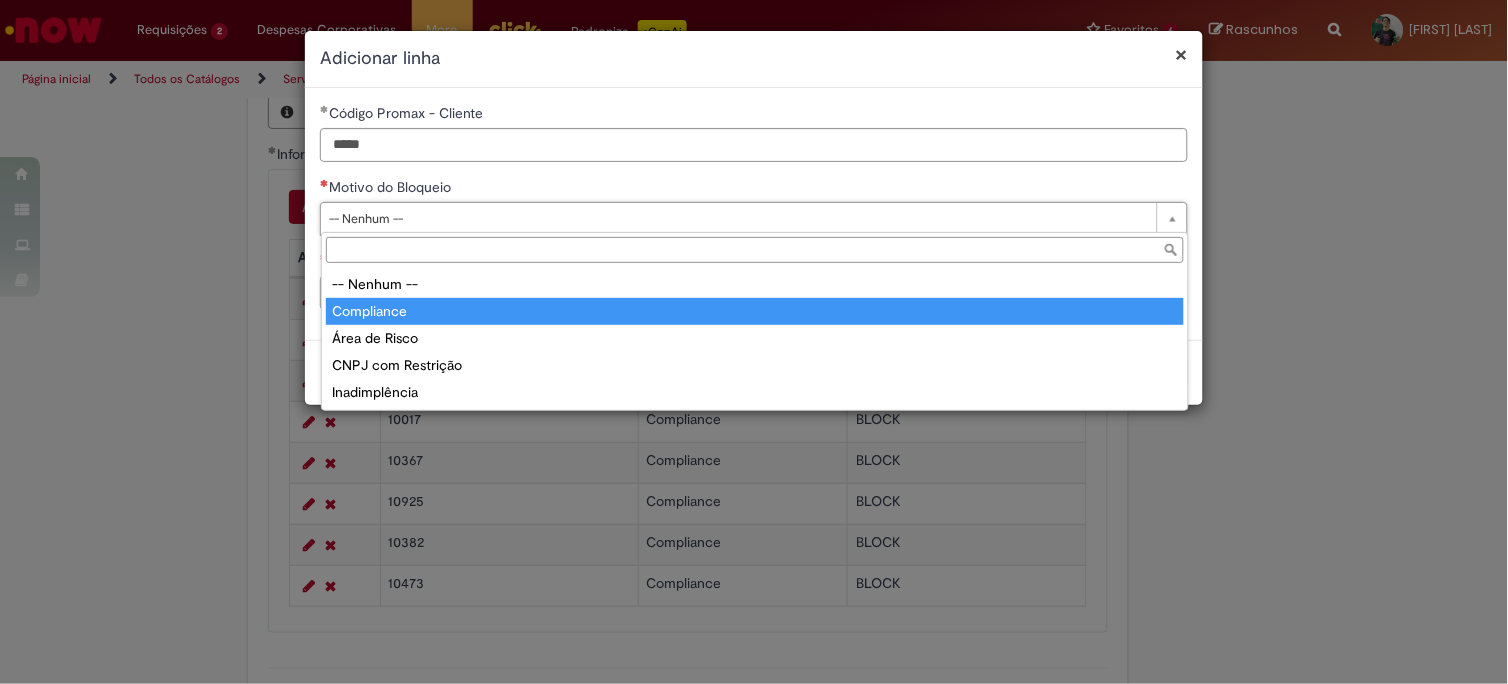 type on "**********" 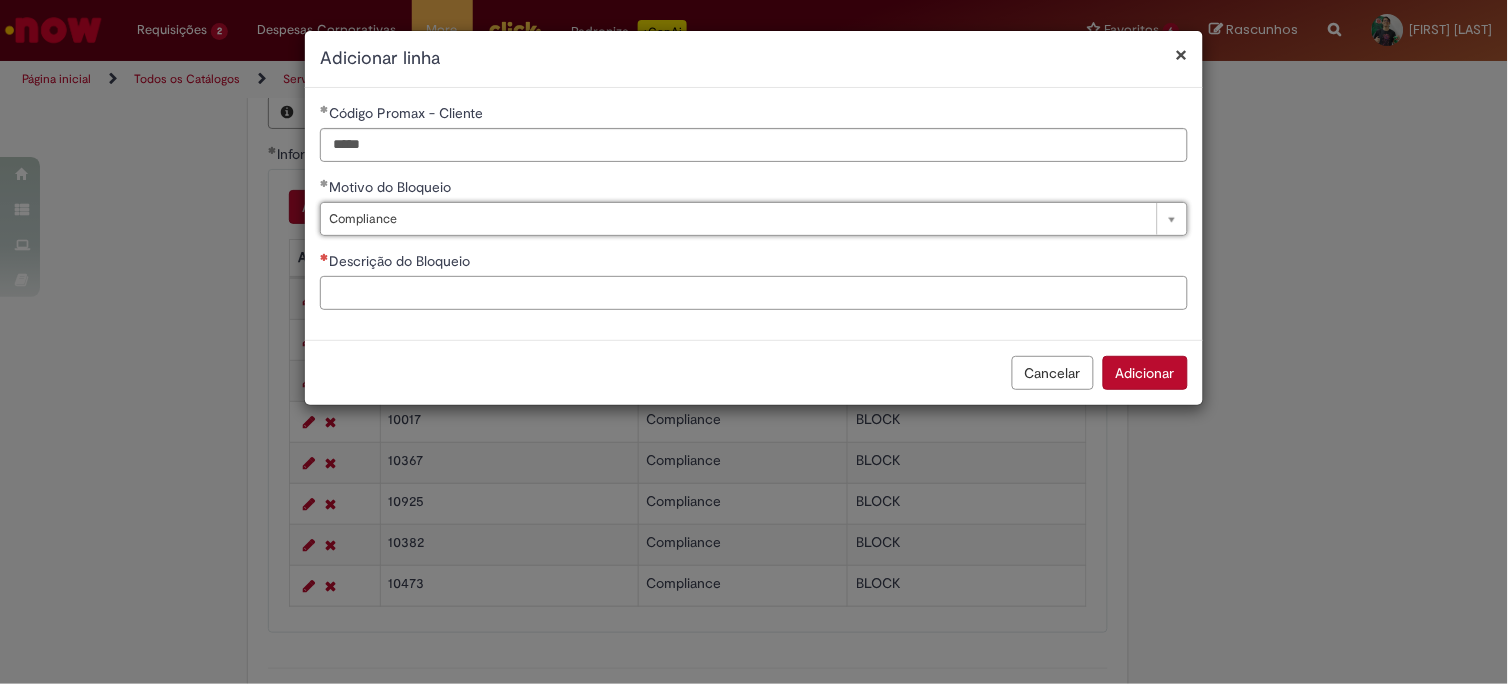 click on "Descrição do Bloqueio" at bounding box center [754, 293] 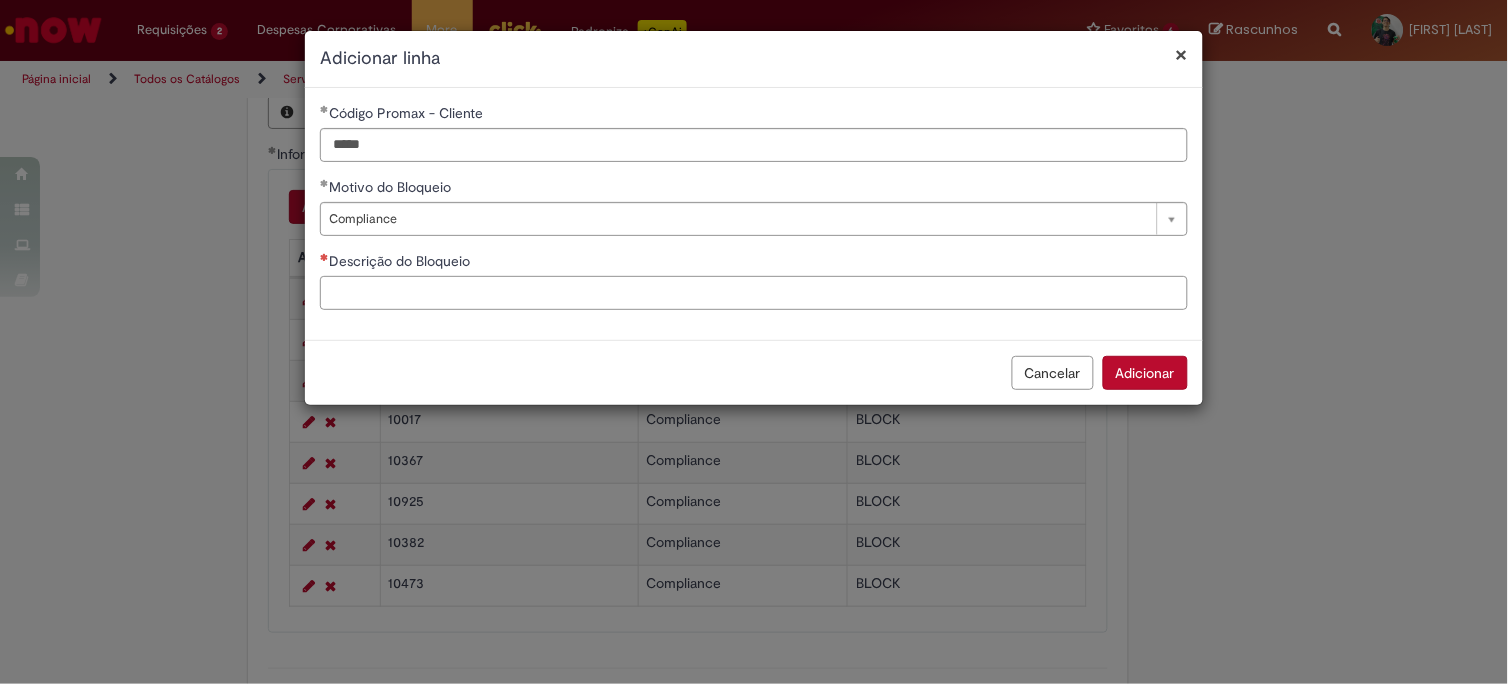 paste on "*****" 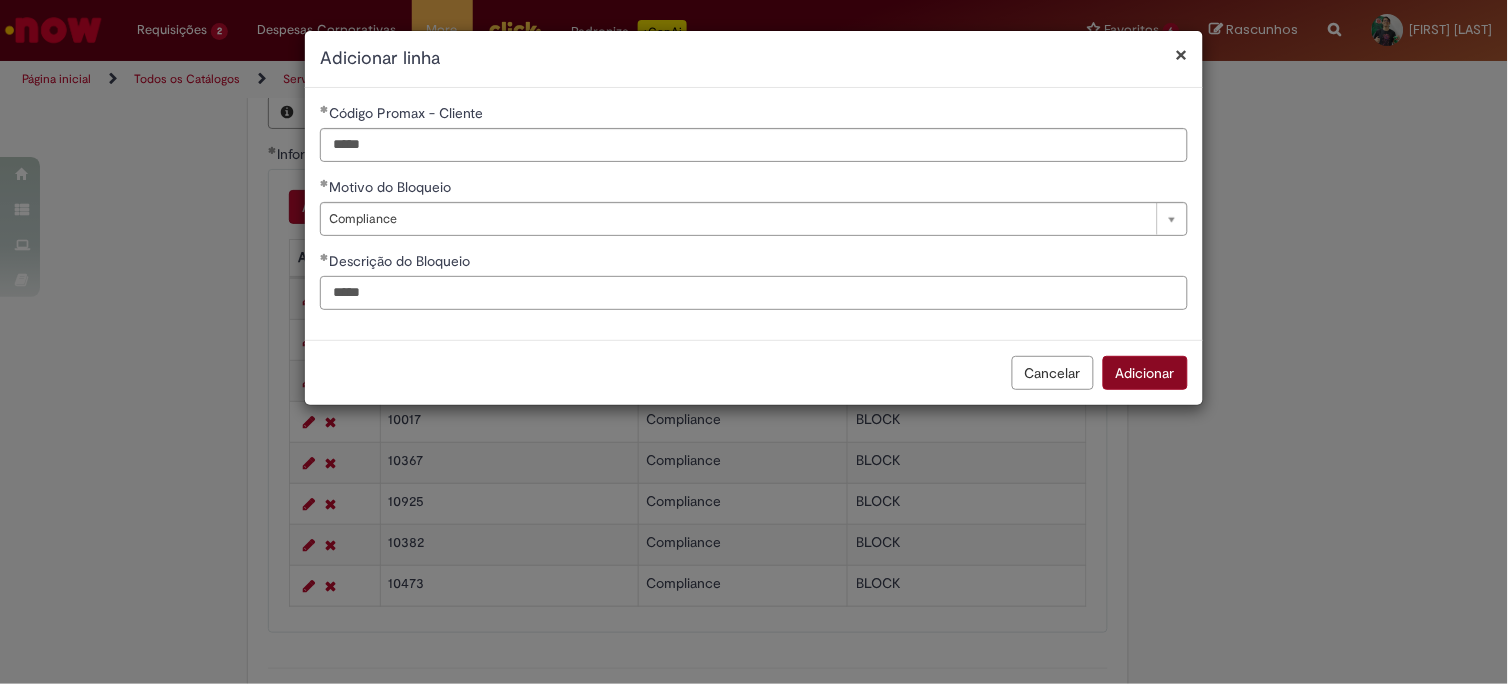 type on "*****" 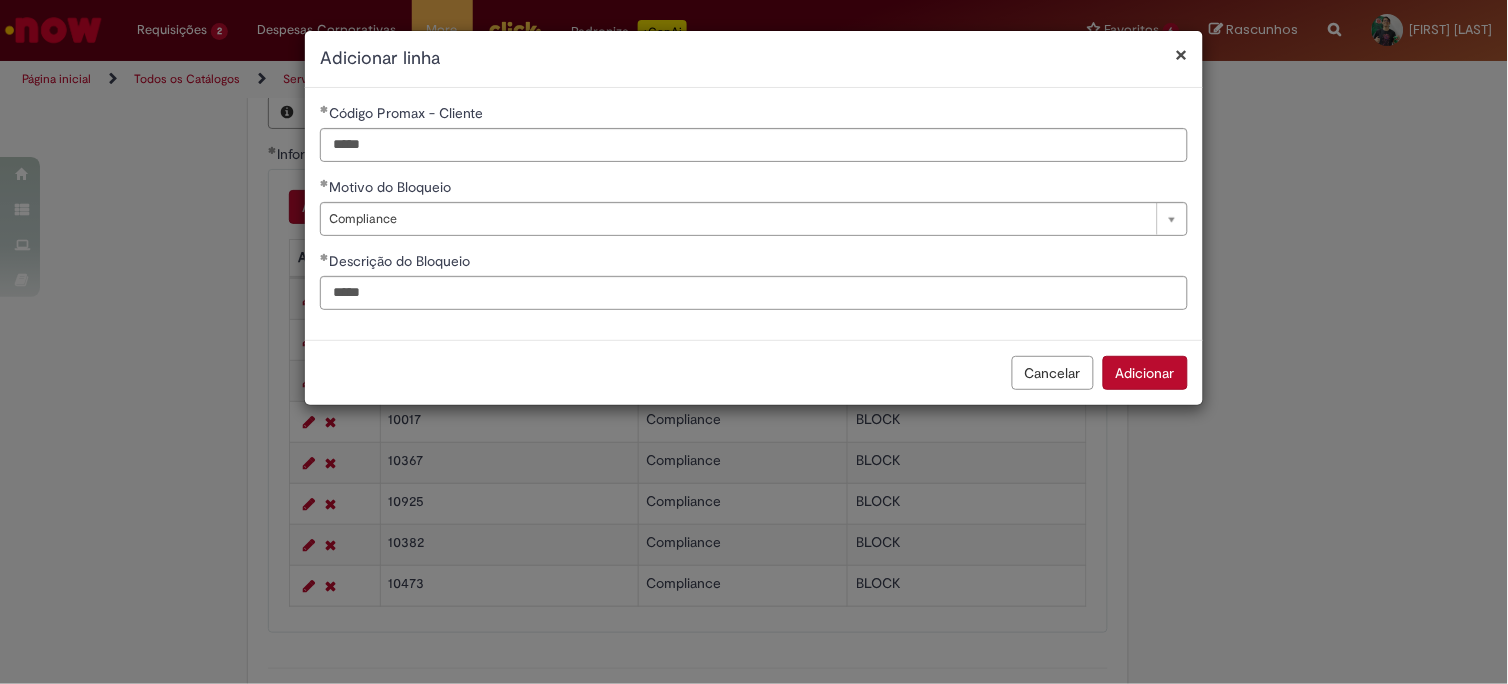 drag, startPoint x: 1175, startPoint y: 387, endPoint x: 1162, endPoint y: 386, distance: 13.038404 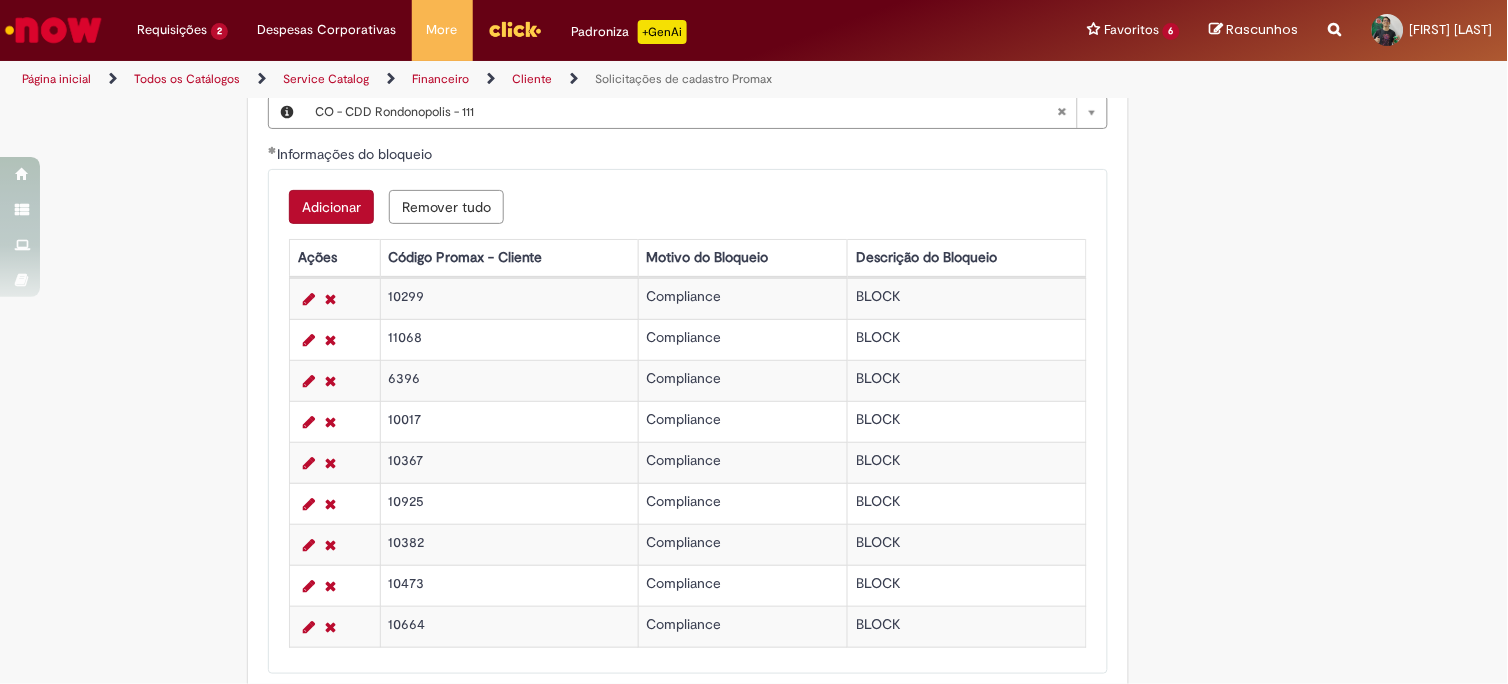 click on "Adicionar" at bounding box center (331, 207) 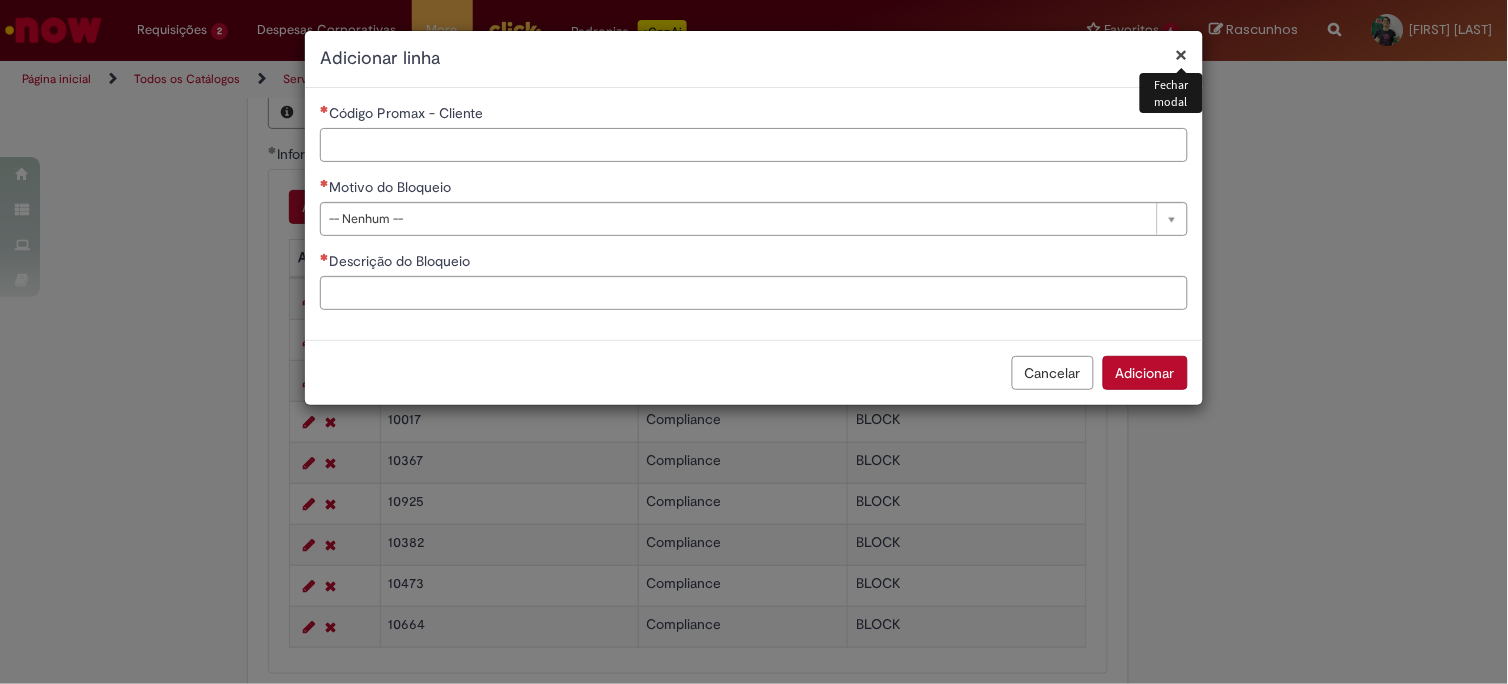 click on "Código Promax - Cliente" at bounding box center [754, 145] 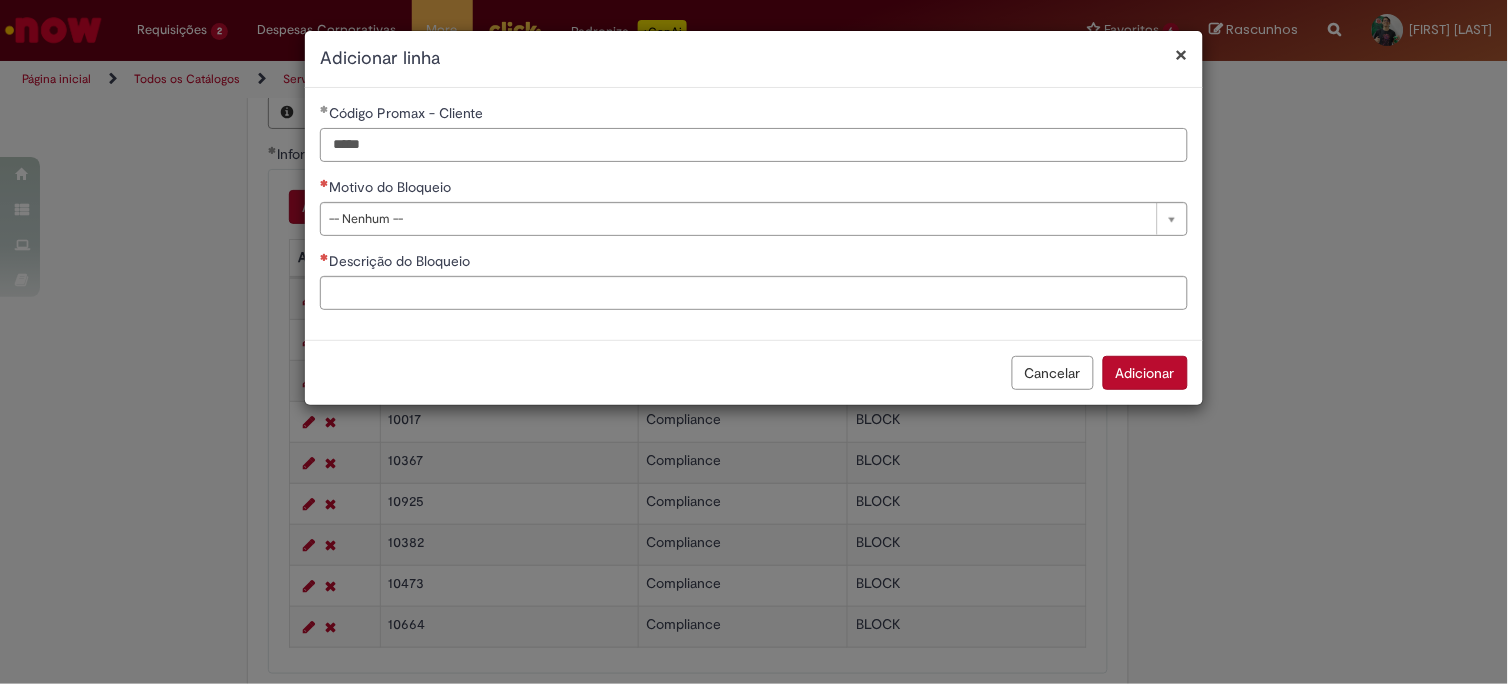 type on "*****" 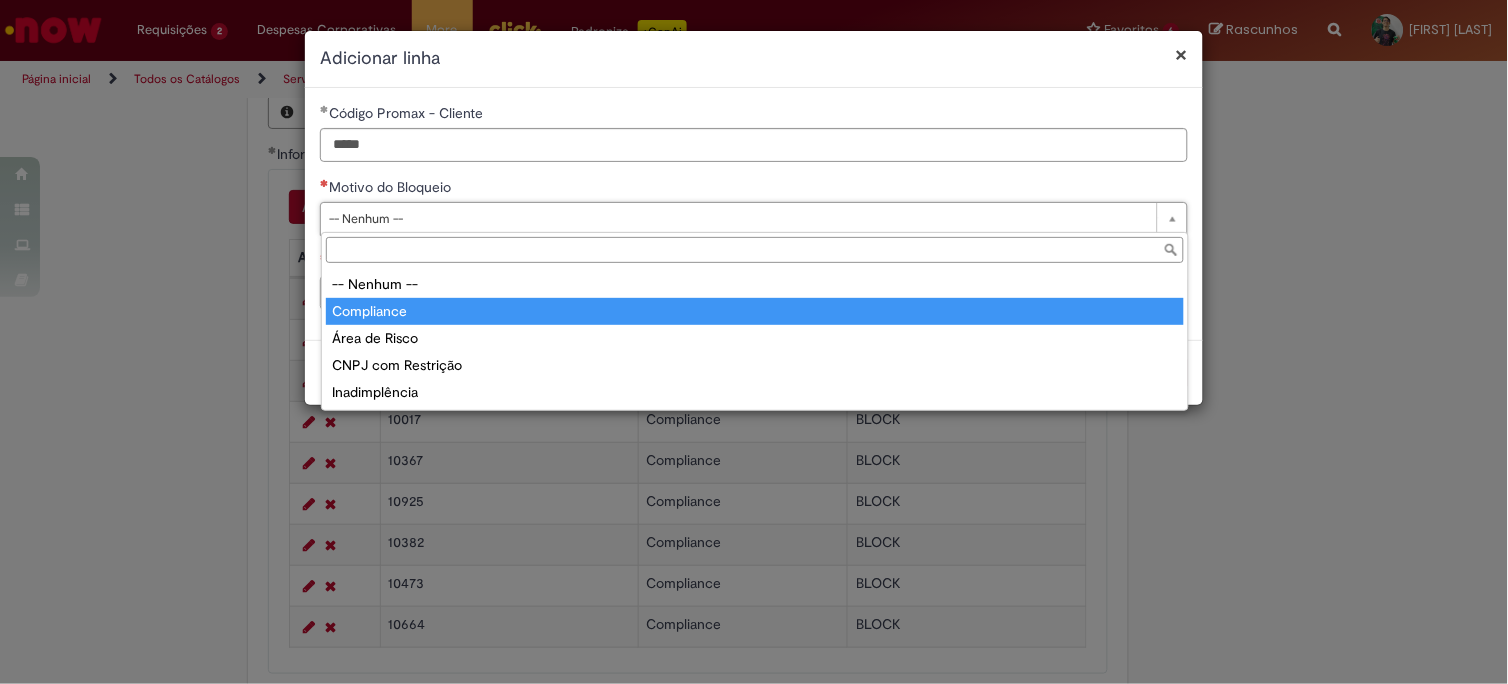 type on "**********" 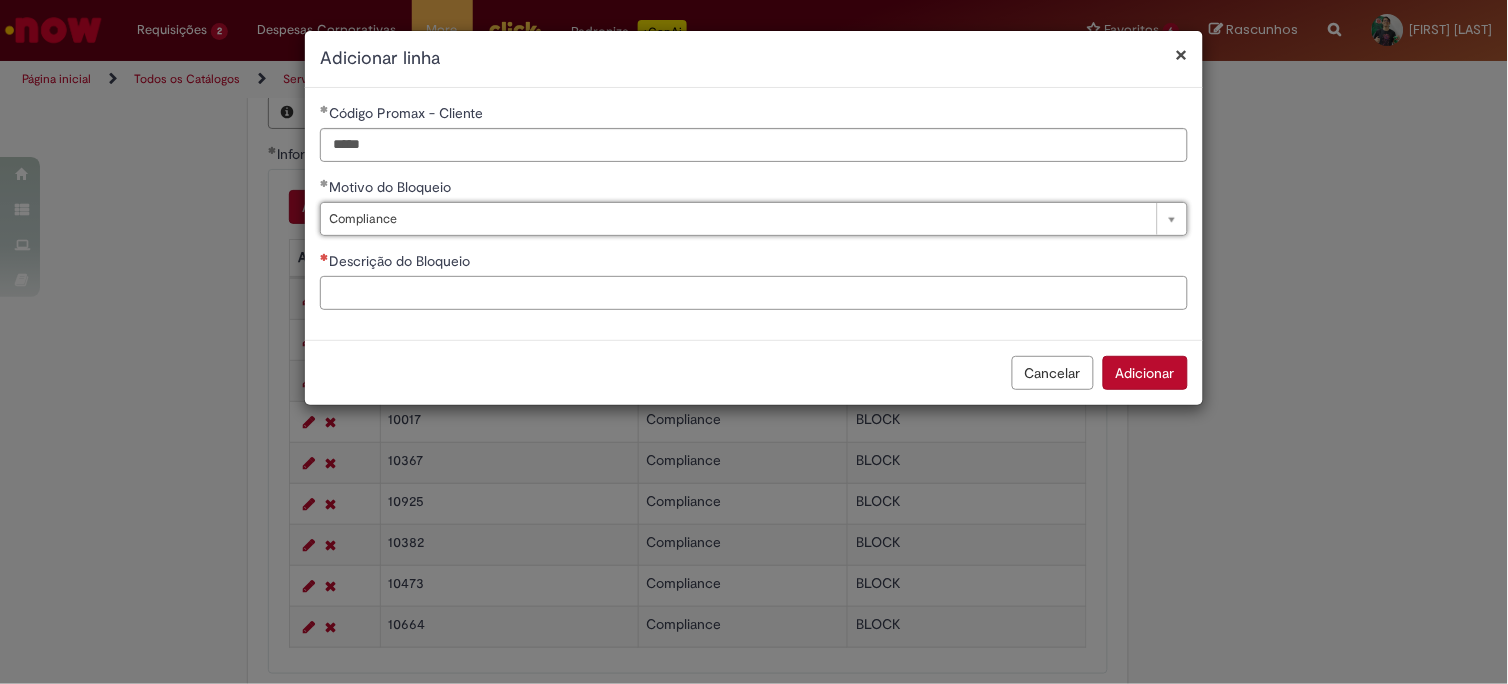 click on "Descrição do Bloqueio" at bounding box center [754, 293] 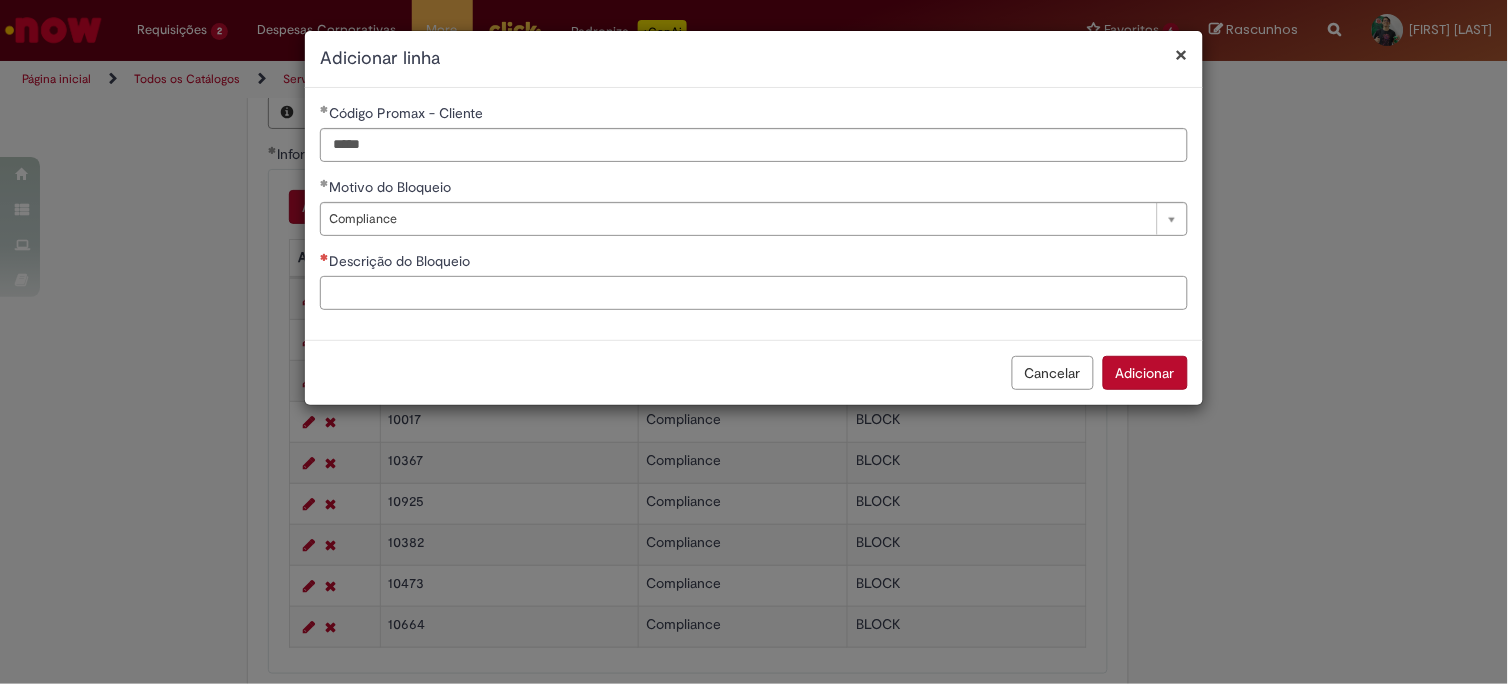 paste on "*****" 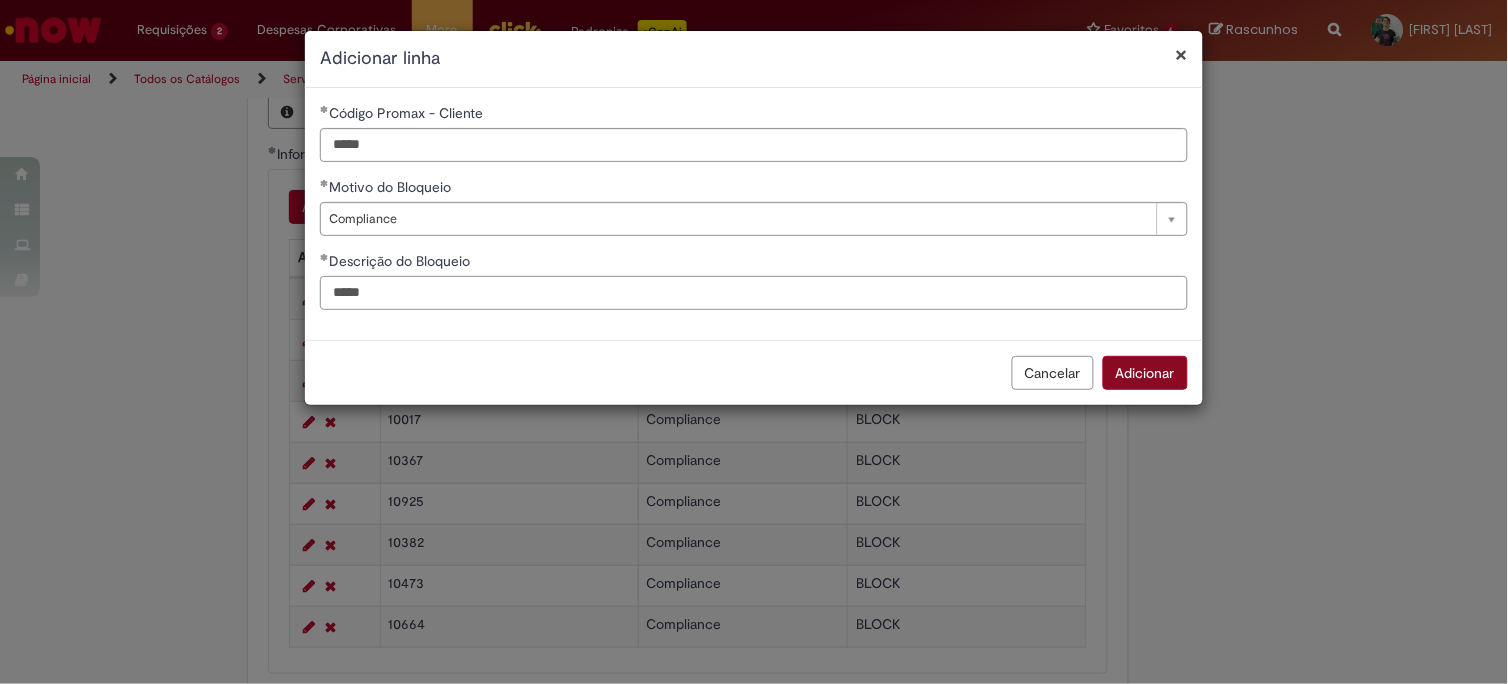 type on "*****" 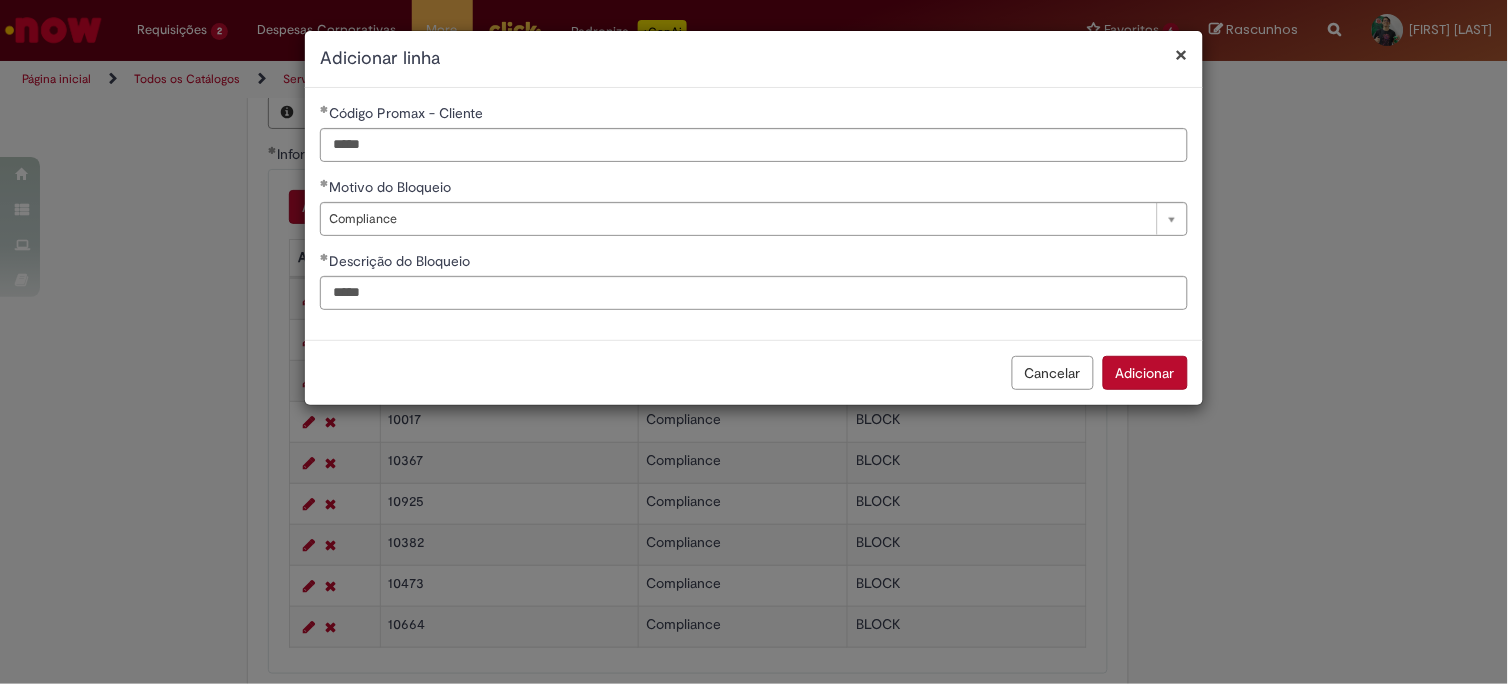 click on "Adicionar" at bounding box center [1145, 373] 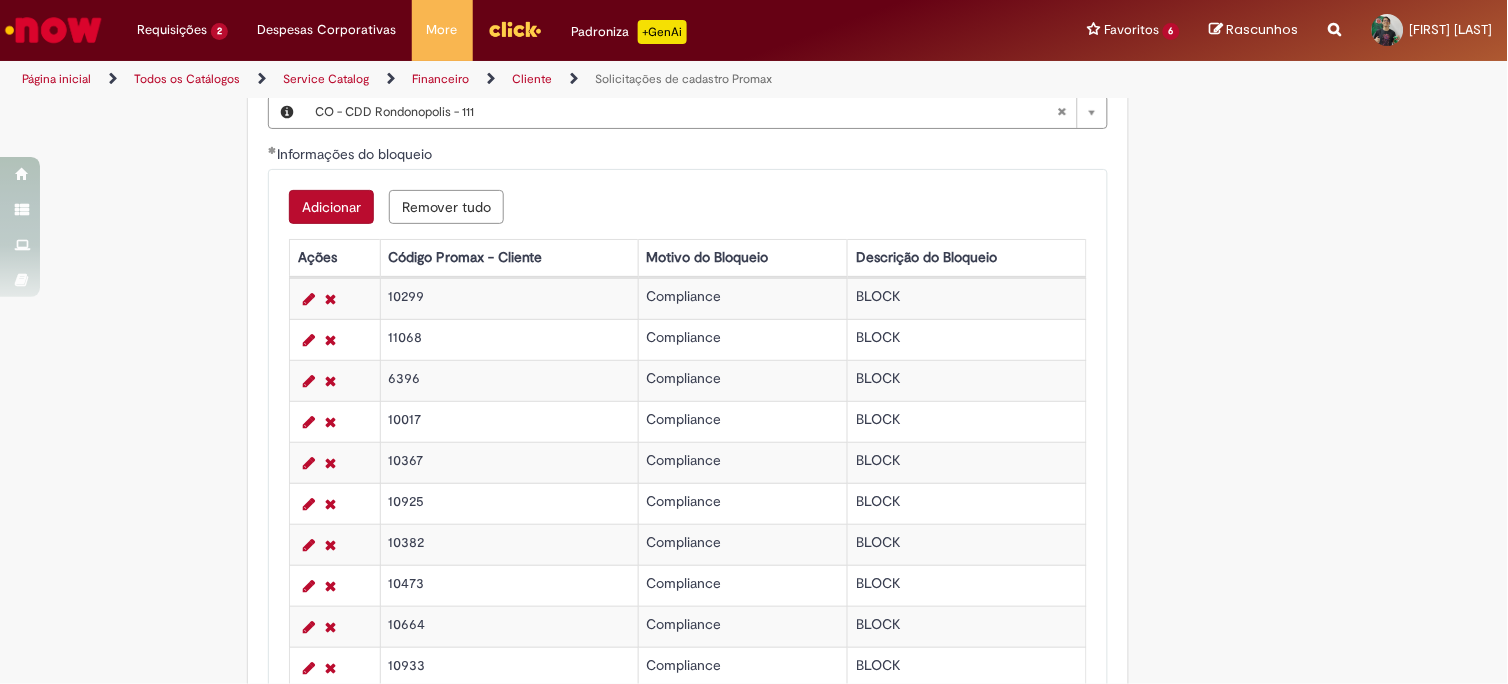 scroll, scrollTop: 1555, scrollLeft: 0, axis: vertical 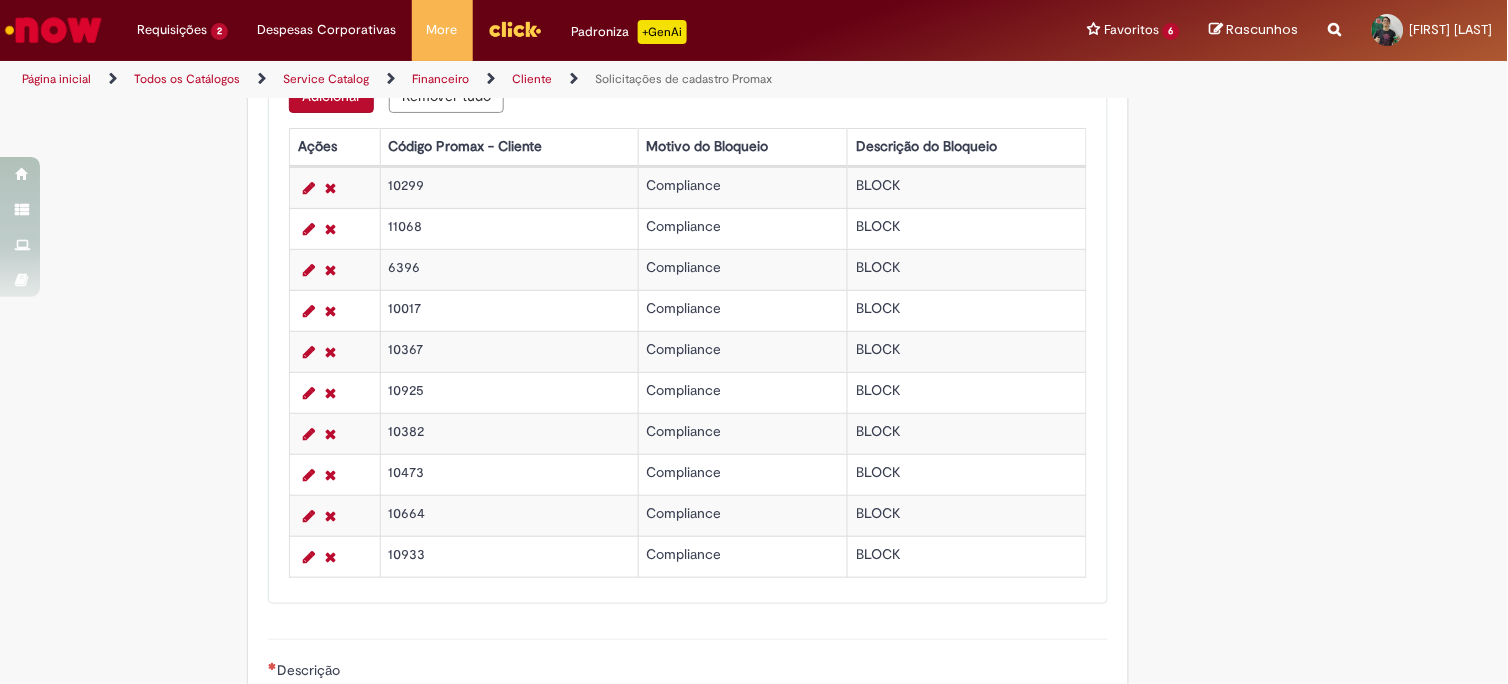 click on "Adicionar" at bounding box center (331, 96) 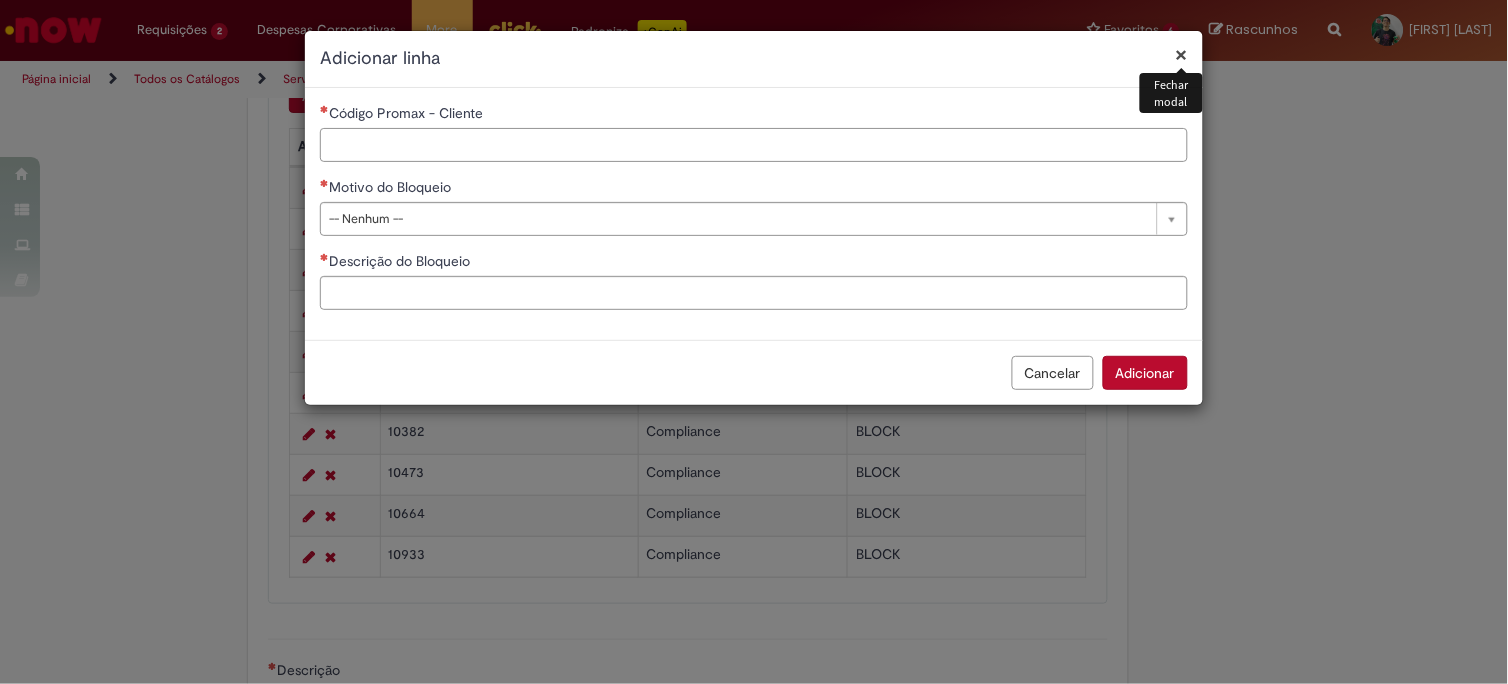click on "Código Promax - Cliente" at bounding box center (754, 145) 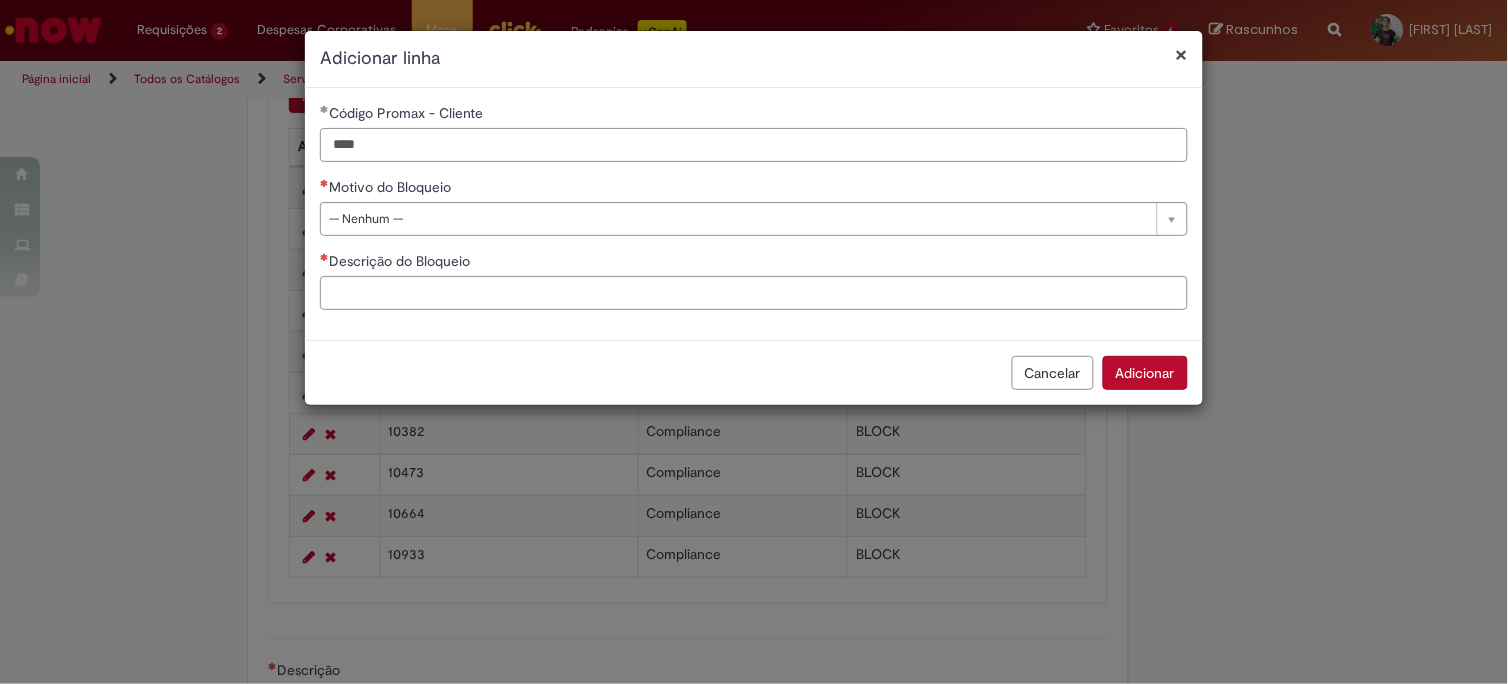 type on "****" 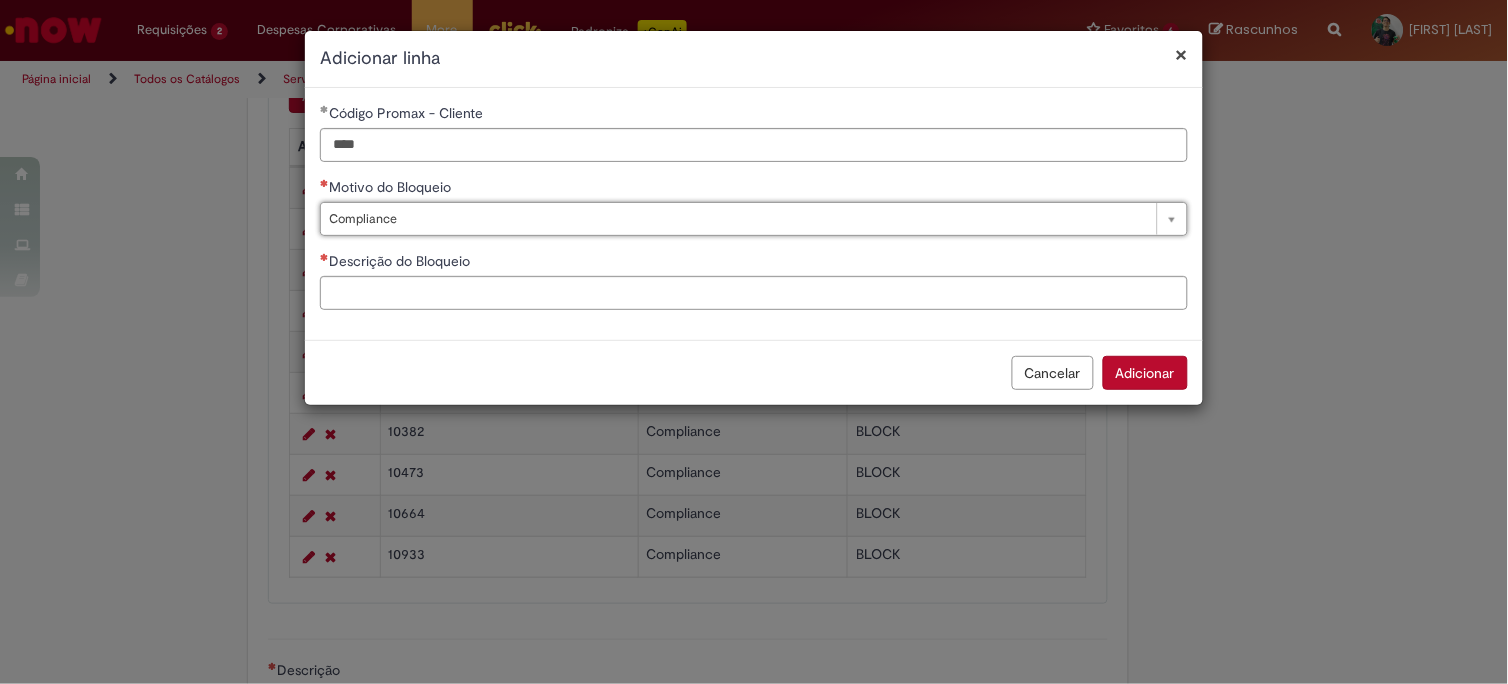 type on "**********" 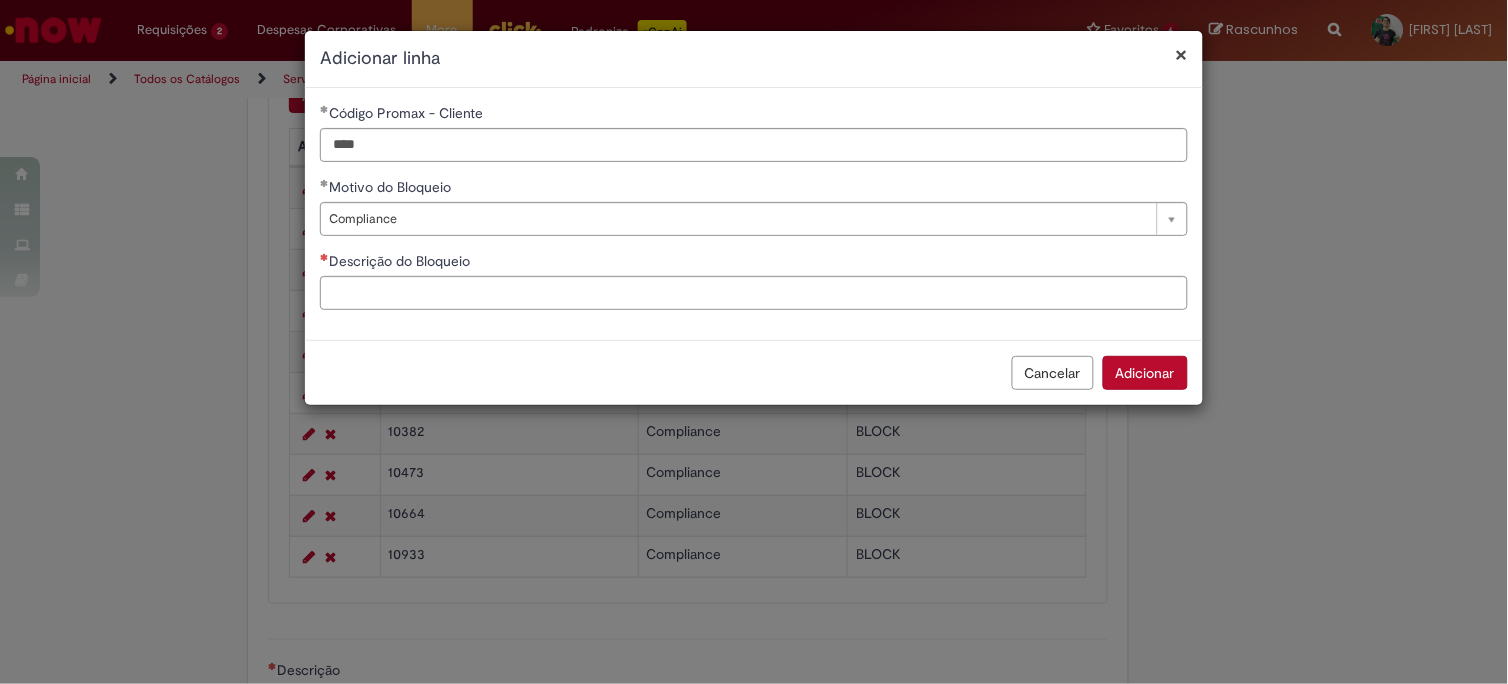click on "**********" at bounding box center (754, 214) 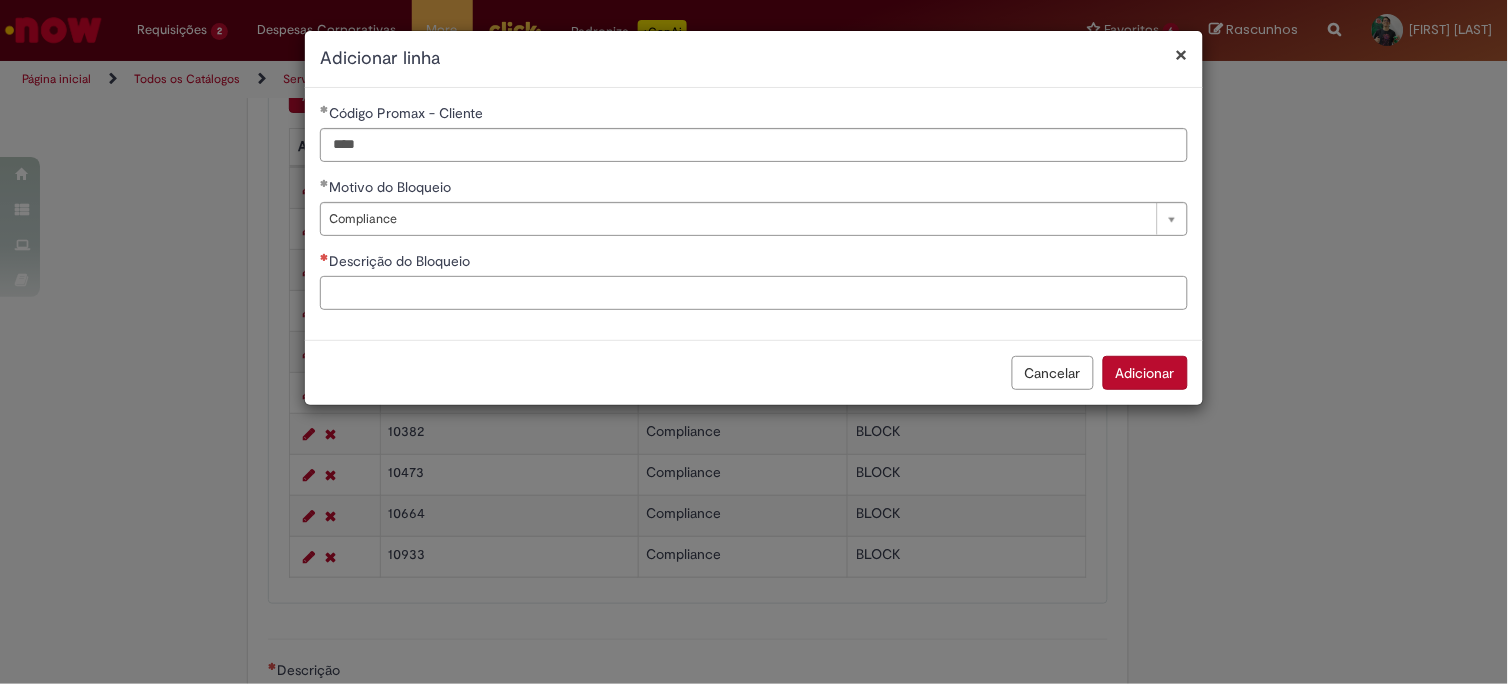 click on "Descrição do Bloqueio" at bounding box center (754, 293) 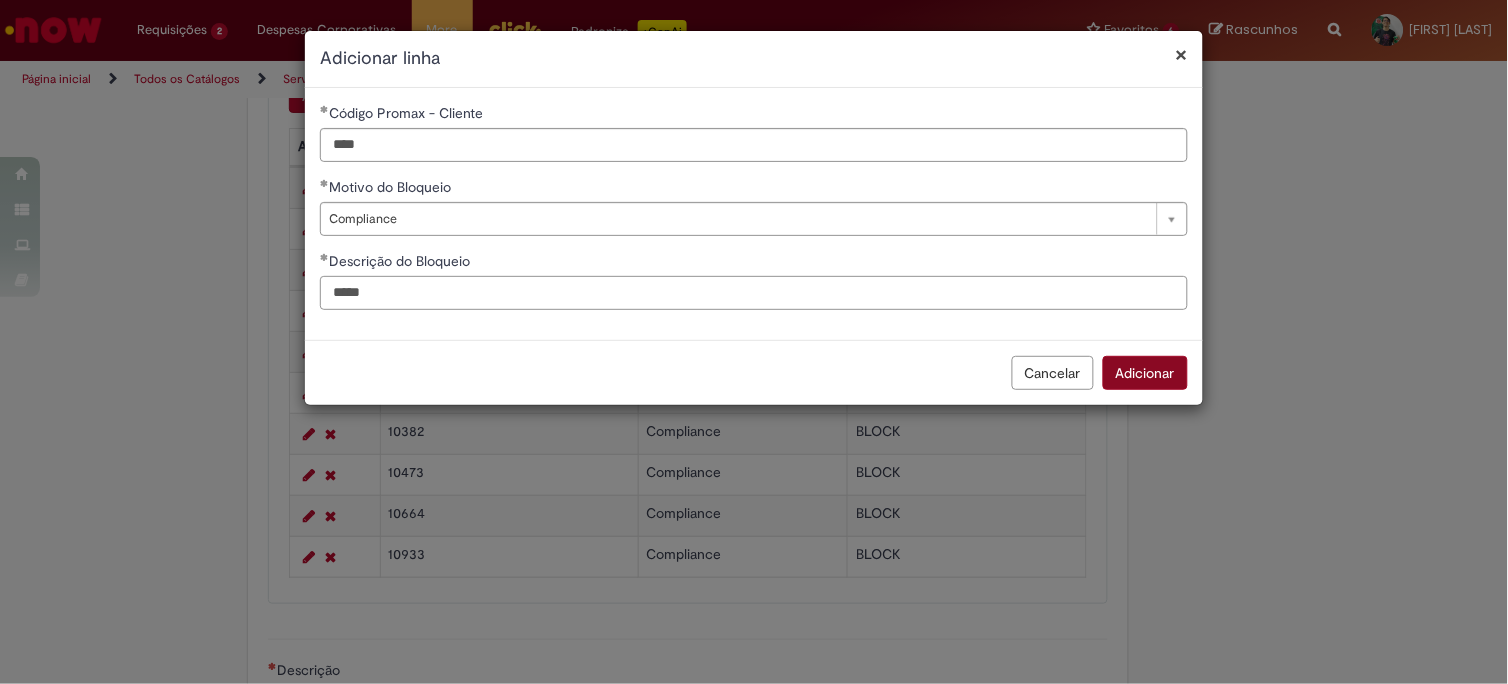 type on "*****" 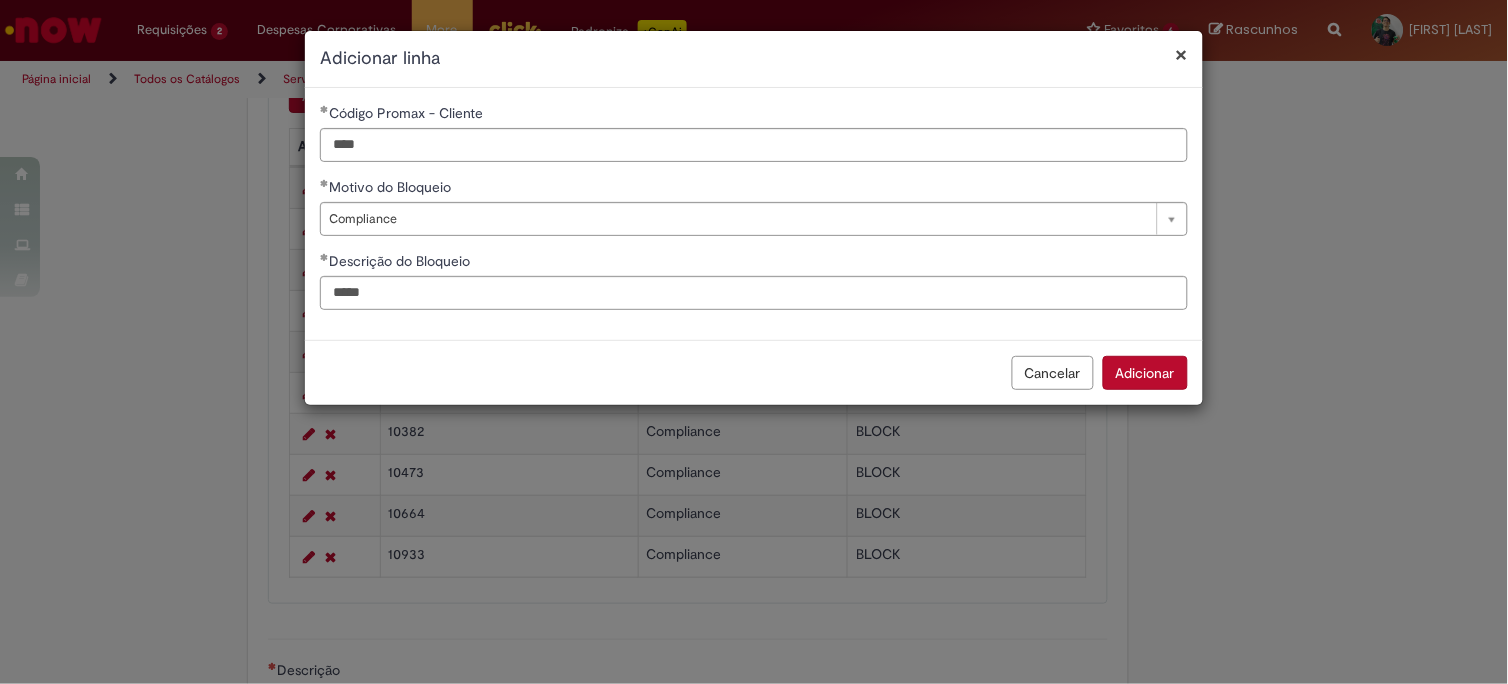click on "Adicionar" at bounding box center (1145, 373) 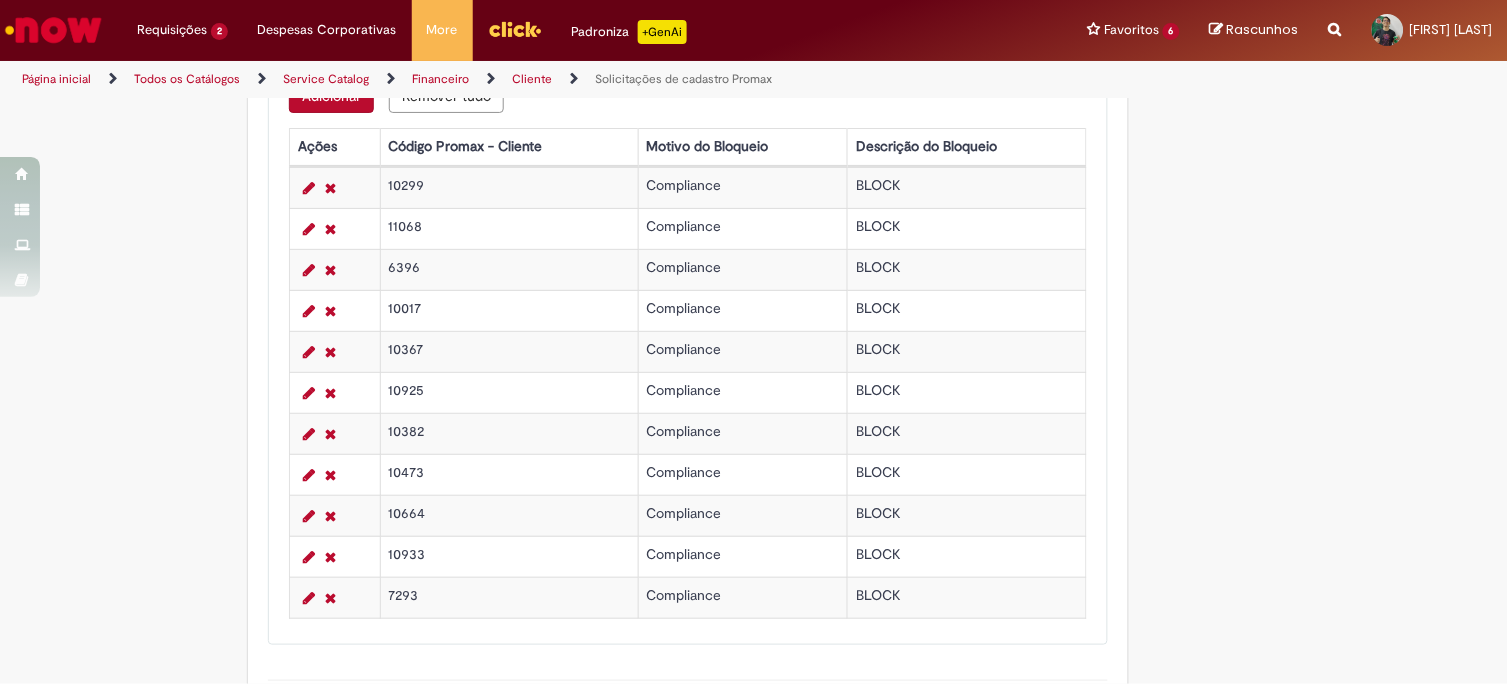 click on "Adicionar" at bounding box center [331, 96] 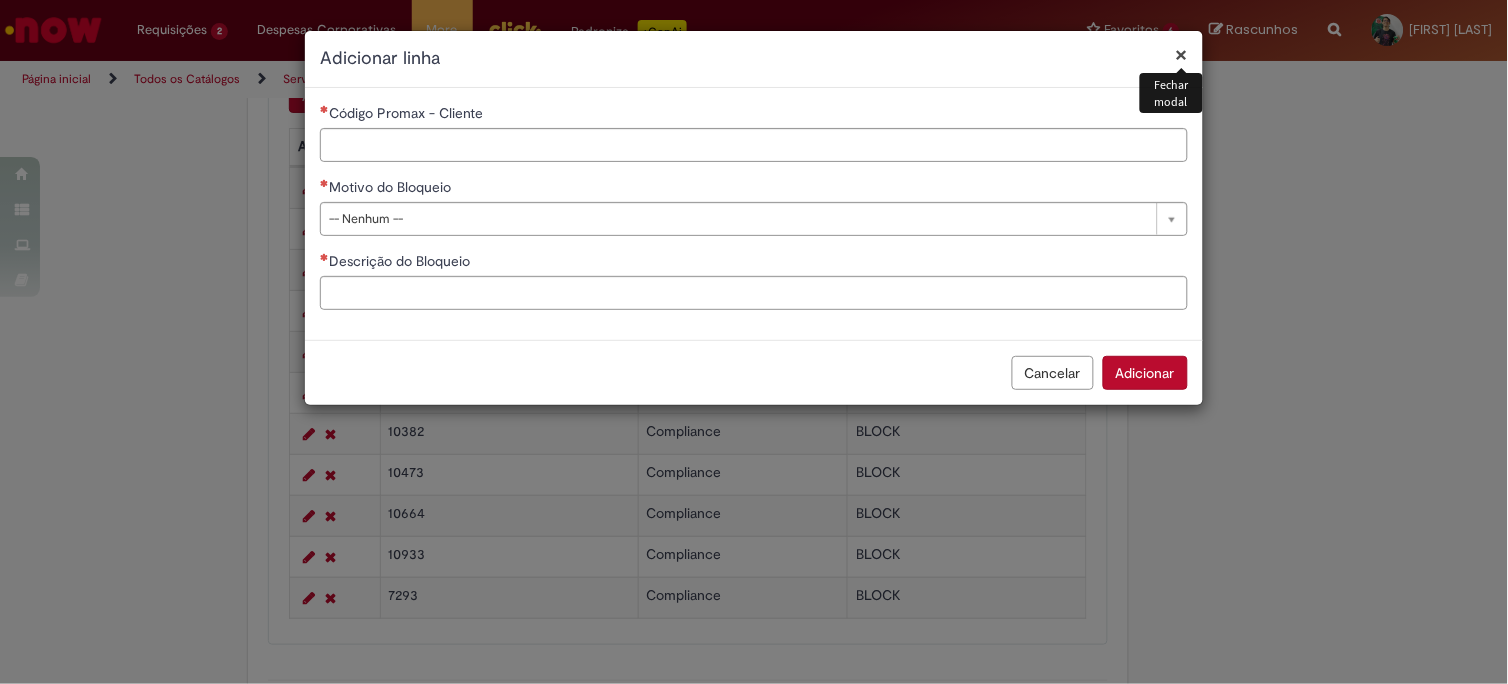 click on "×" at bounding box center (1182, 54) 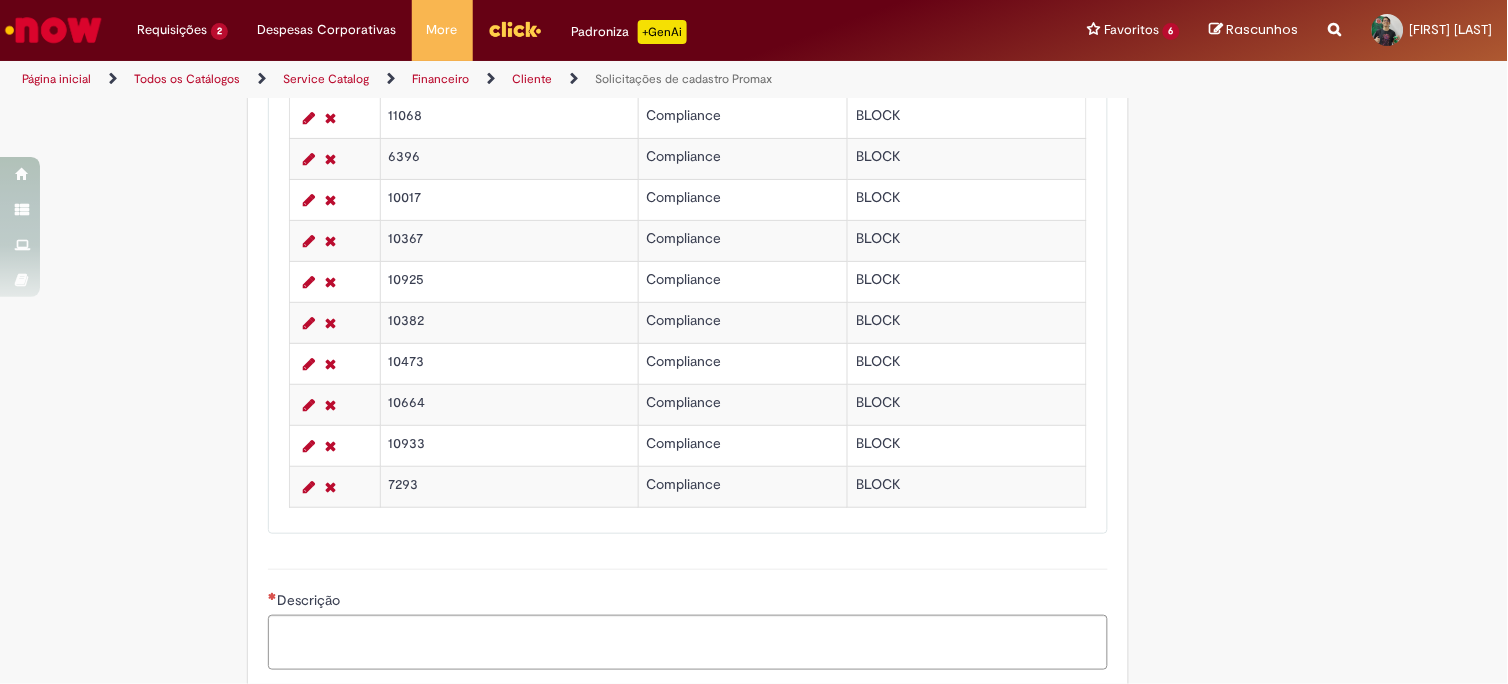 scroll, scrollTop: 1555, scrollLeft: 0, axis: vertical 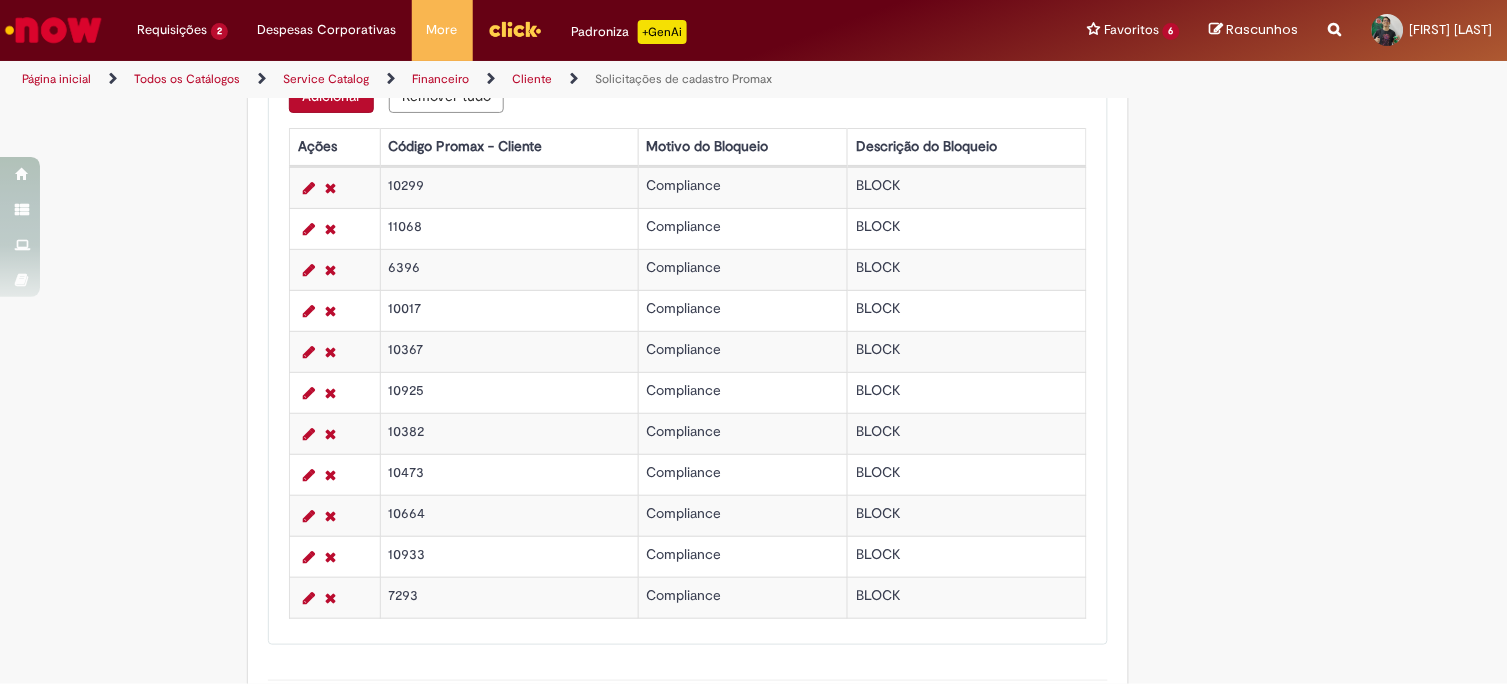 click on "Adicionar Remover tudo Informações do bloqueio Ações Código Promax - Cliente Motivo do Bloqueio Descrição do Bloqueio [NUMBER] Compliance BLOCK [NUMBER] Compliance BLOCK [NUMBER] Compliance BLOCK [NUMBER] Compliance BLOCK [NUMBER] Compliance BLOCK [NUMBER] Compliance BLOCK [NUMBER] Compliance BLOCK [NUMBER] Compliance BLOCK [NUMBER] Compliance BLOCK [NUMBER] Compliance BLOCK" at bounding box center (688, 351) 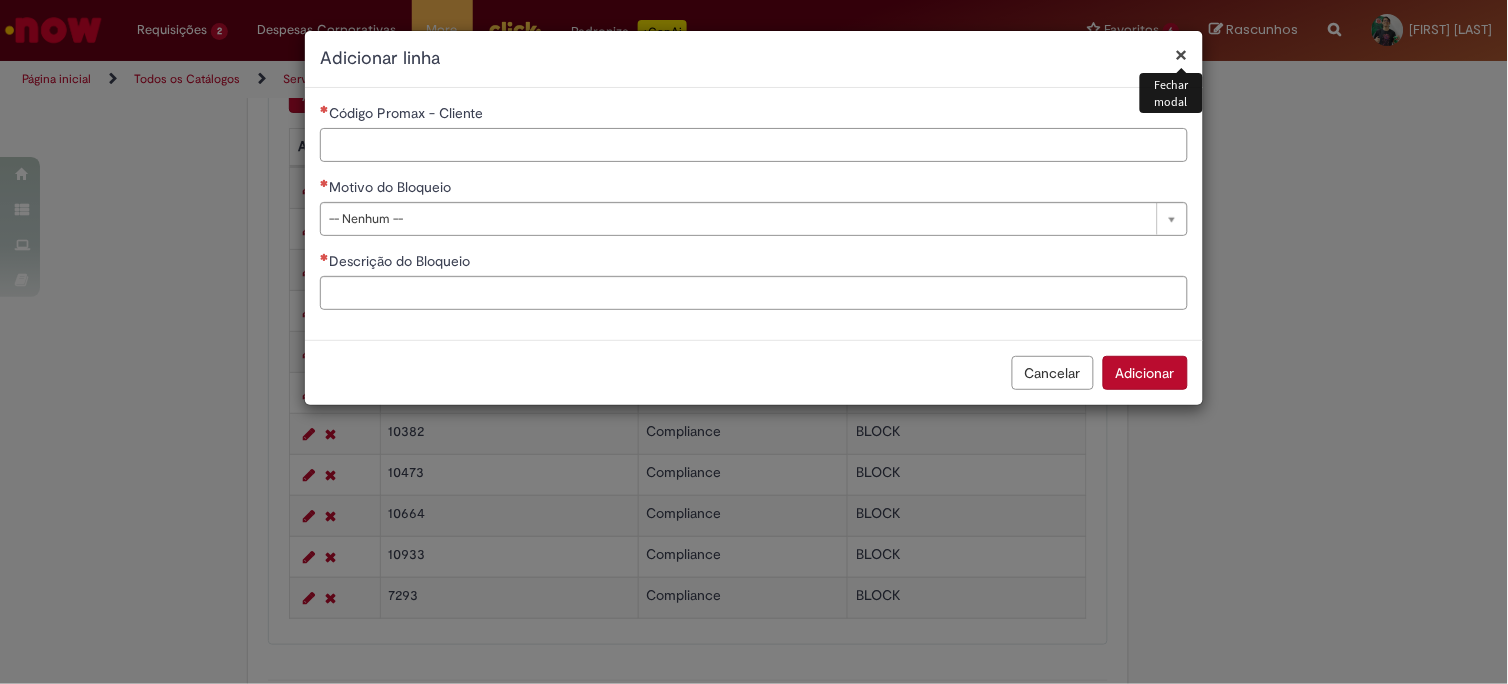 click on "Código Promax - Cliente" at bounding box center (754, 145) 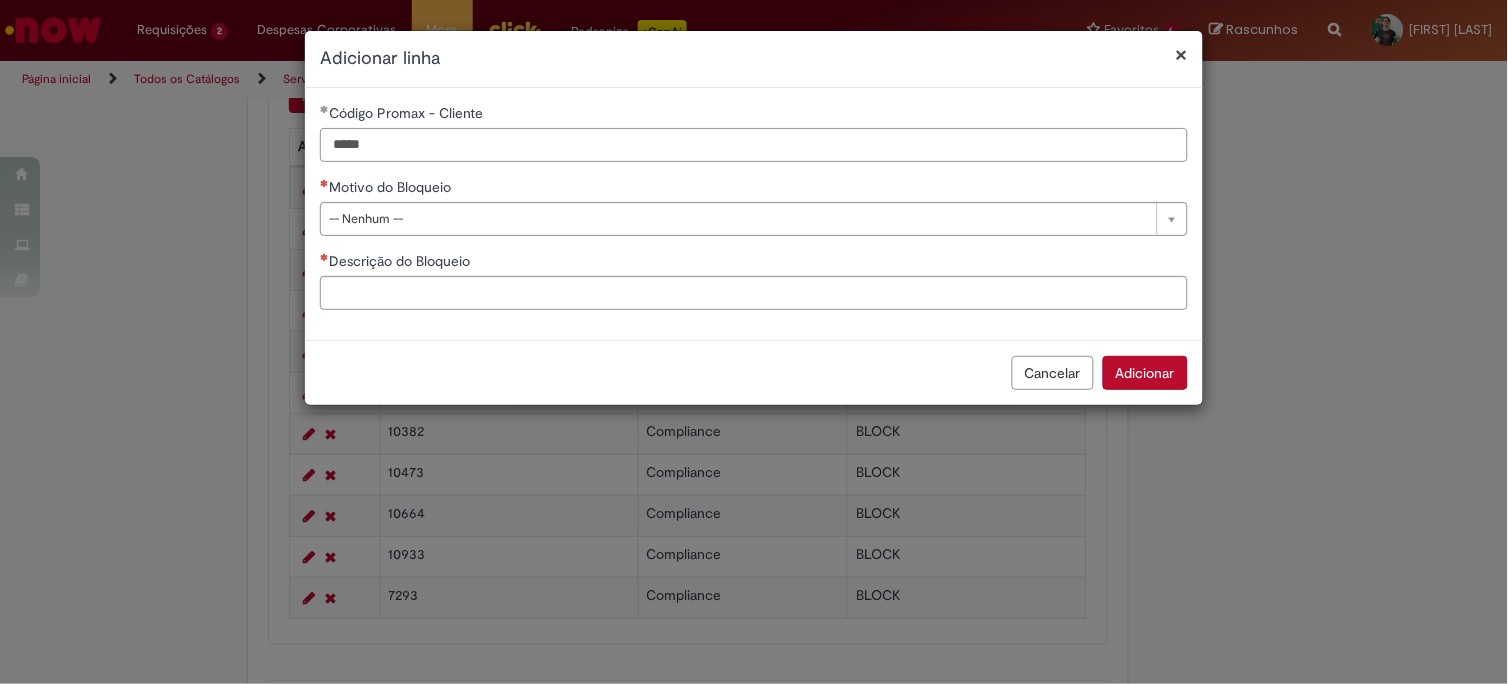 type on "*****" 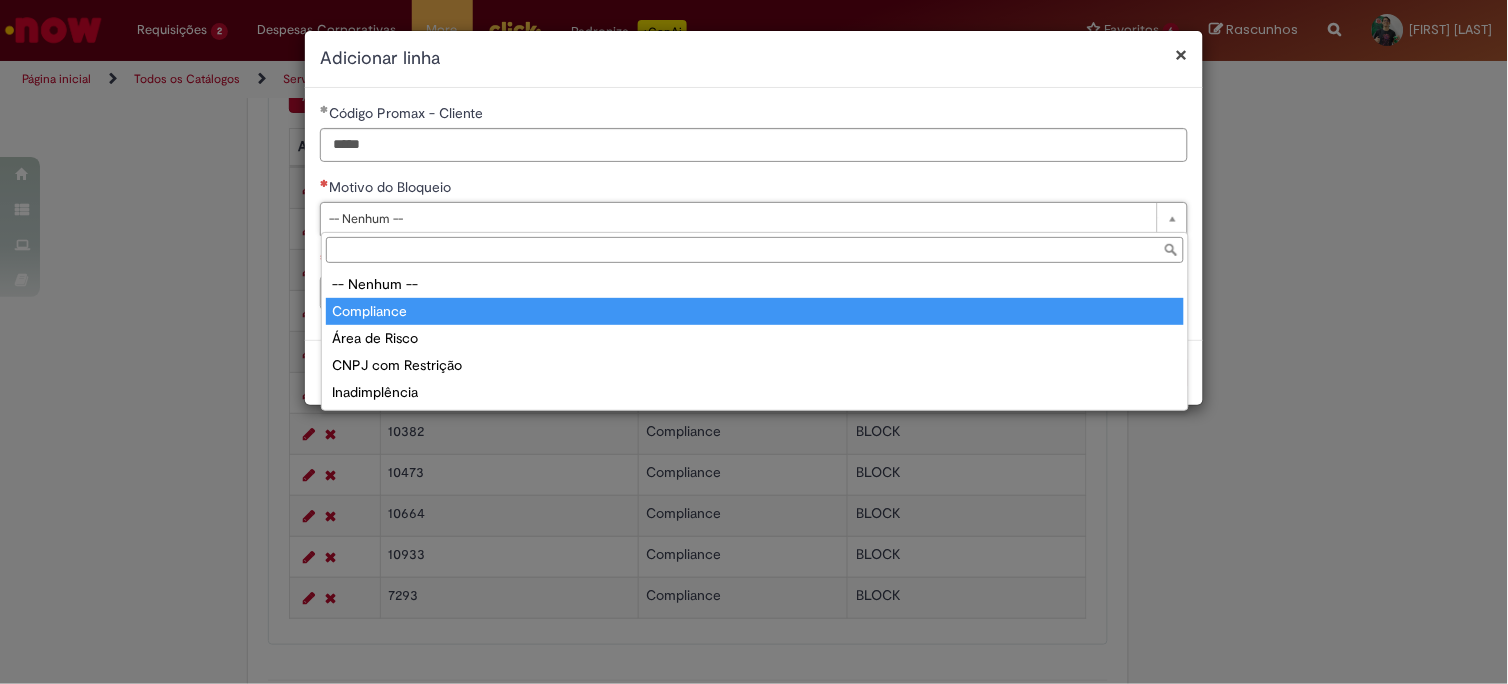 type on "**********" 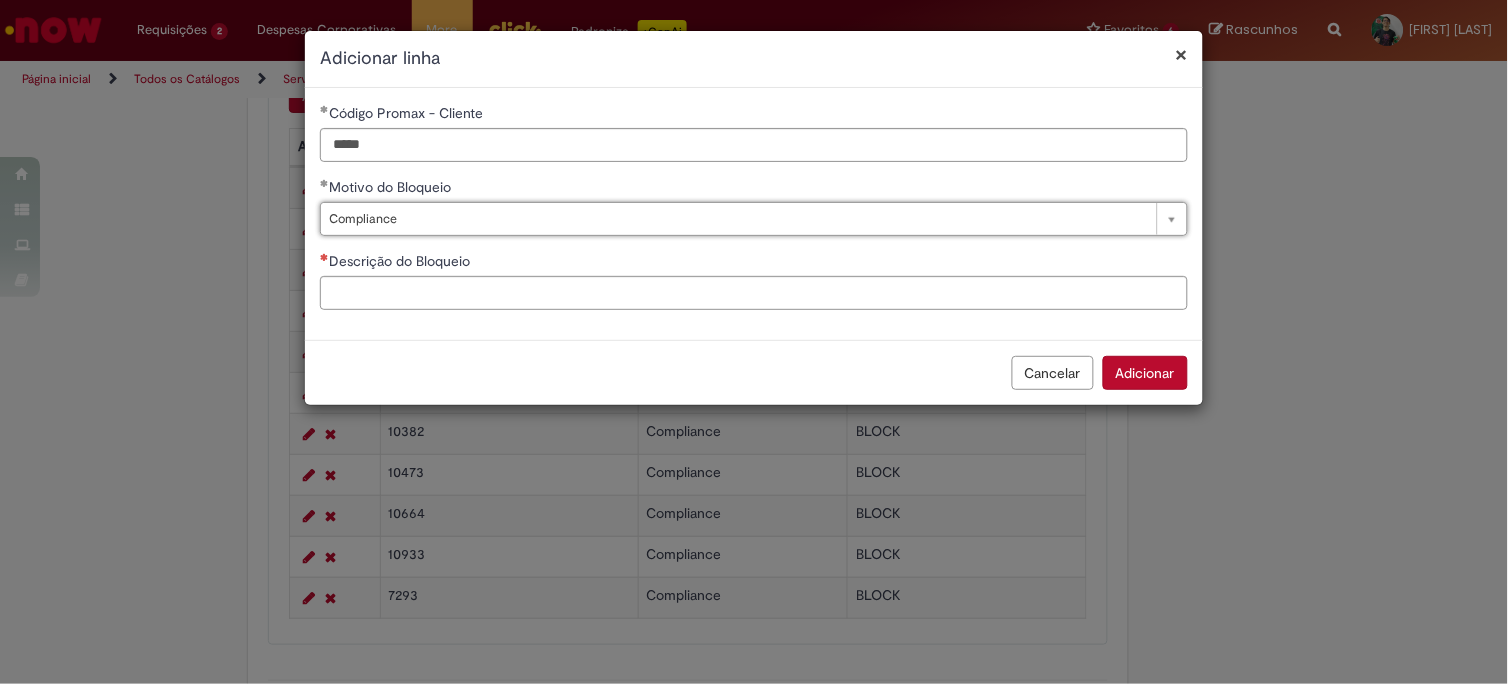 click on "Descrição do Bloqueio" at bounding box center (401, 261) 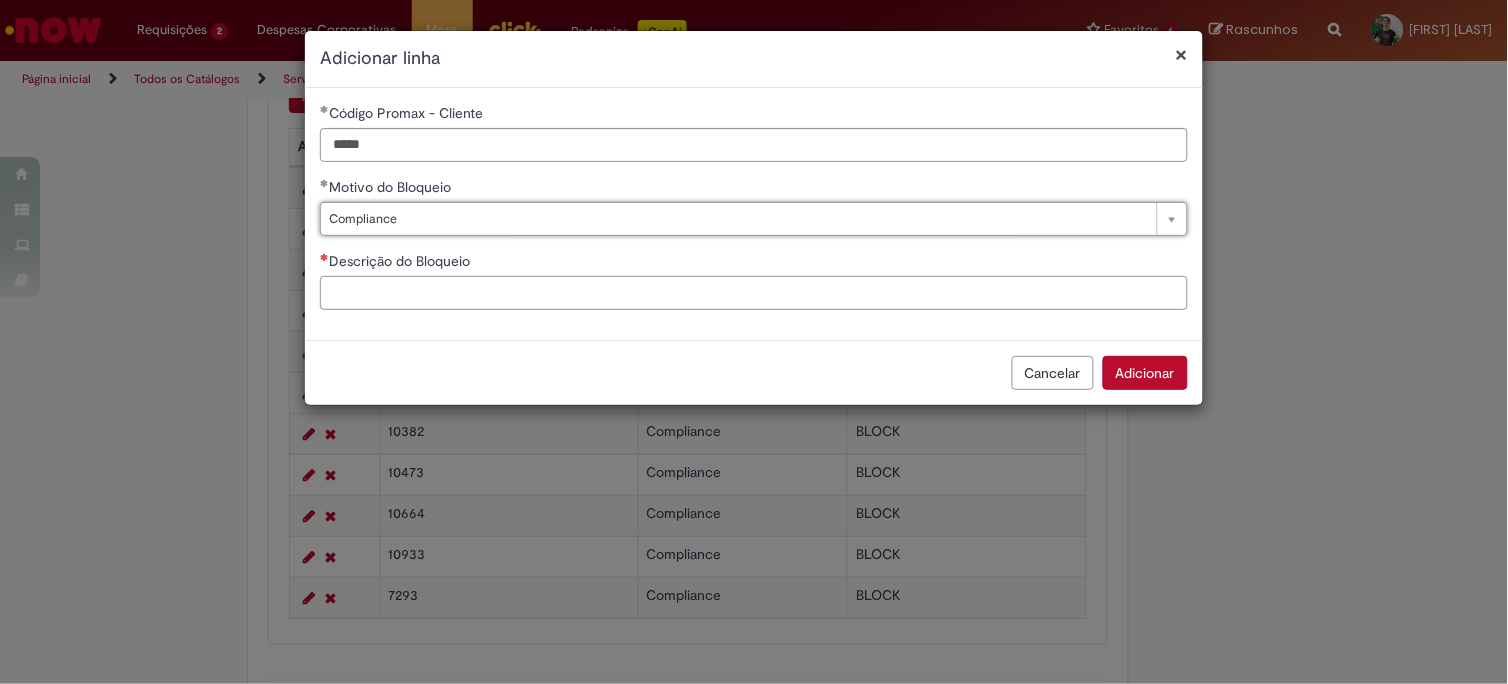 click on "Descrição do Bloqueio" at bounding box center [754, 293] 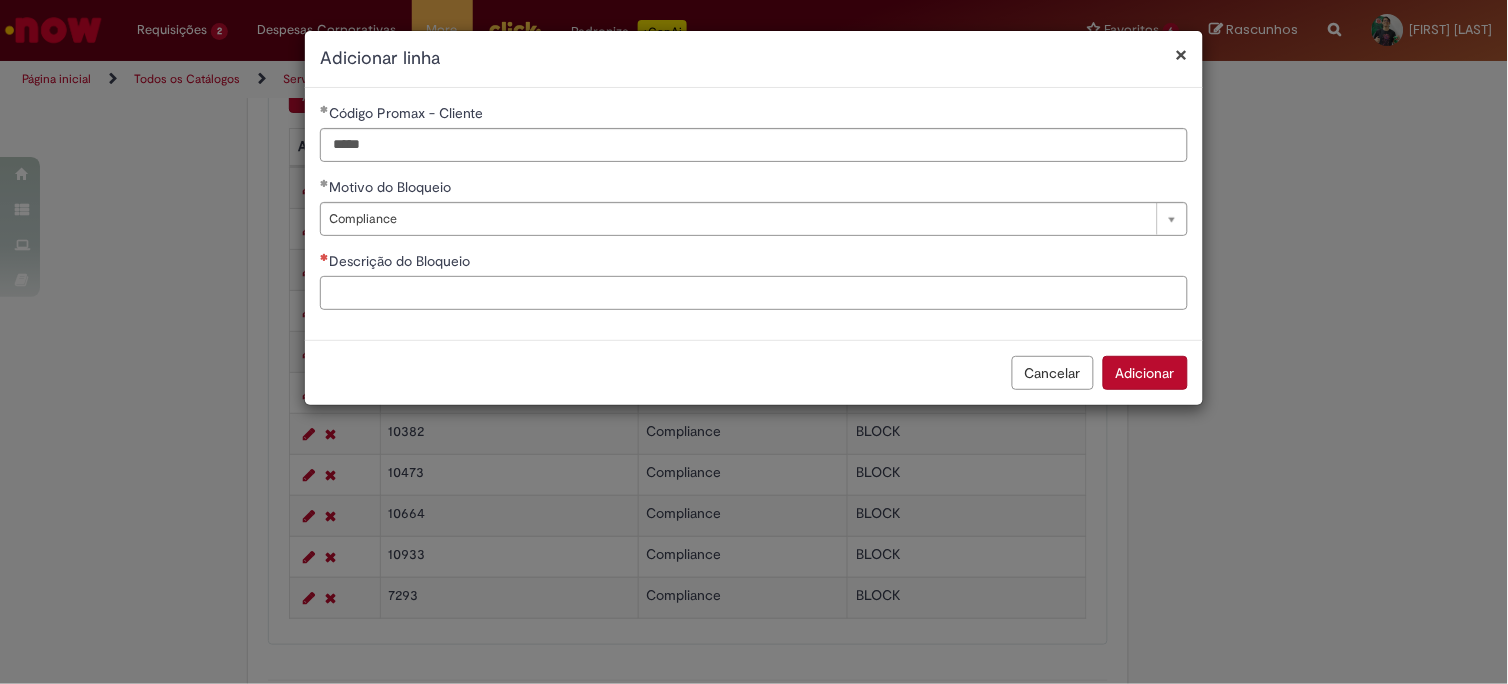 click on "Descrição do Bloqueio" at bounding box center (754, 293) 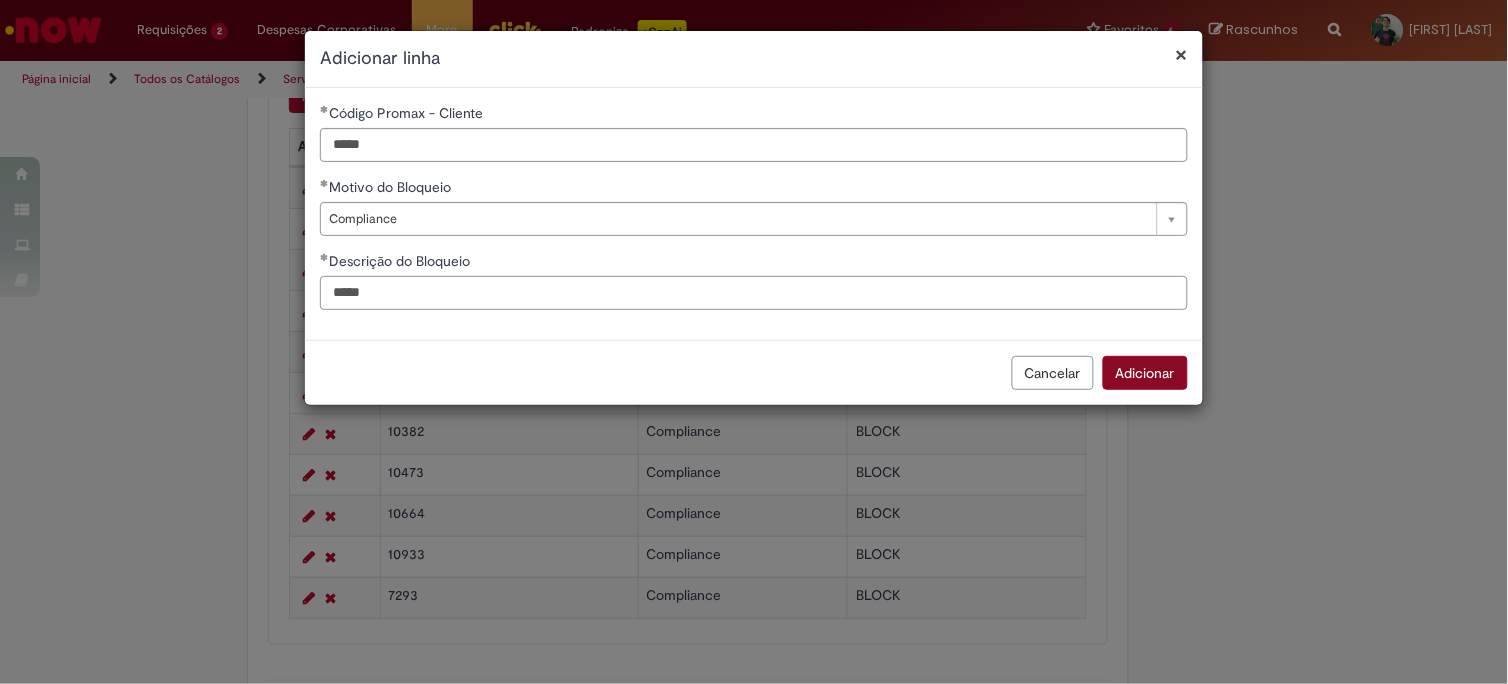 type on "*****" 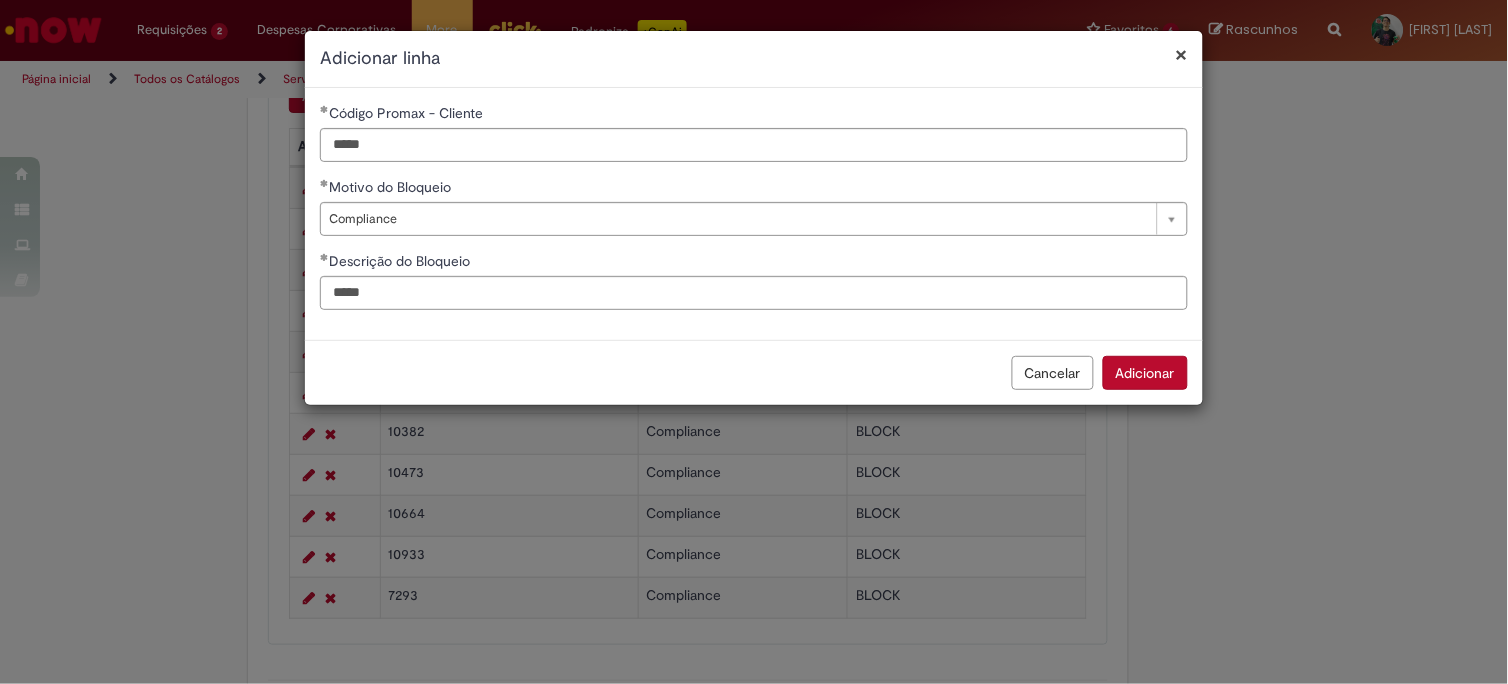 click on "Adicionar" at bounding box center [1145, 373] 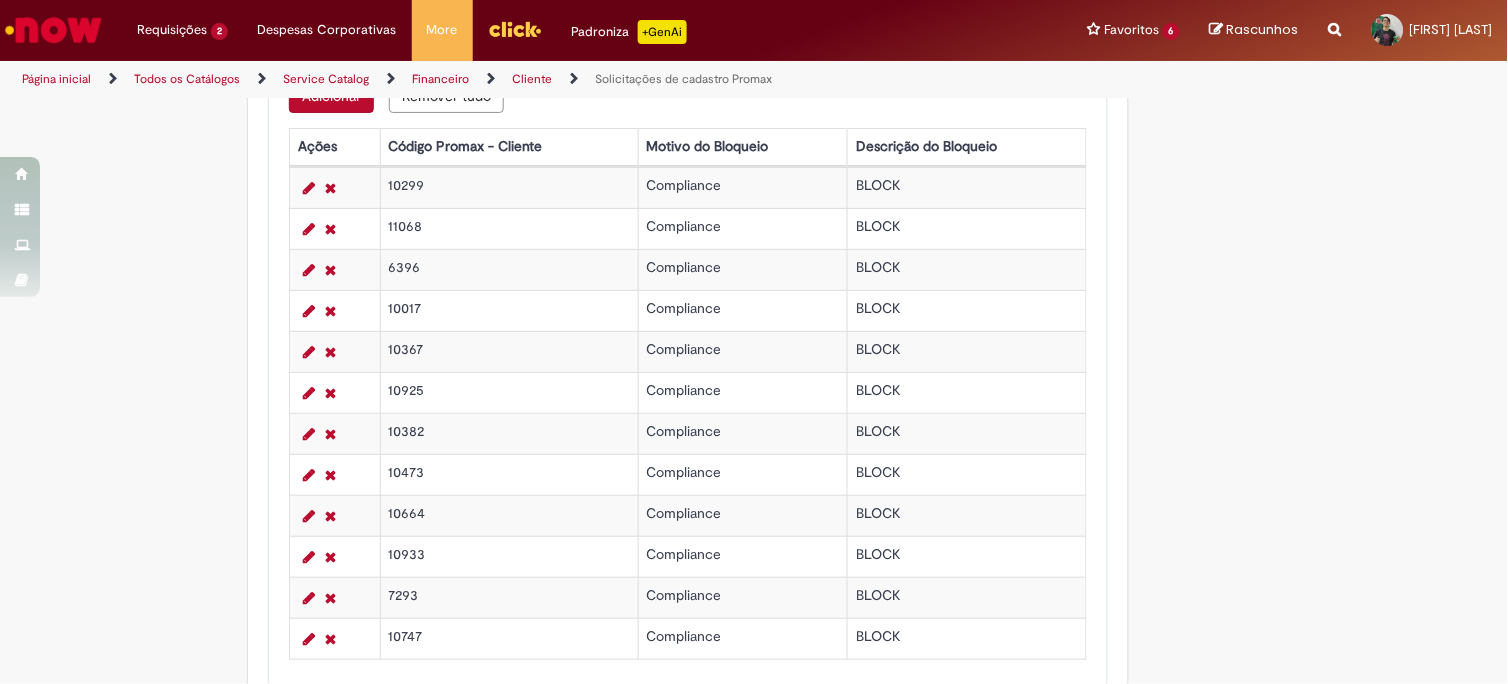 click on "Adicionar" at bounding box center [331, 96] 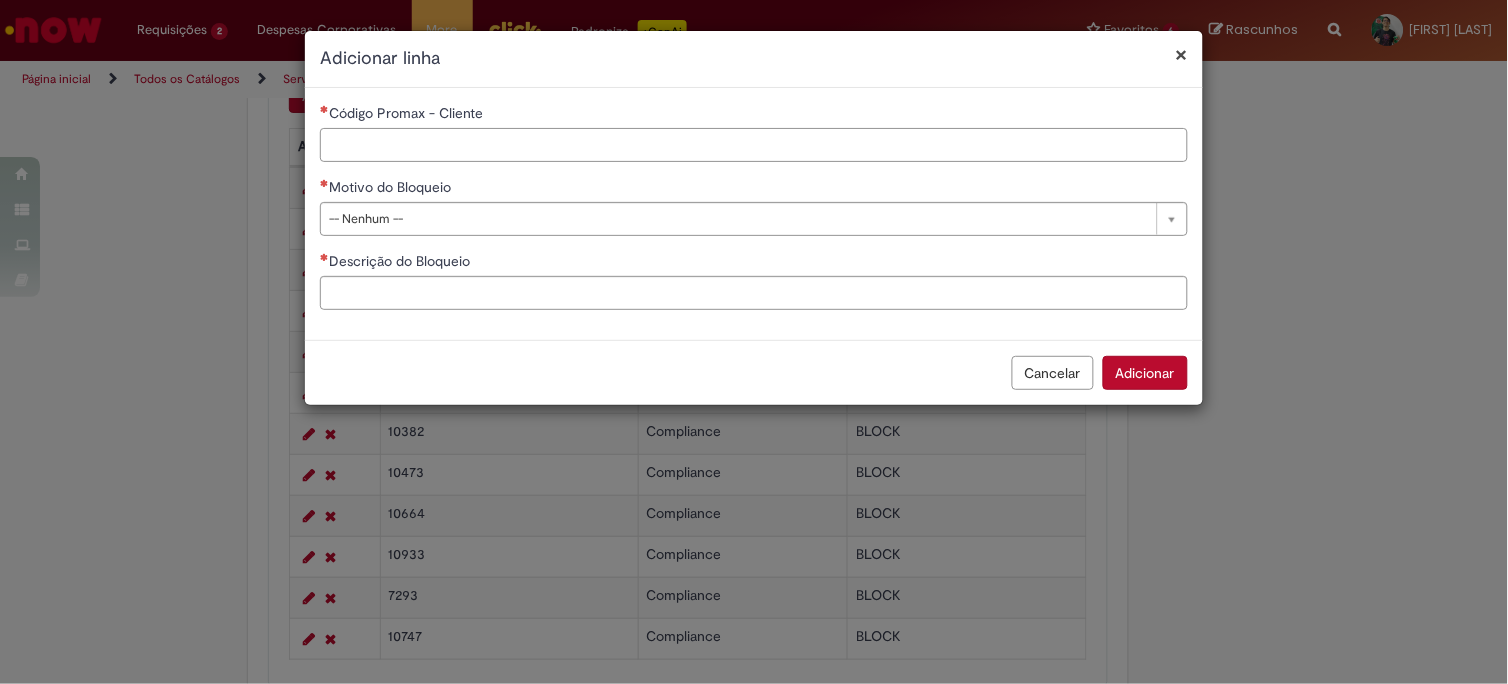 click on "Código Promax - Cliente" at bounding box center [754, 145] 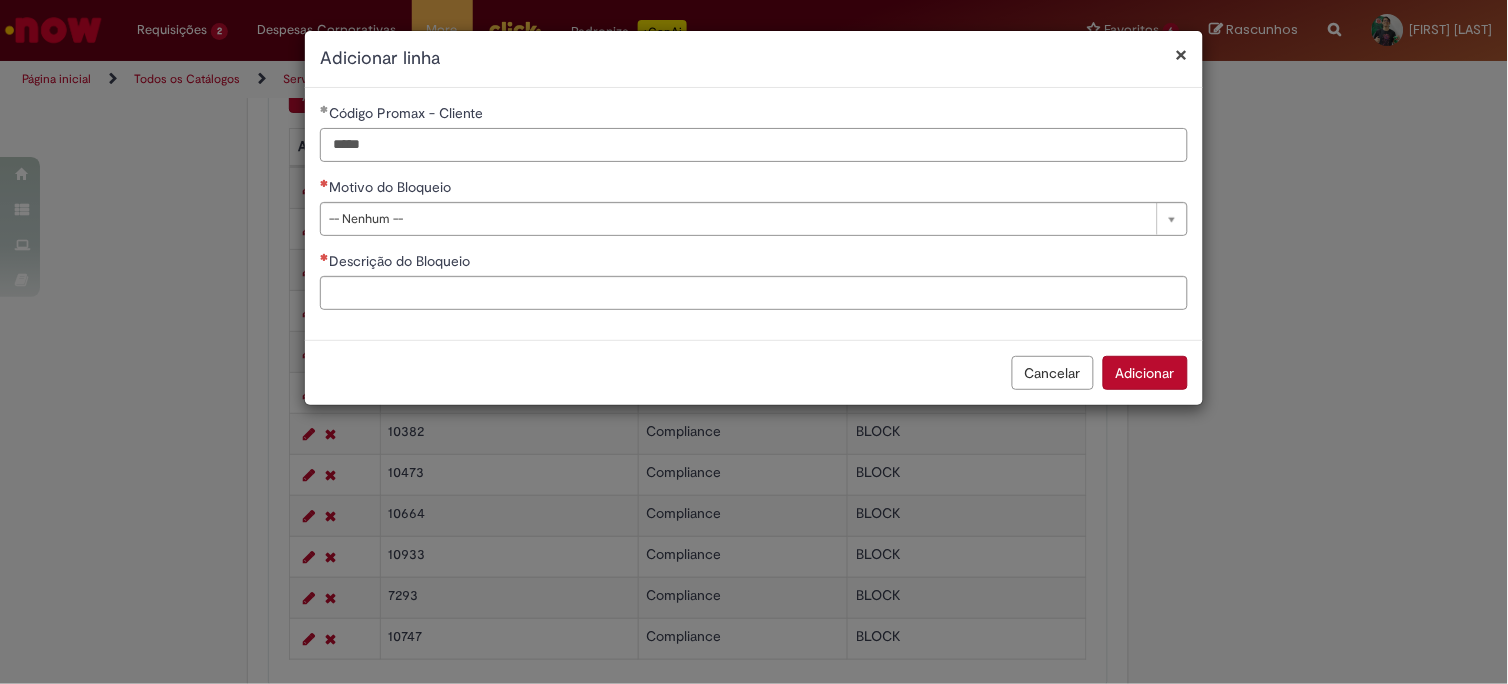 type on "*****" 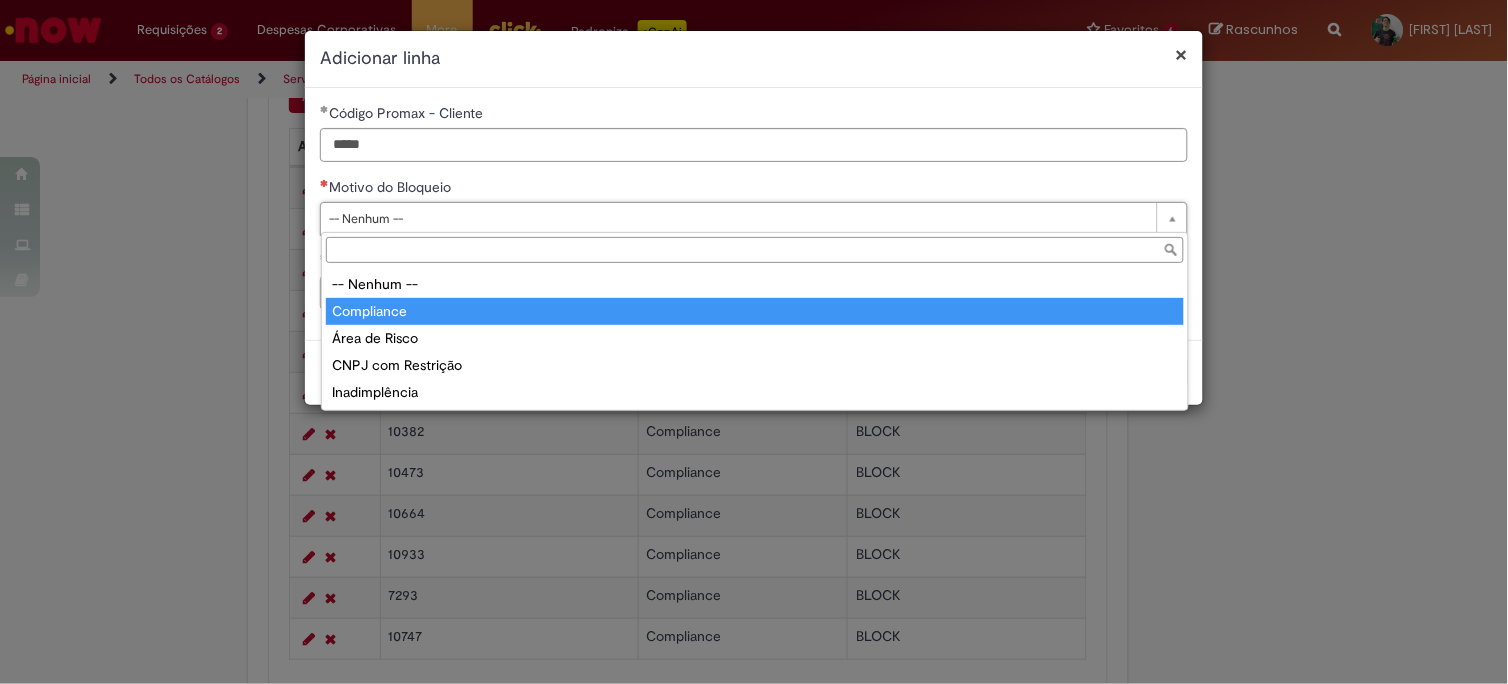 type on "**********" 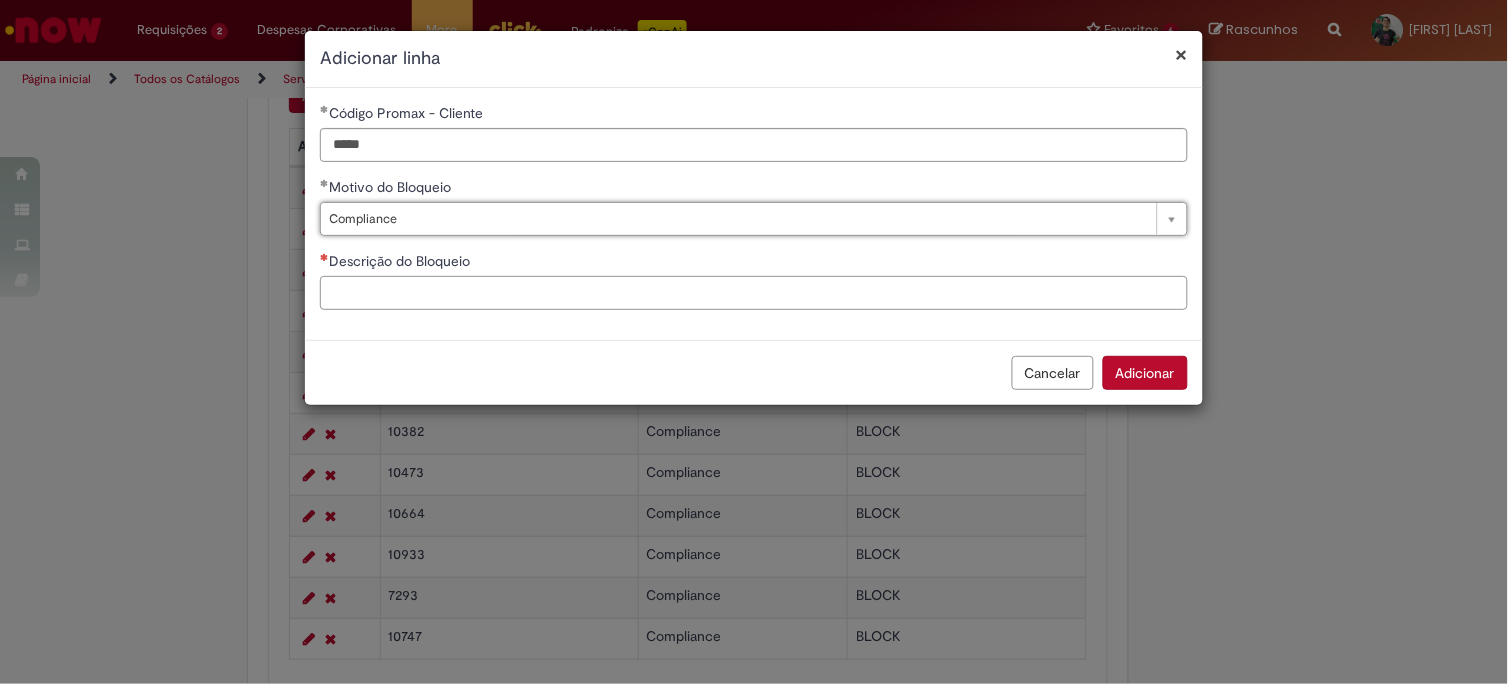 click on "Descrição do Bloqueio" at bounding box center (754, 293) 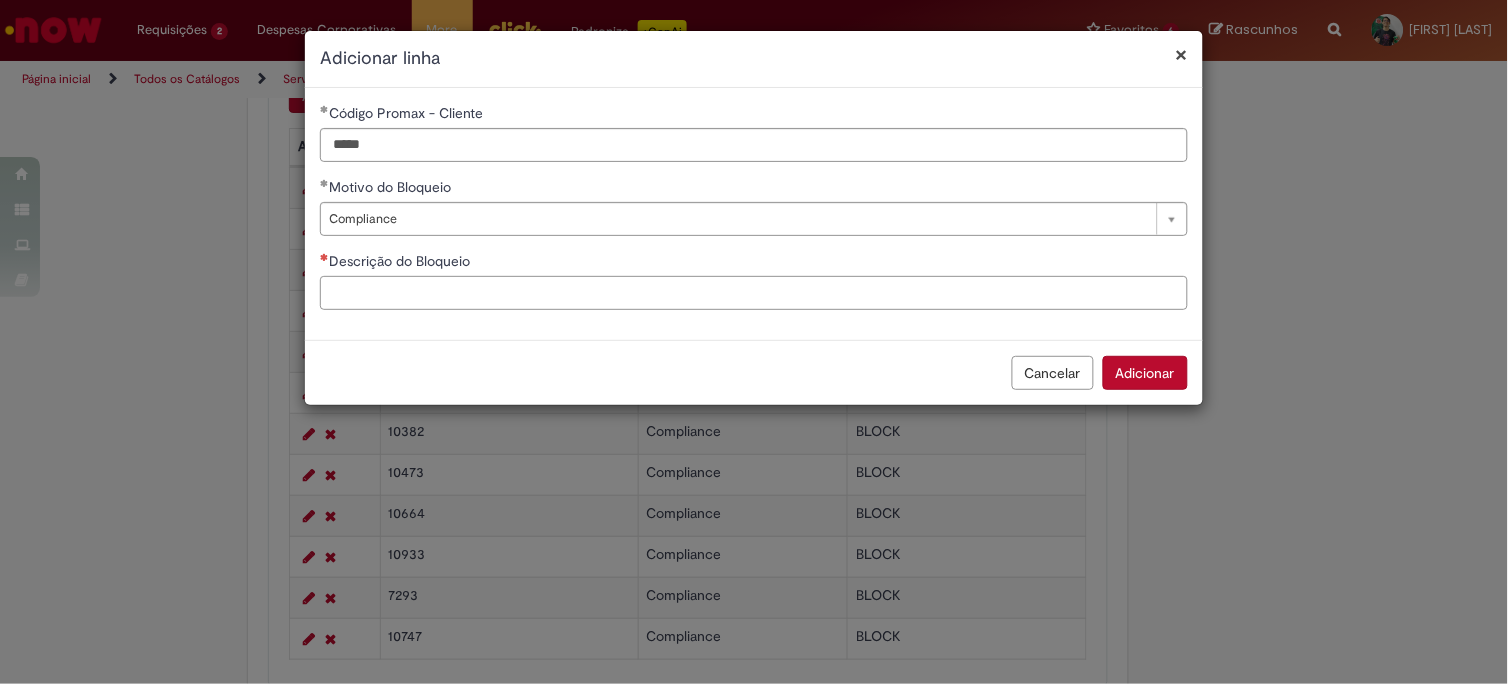 paste on "*****" 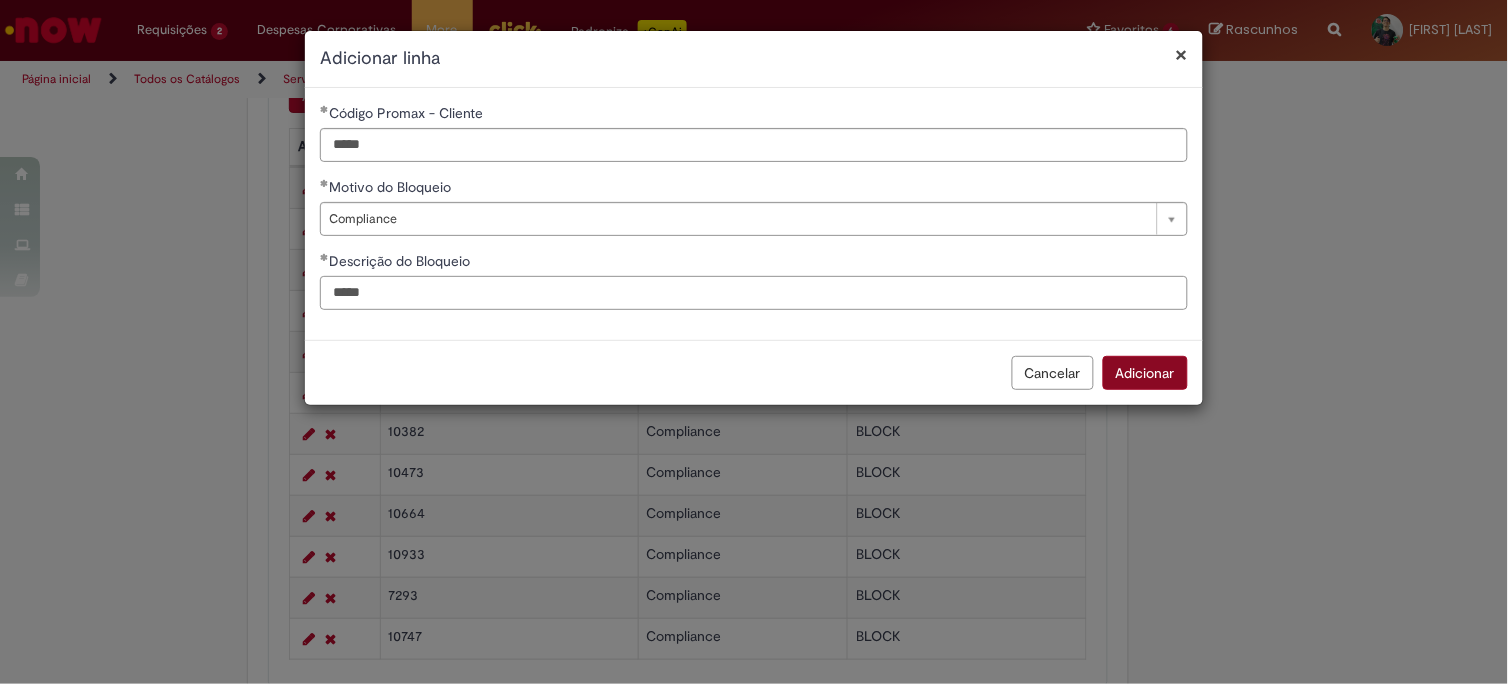 type on "*****" 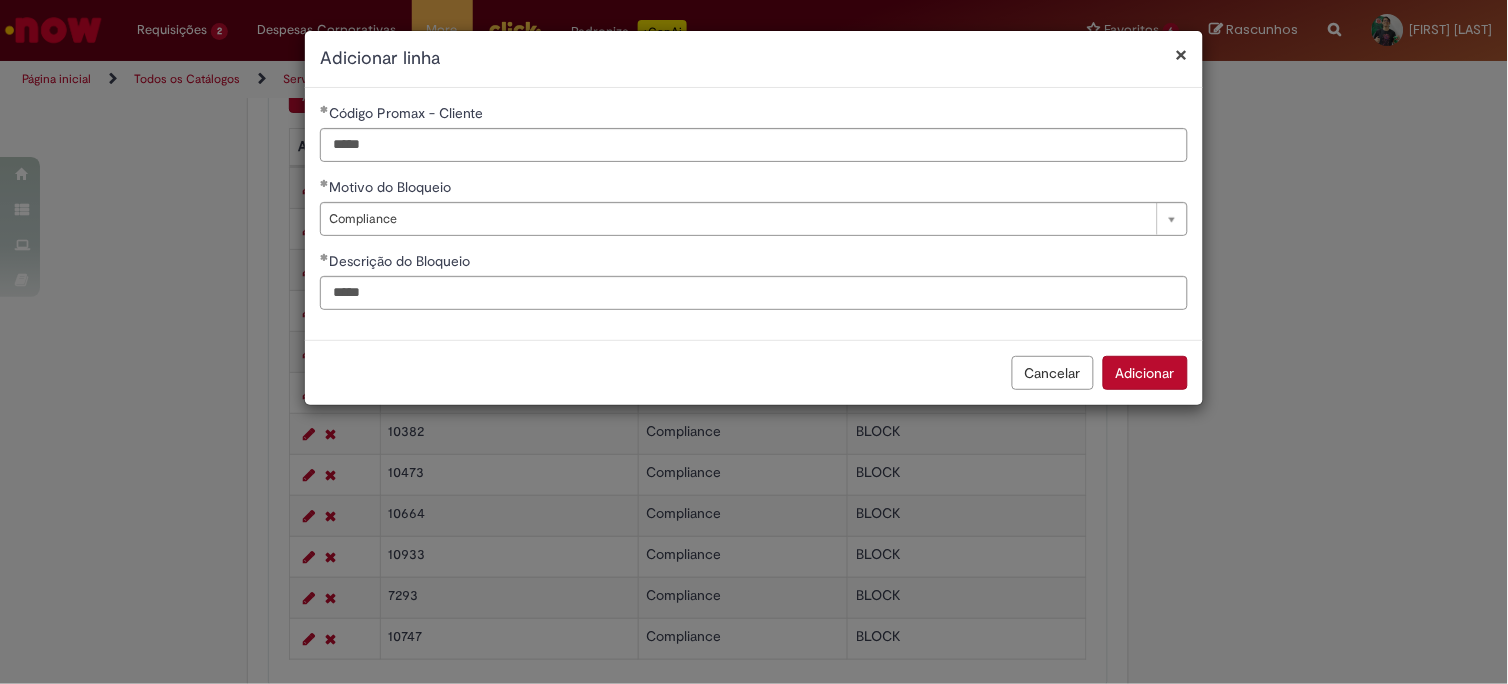 click on "Adicionar" at bounding box center (1145, 373) 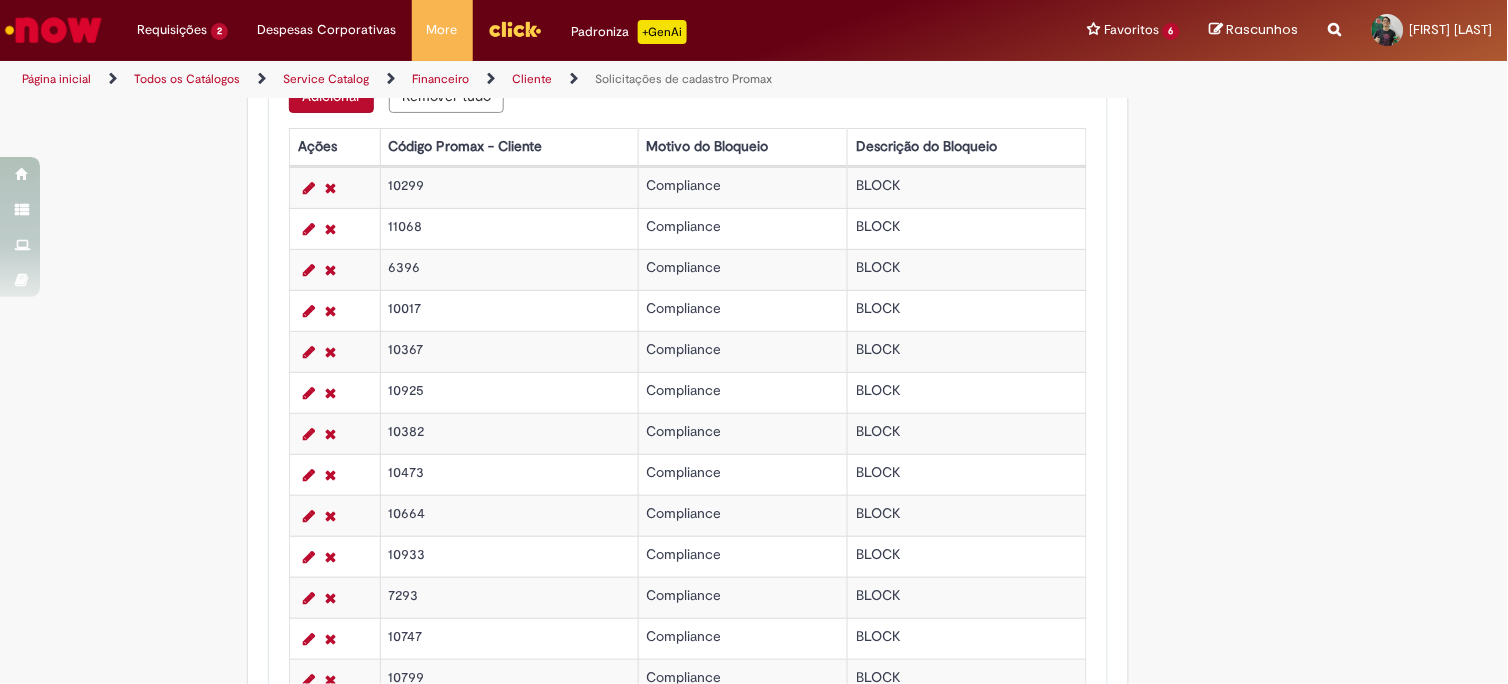 click on "Adicionar" at bounding box center (331, 96) 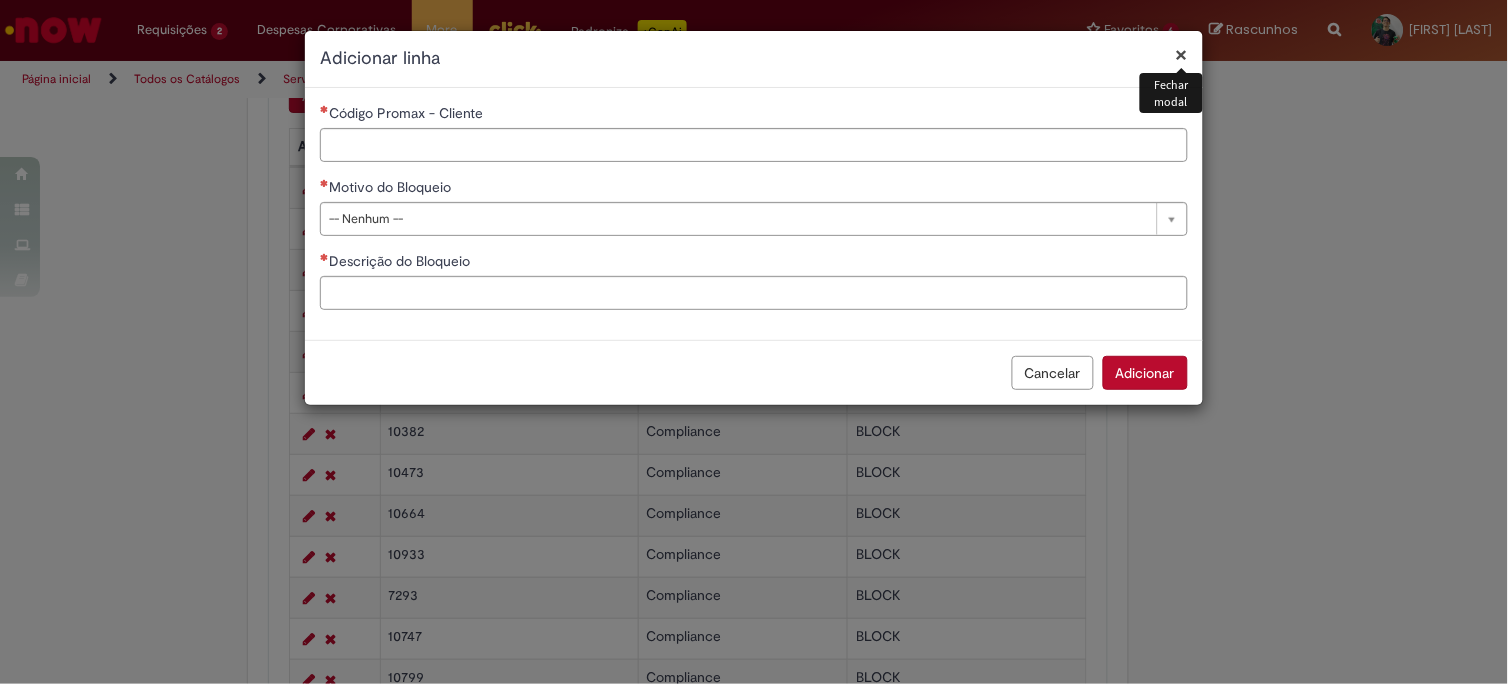 type 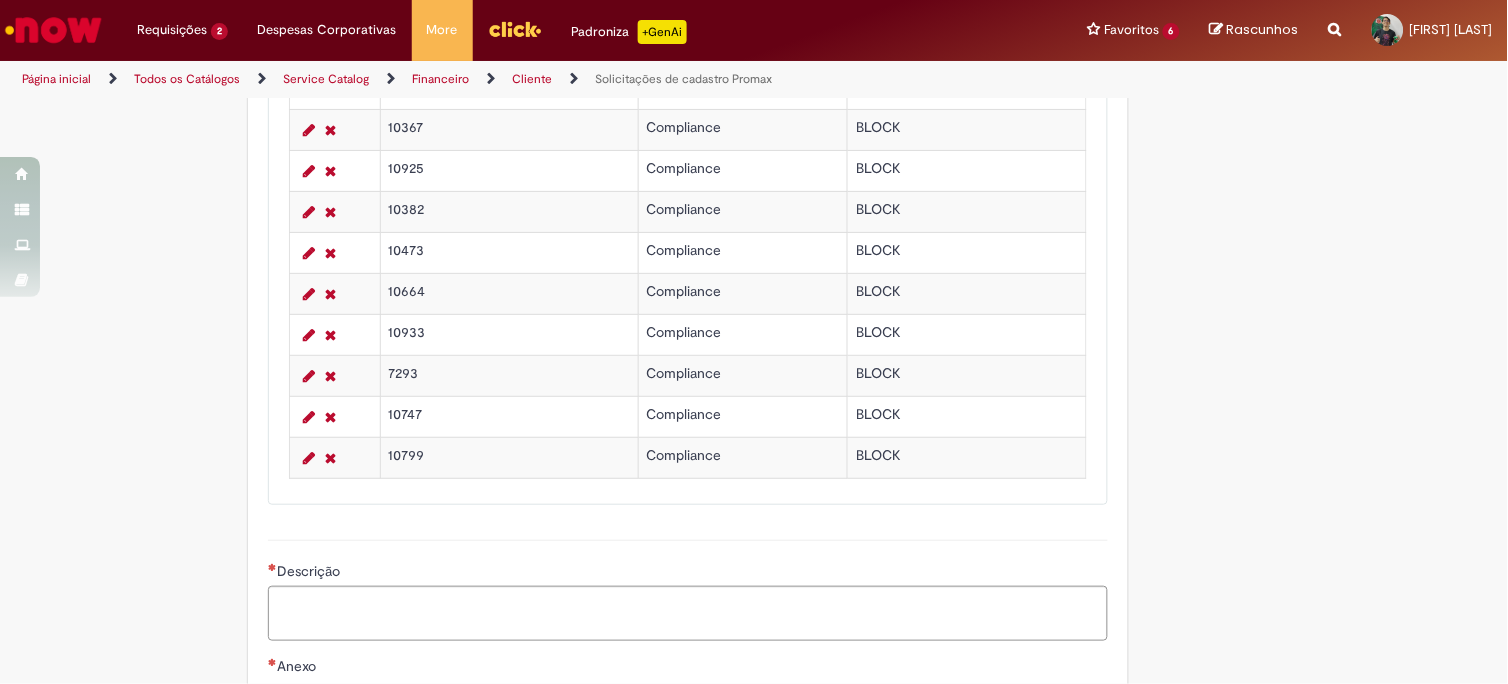 scroll, scrollTop: 1333, scrollLeft: 0, axis: vertical 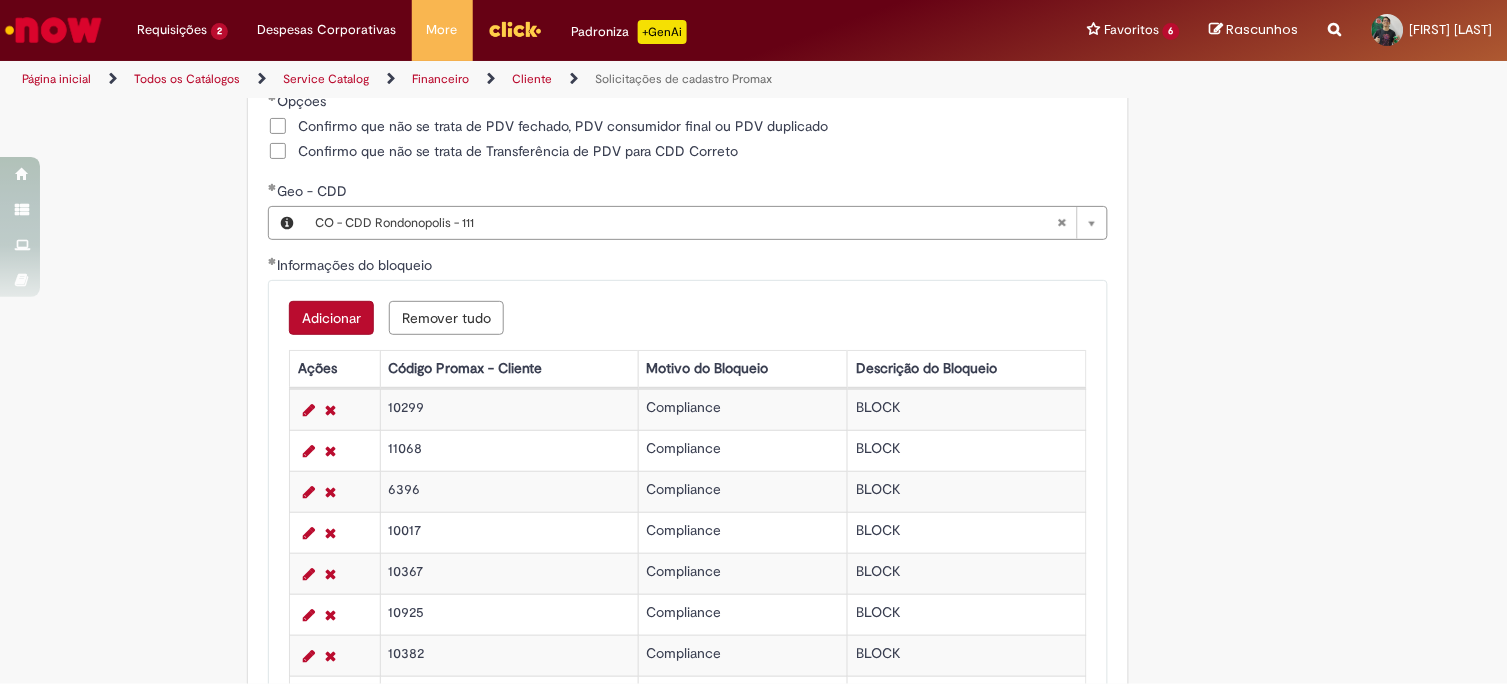 click on "Adicionar" at bounding box center [331, 318] 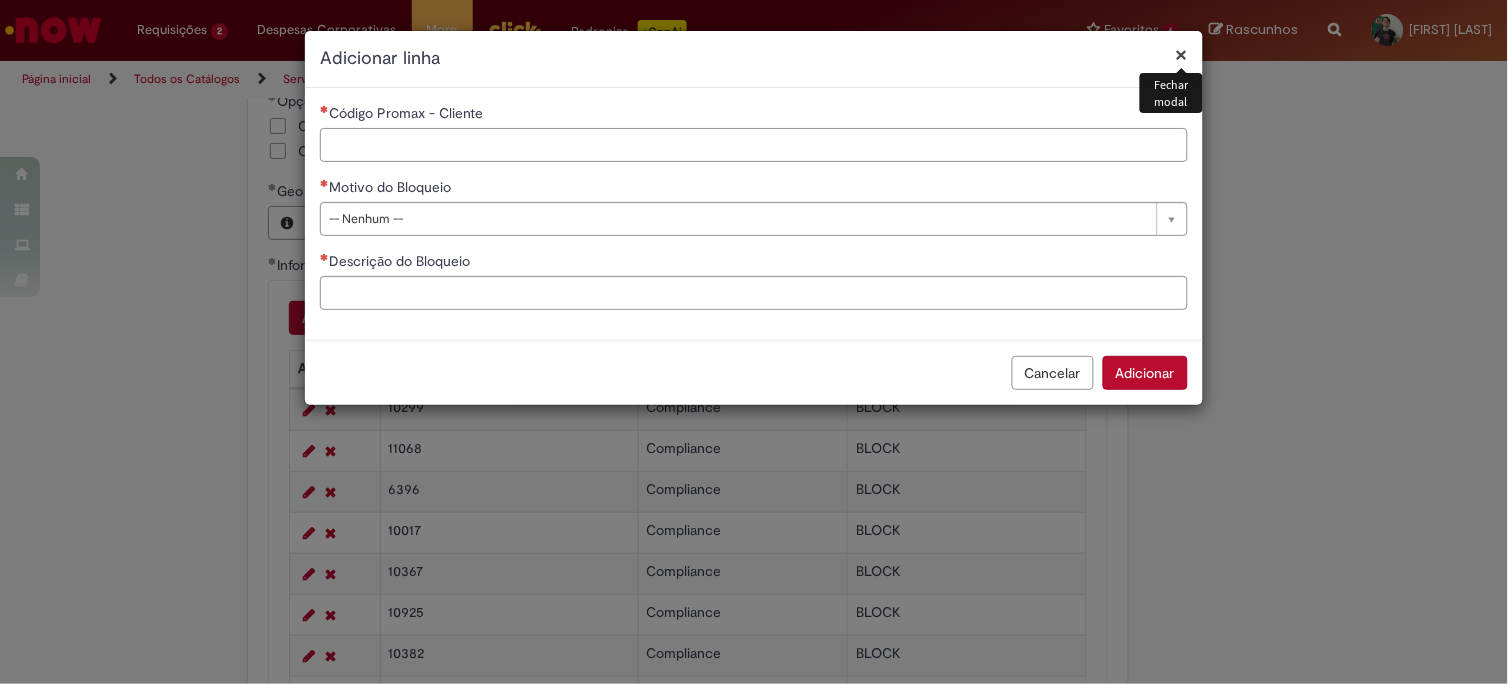 click on "Código Promax - Cliente" at bounding box center [754, 145] 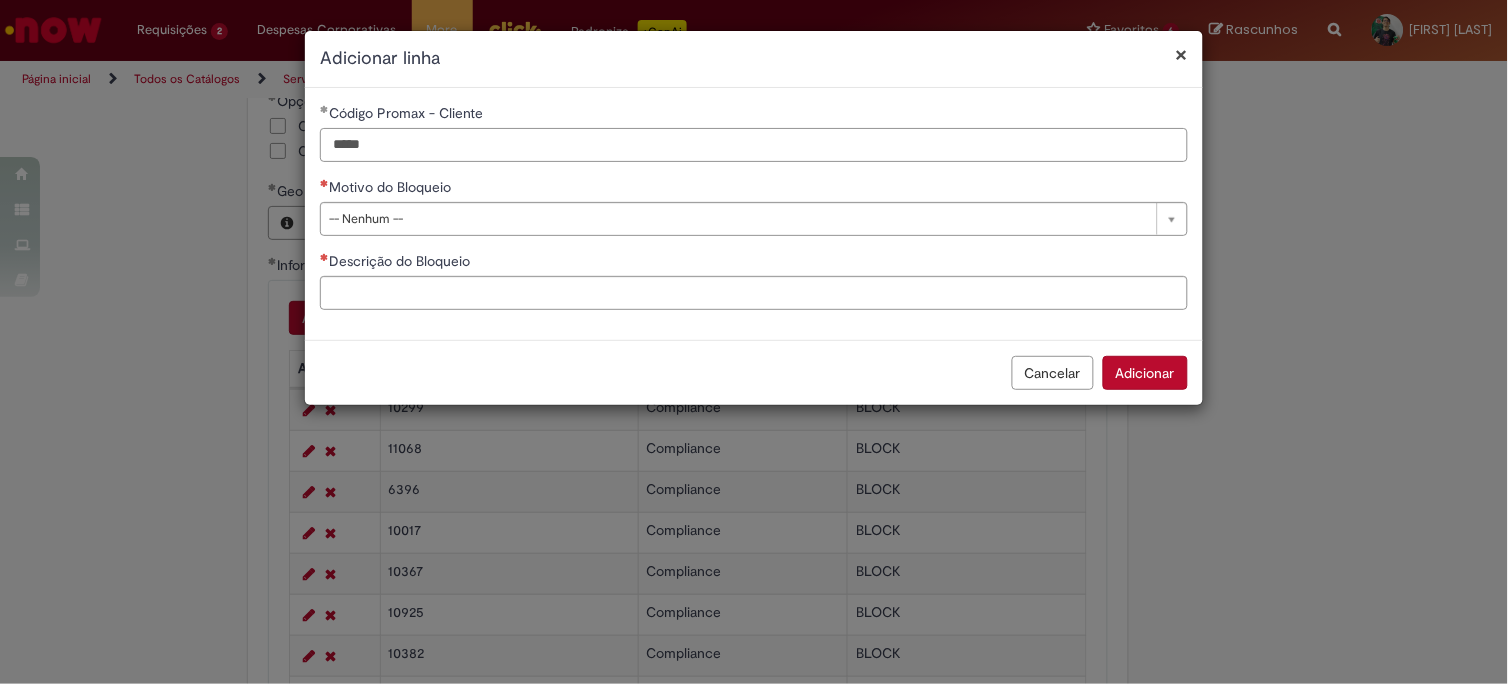 type on "*****" 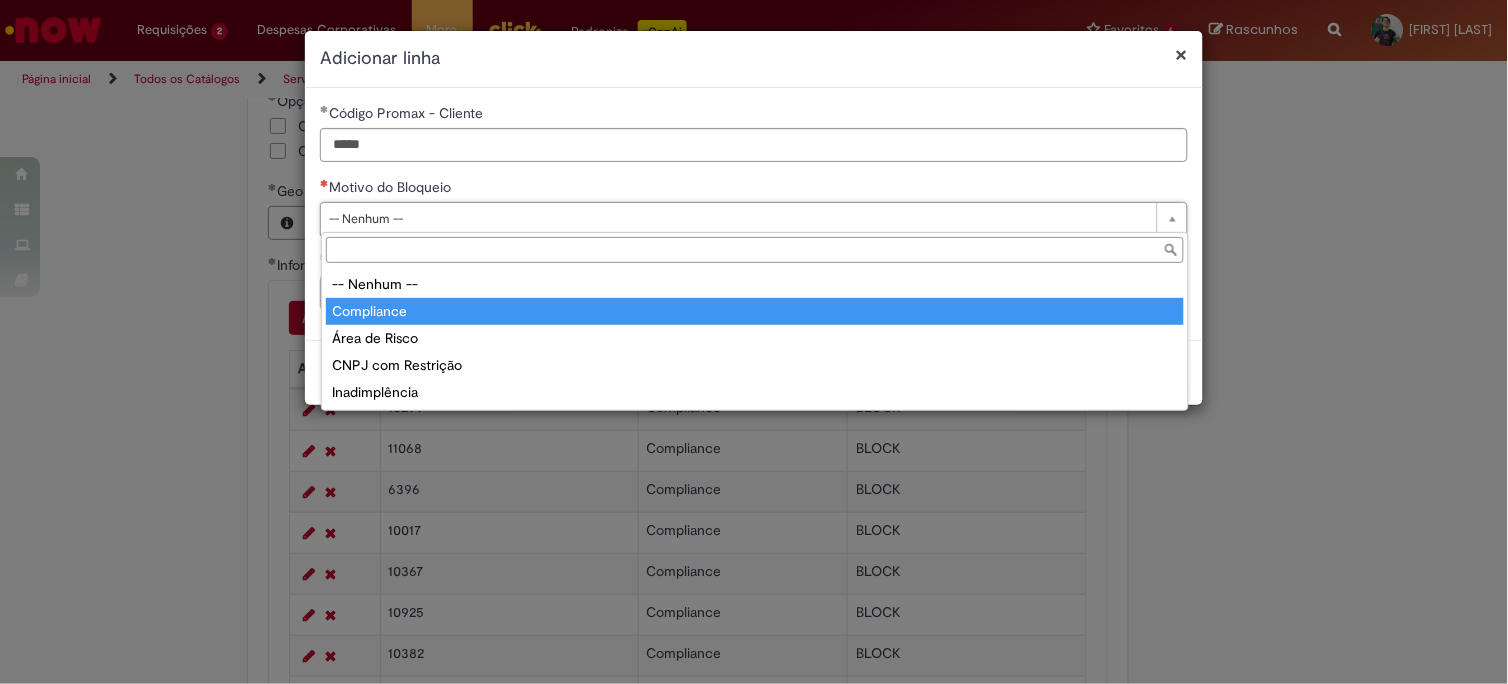 type on "**********" 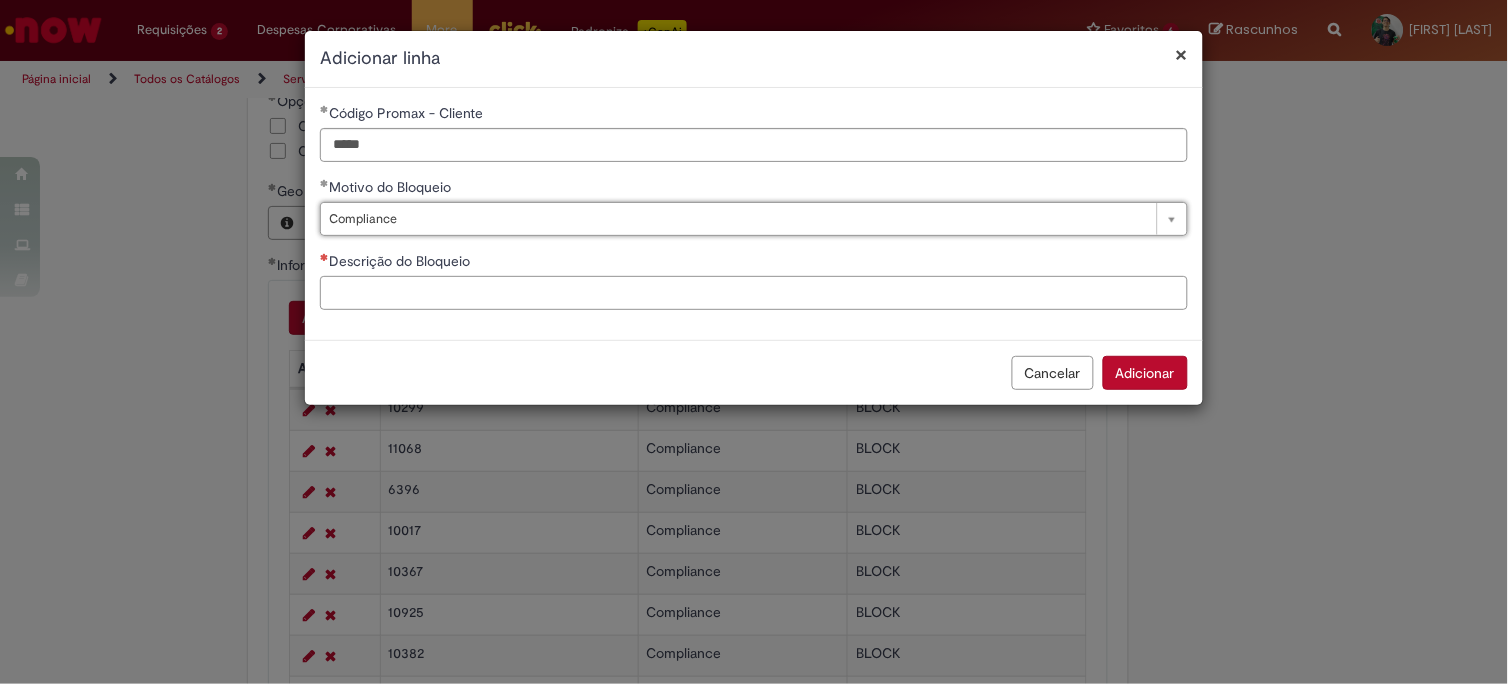 click on "Descrição do Bloqueio" at bounding box center (754, 293) 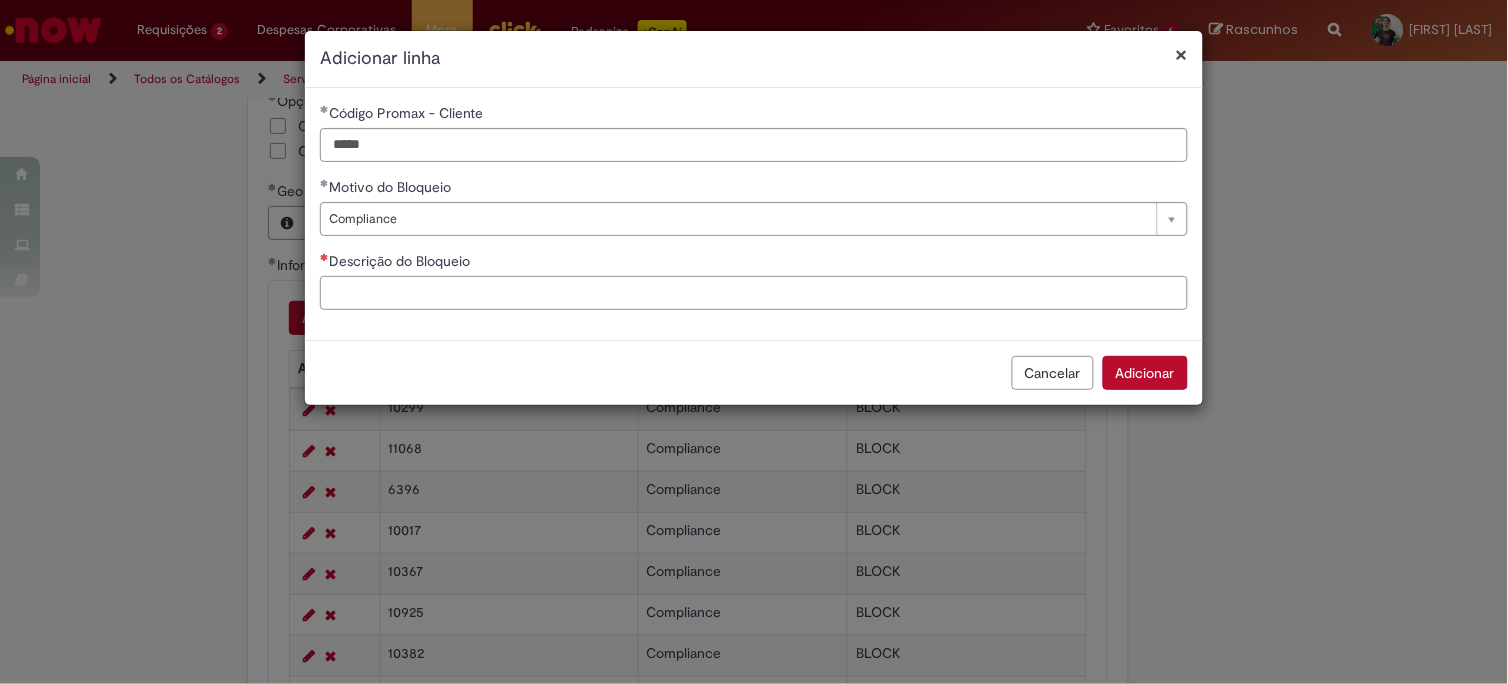 paste on "*****" 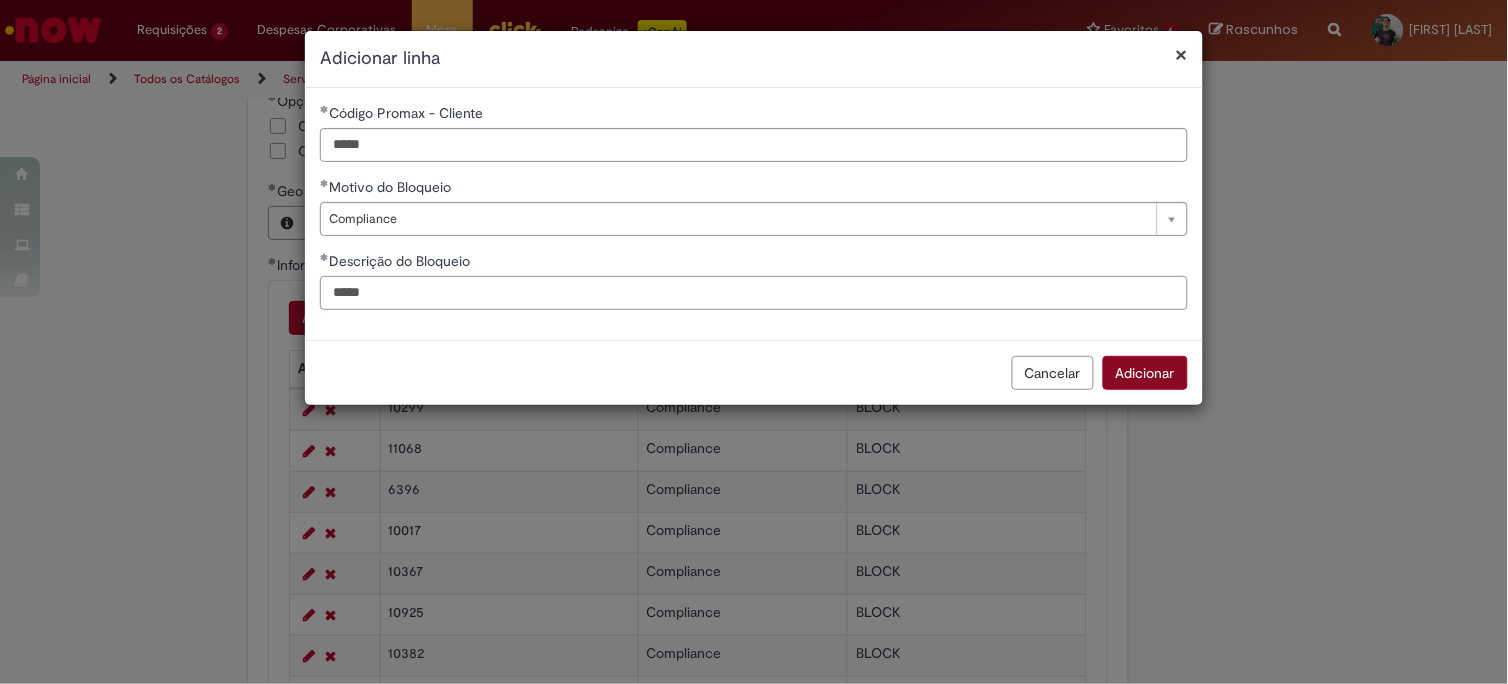 type on "*****" 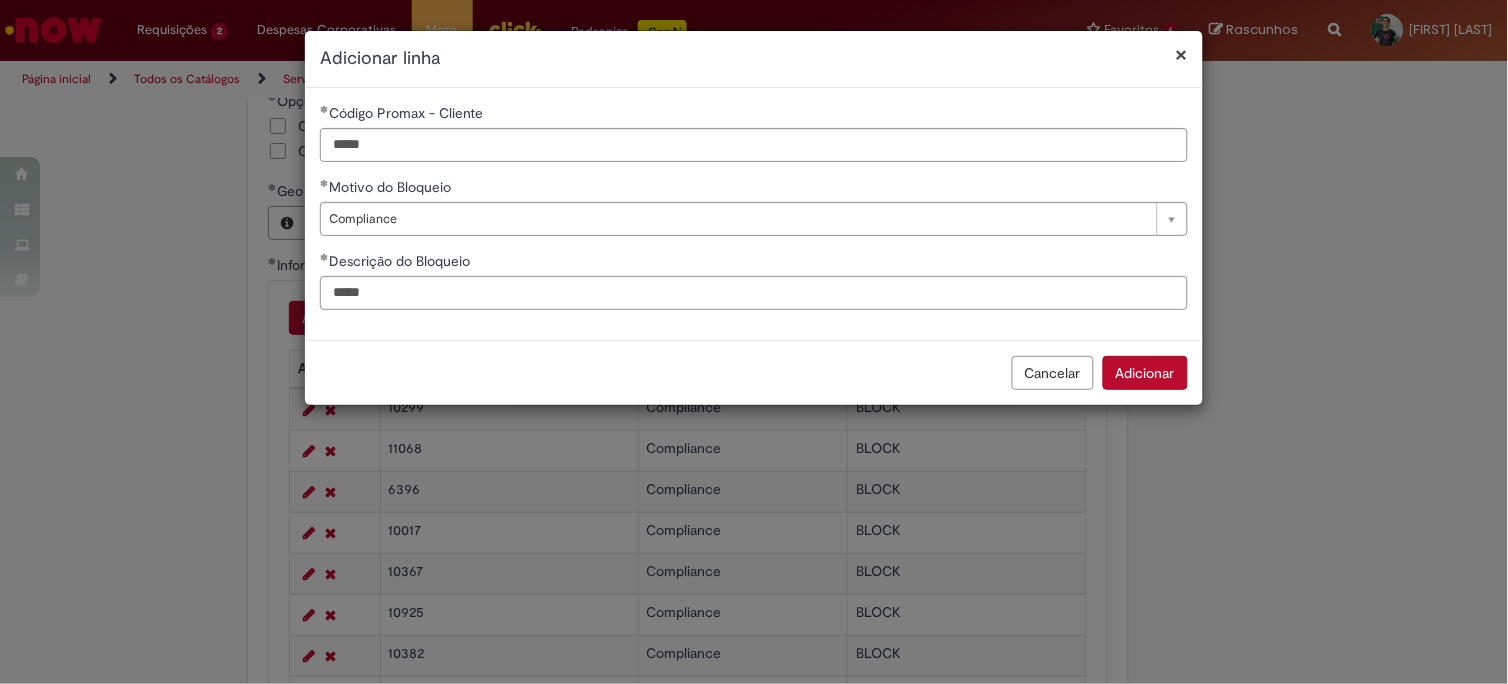 click on "Adicionar" at bounding box center [1145, 373] 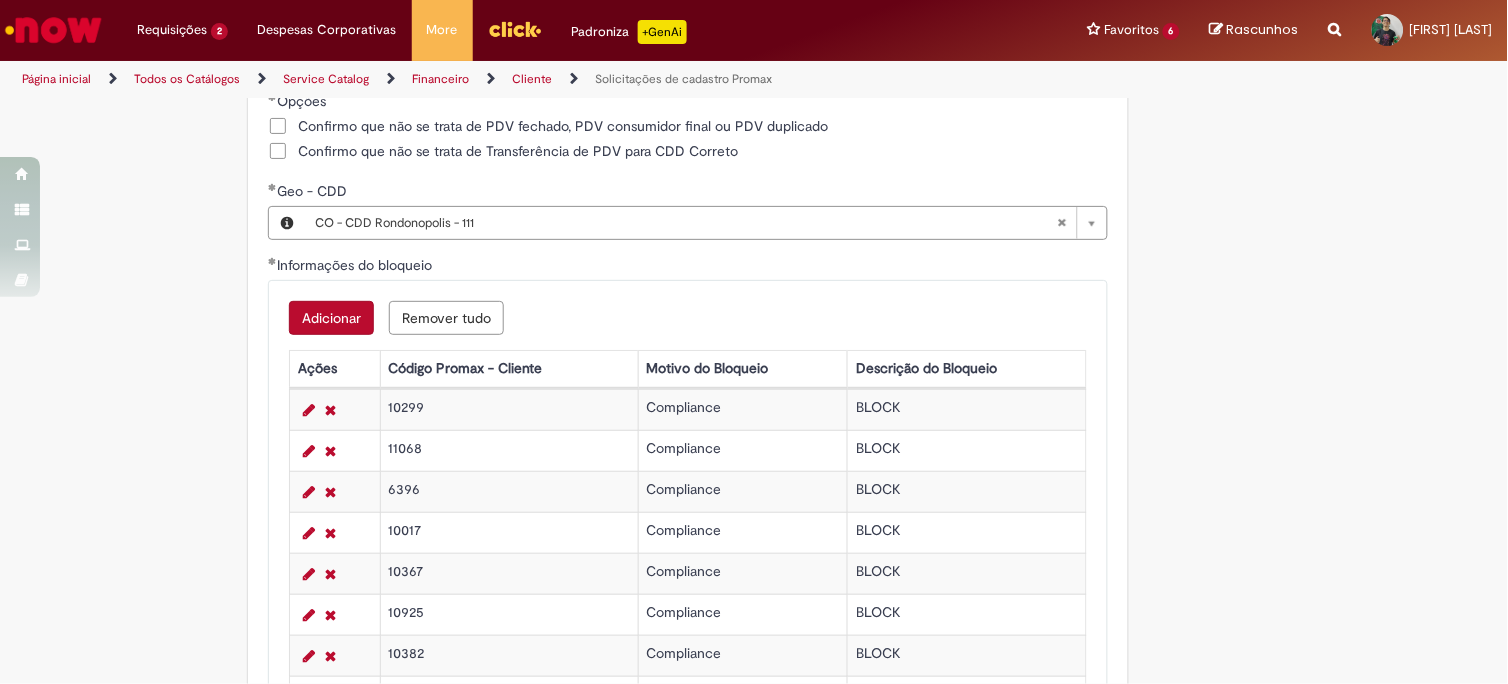 click on "Adicionar" at bounding box center (331, 318) 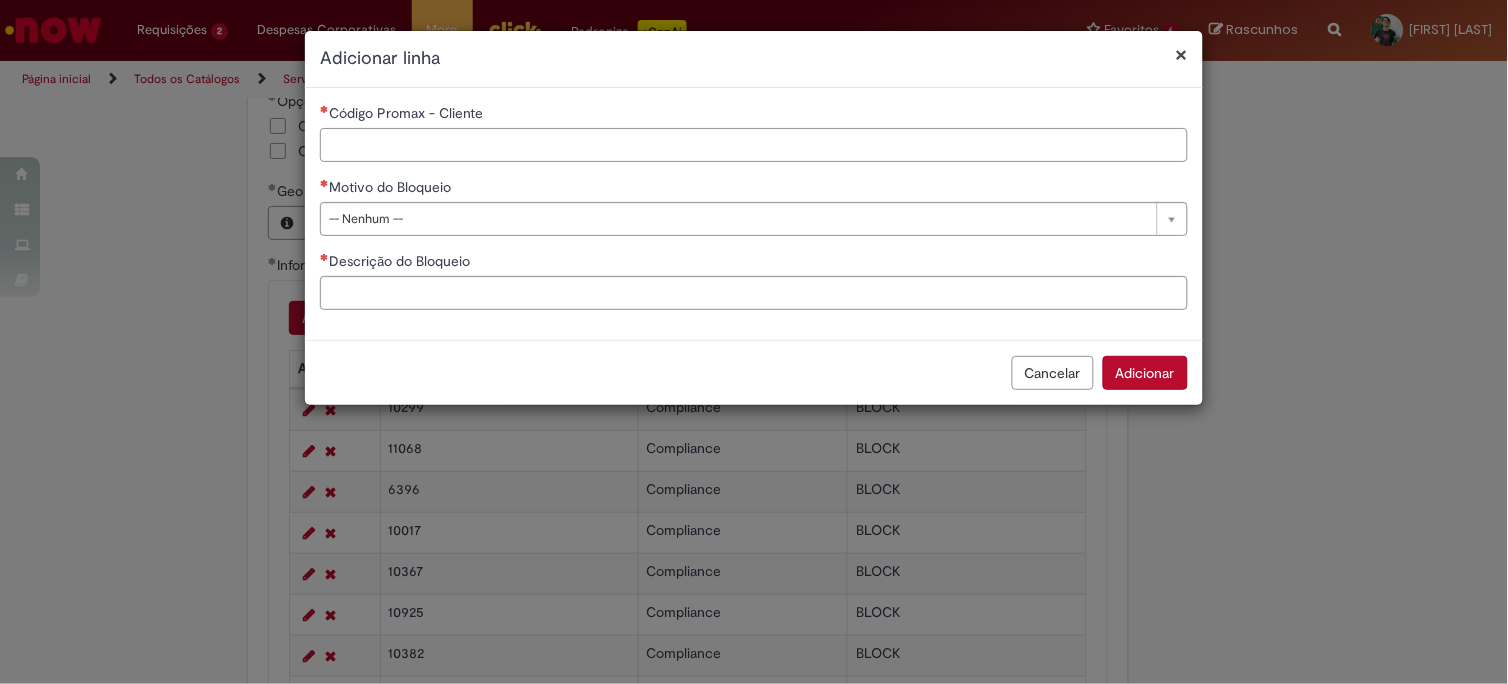 click on "Código Promax - Cliente" at bounding box center [754, 145] 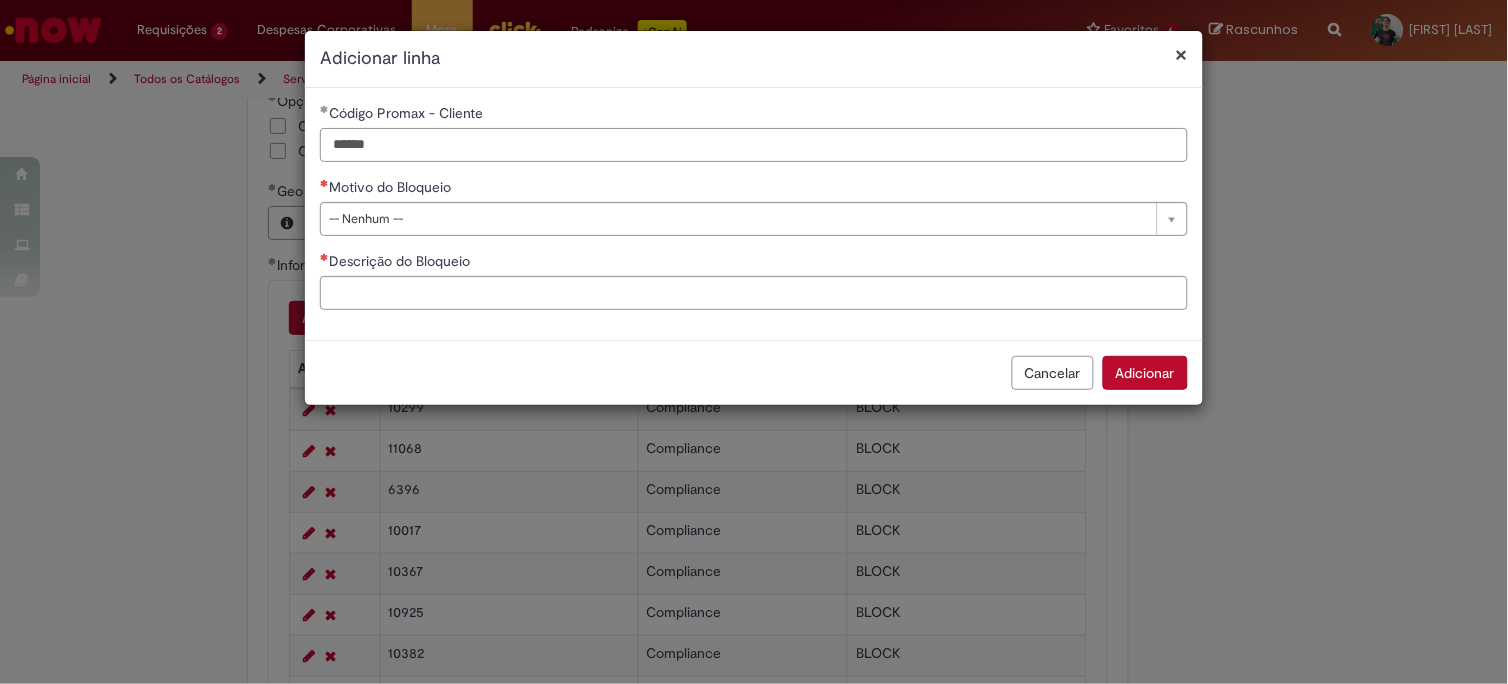 type on "******" 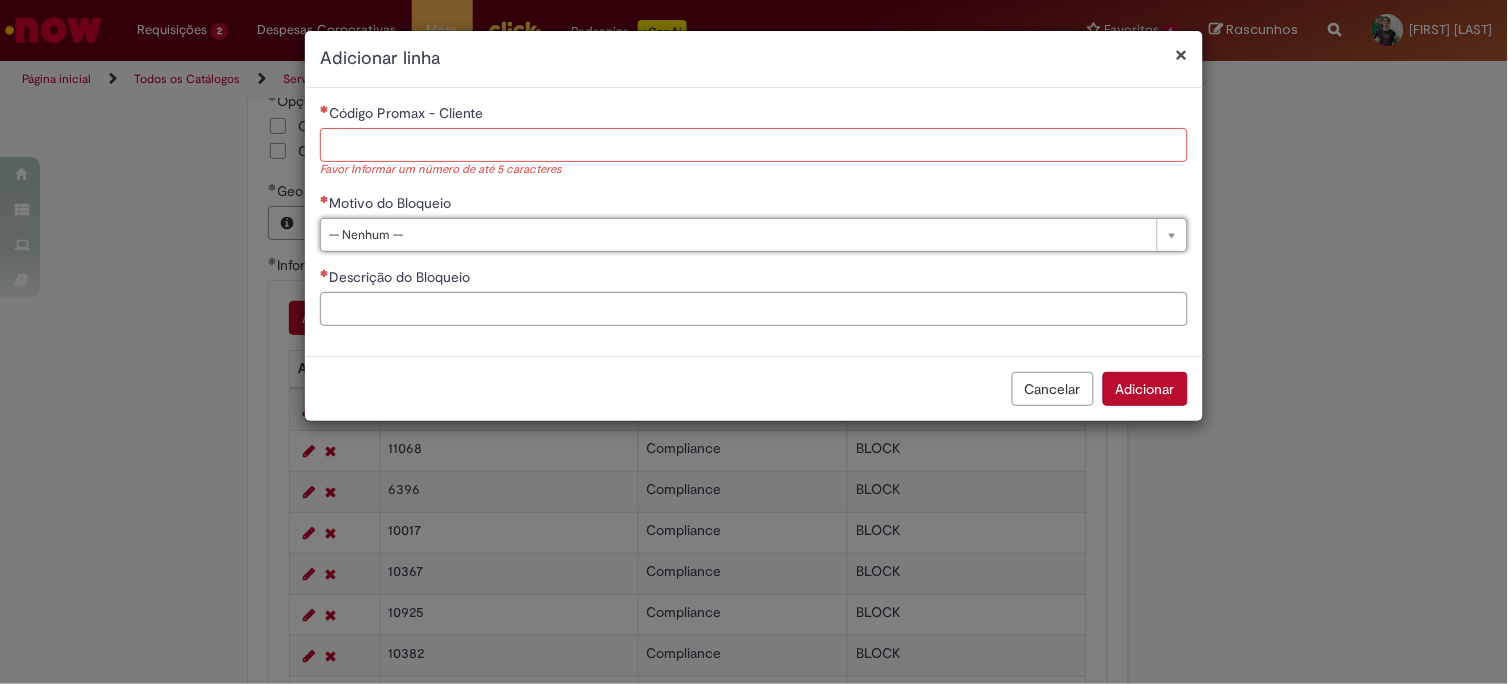 click on "Código Promax - Cliente" at bounding box center [754, 145] 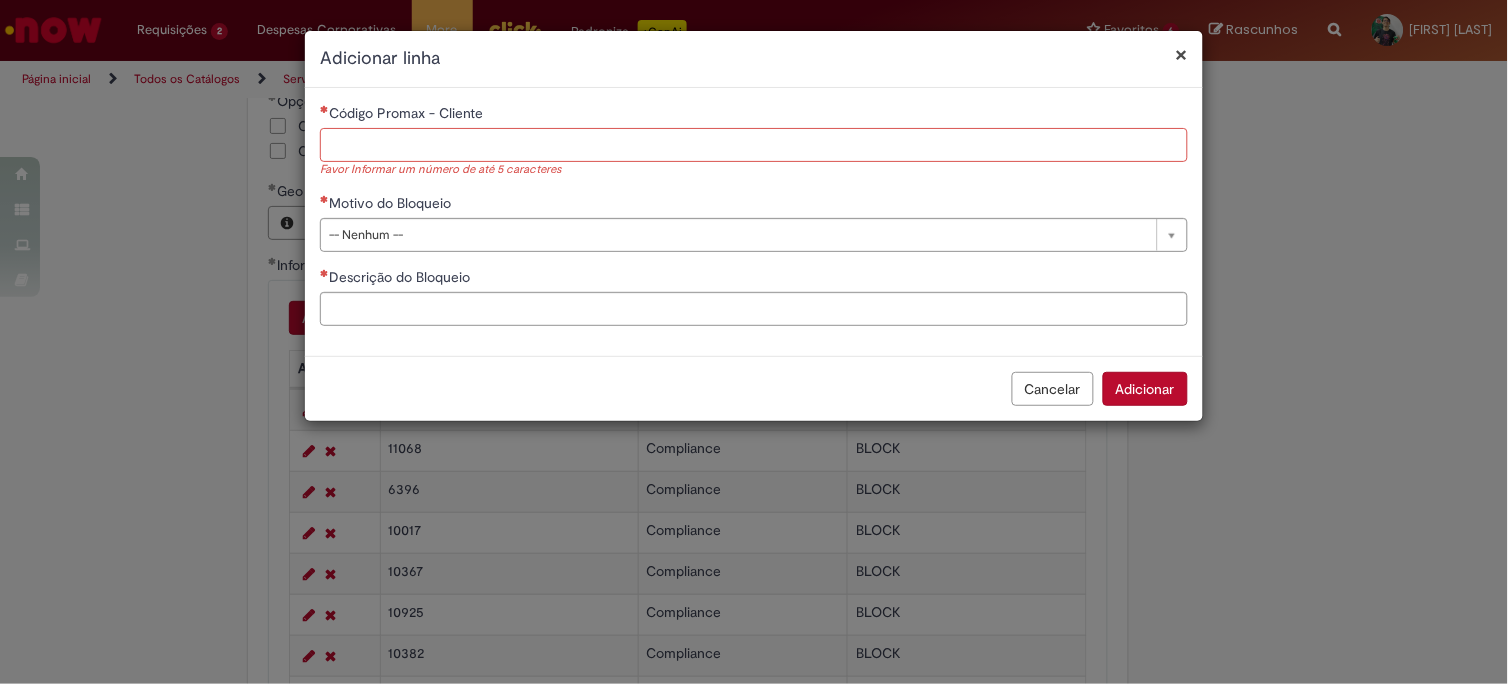 type on "*" 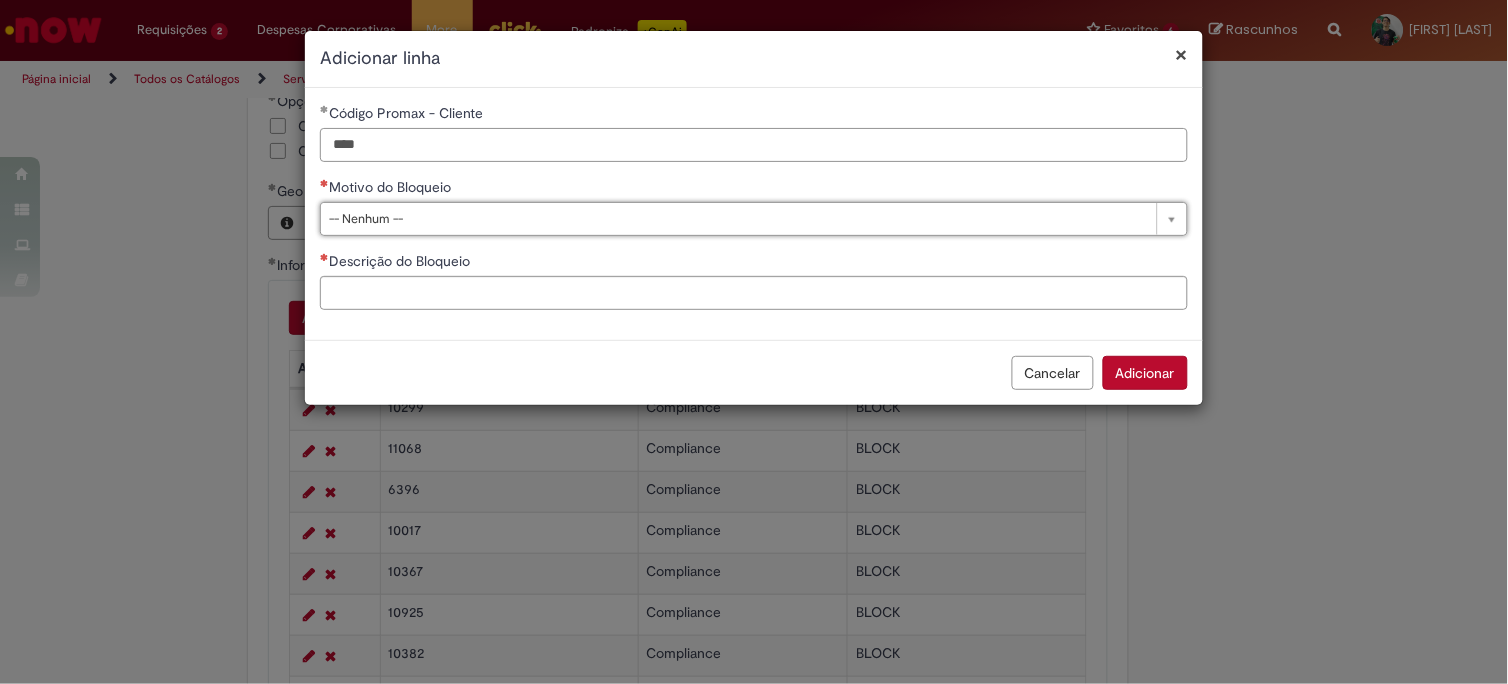 click on "****" at bounding box center (754, 145) 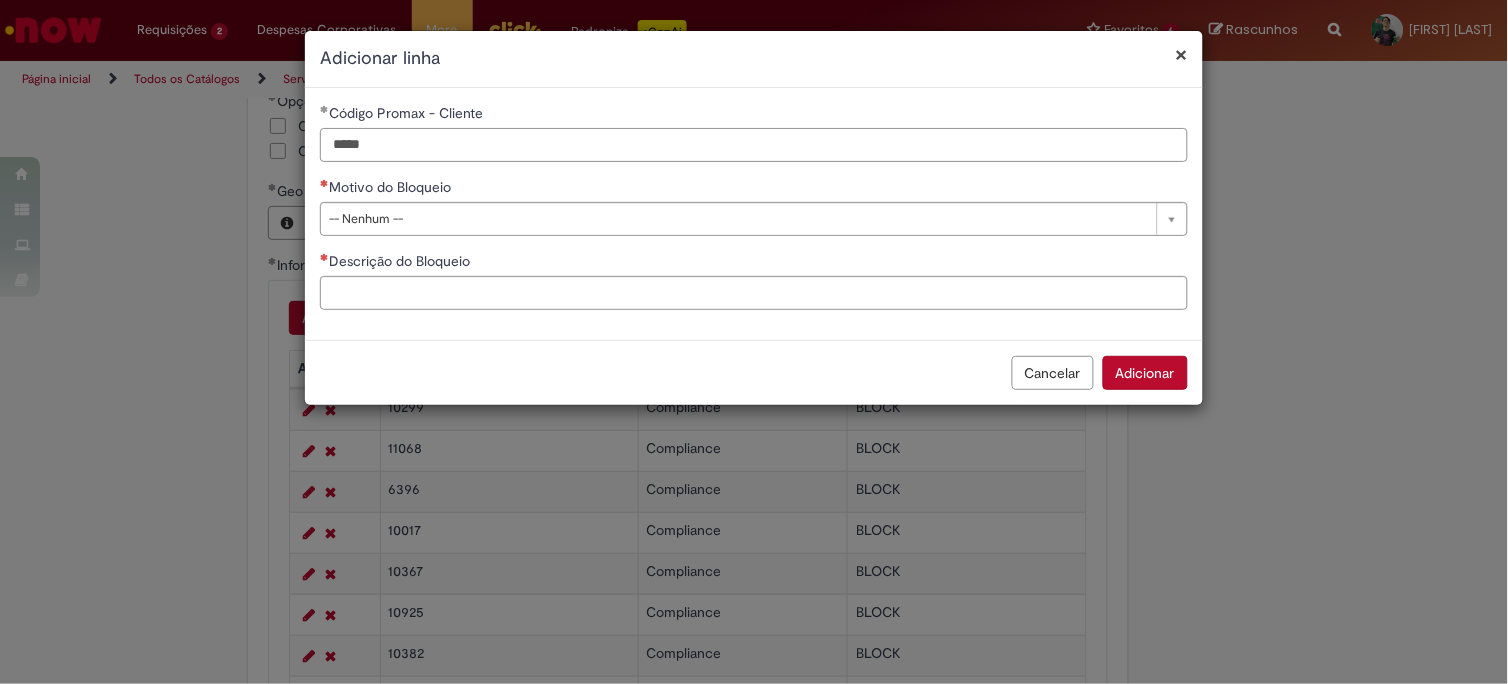 type on "*****" 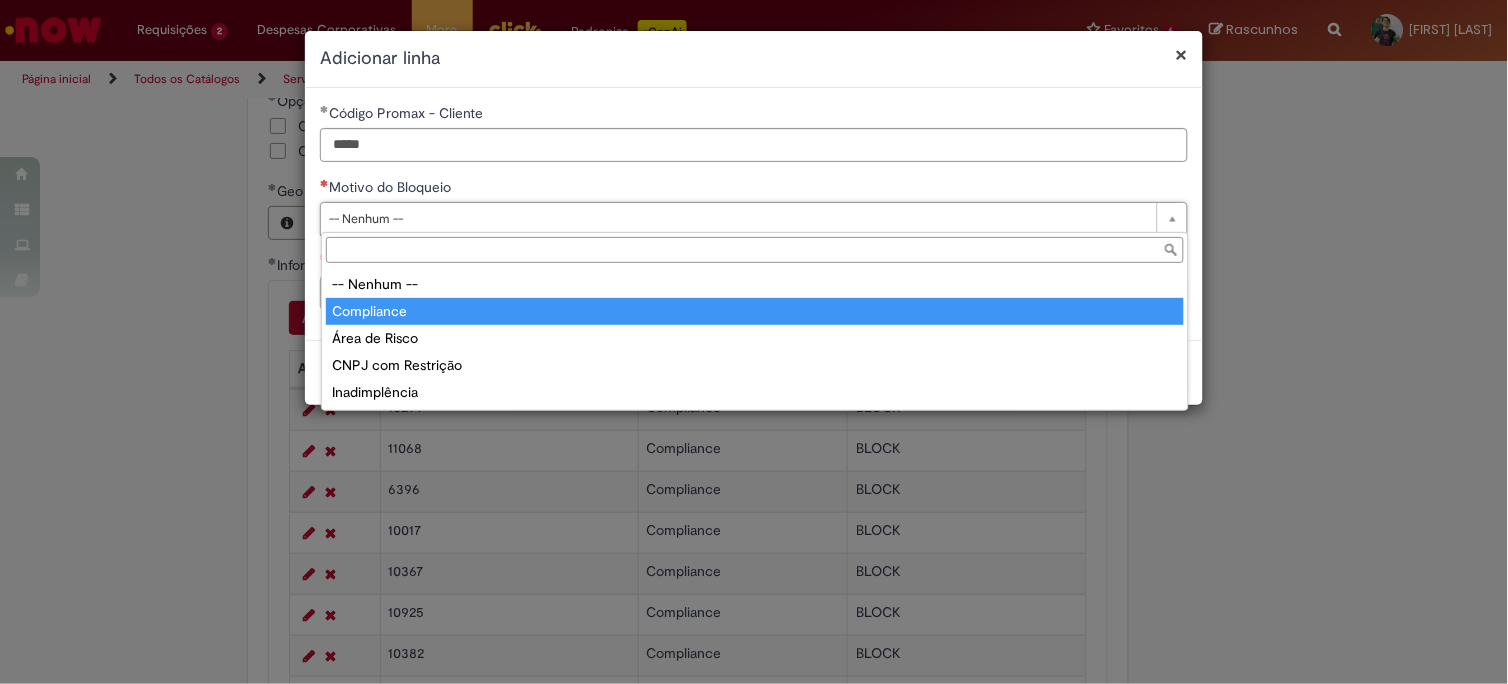 type on "**********" 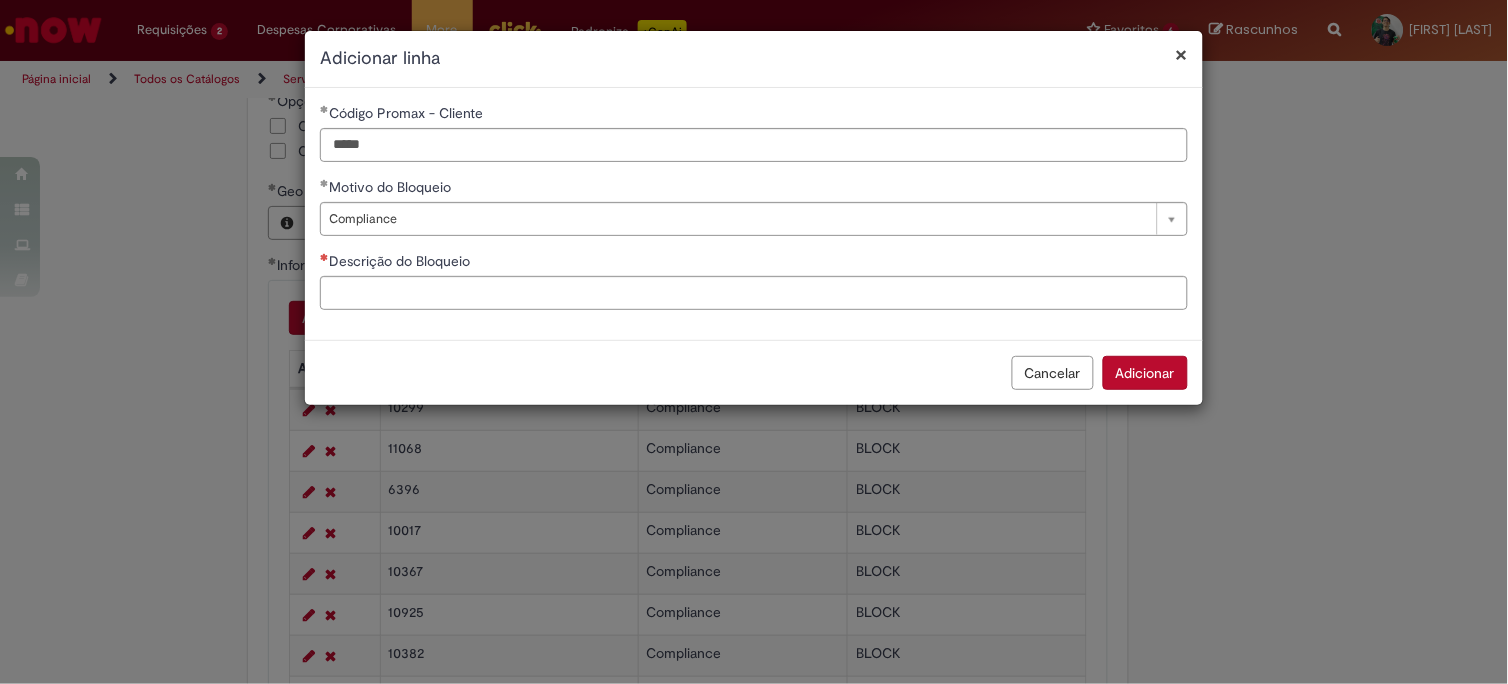 click on "**********" at bounding box center [754, 214] 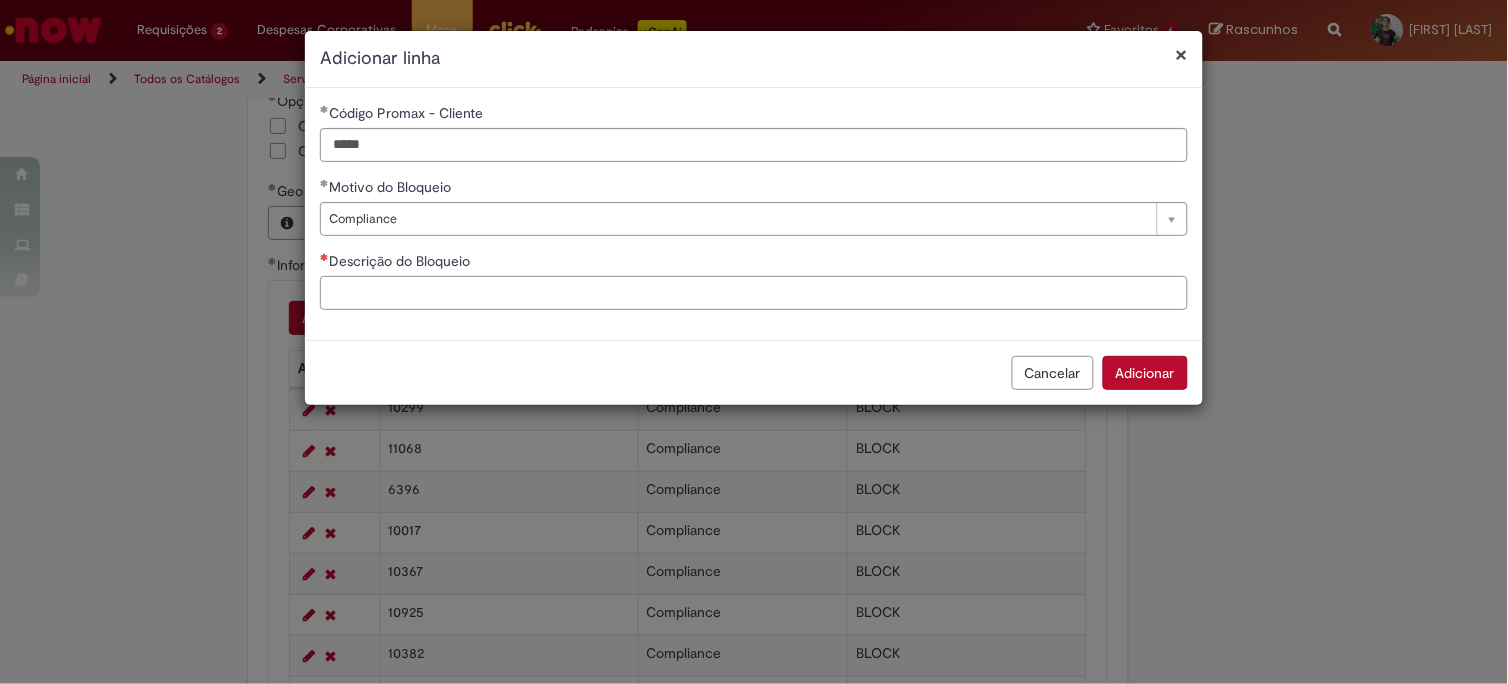 click on "Descrição do Bloqueio" at bounding box center (754, 293) 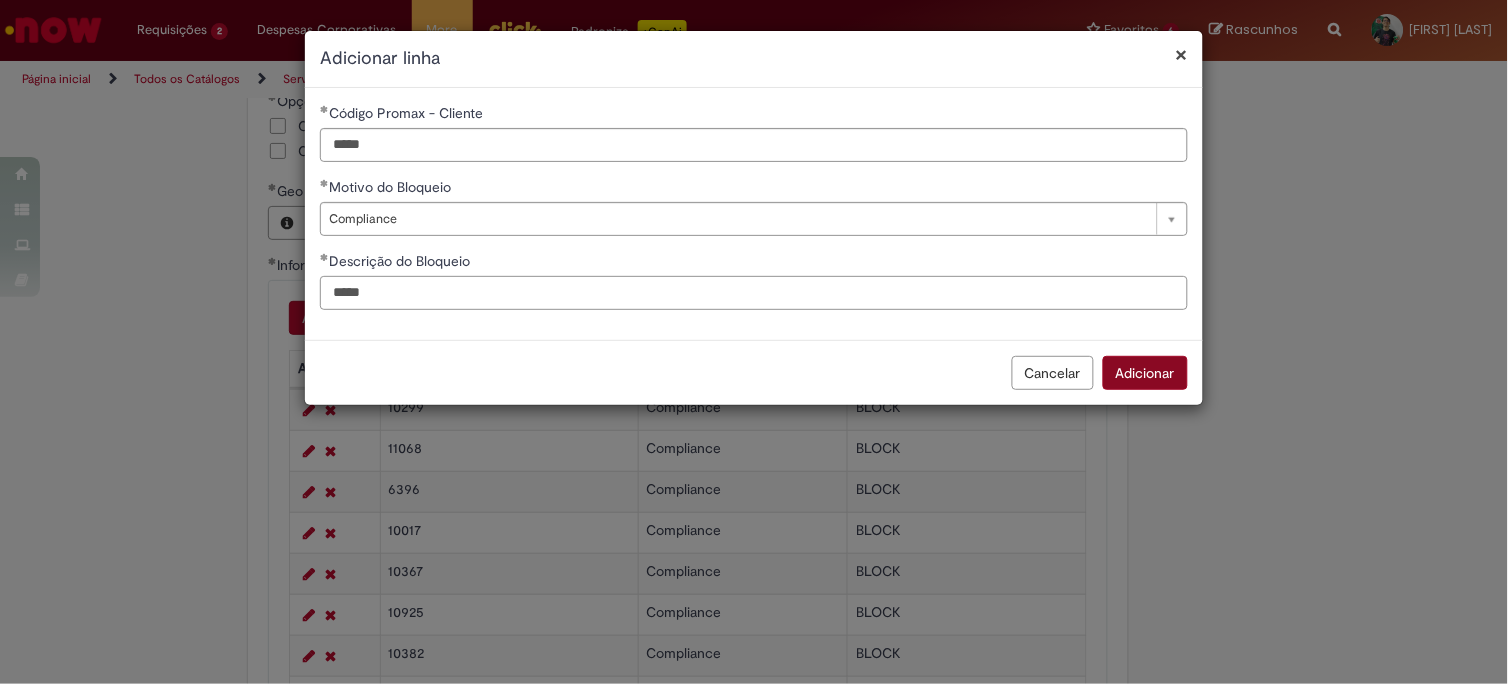 type on "*****" 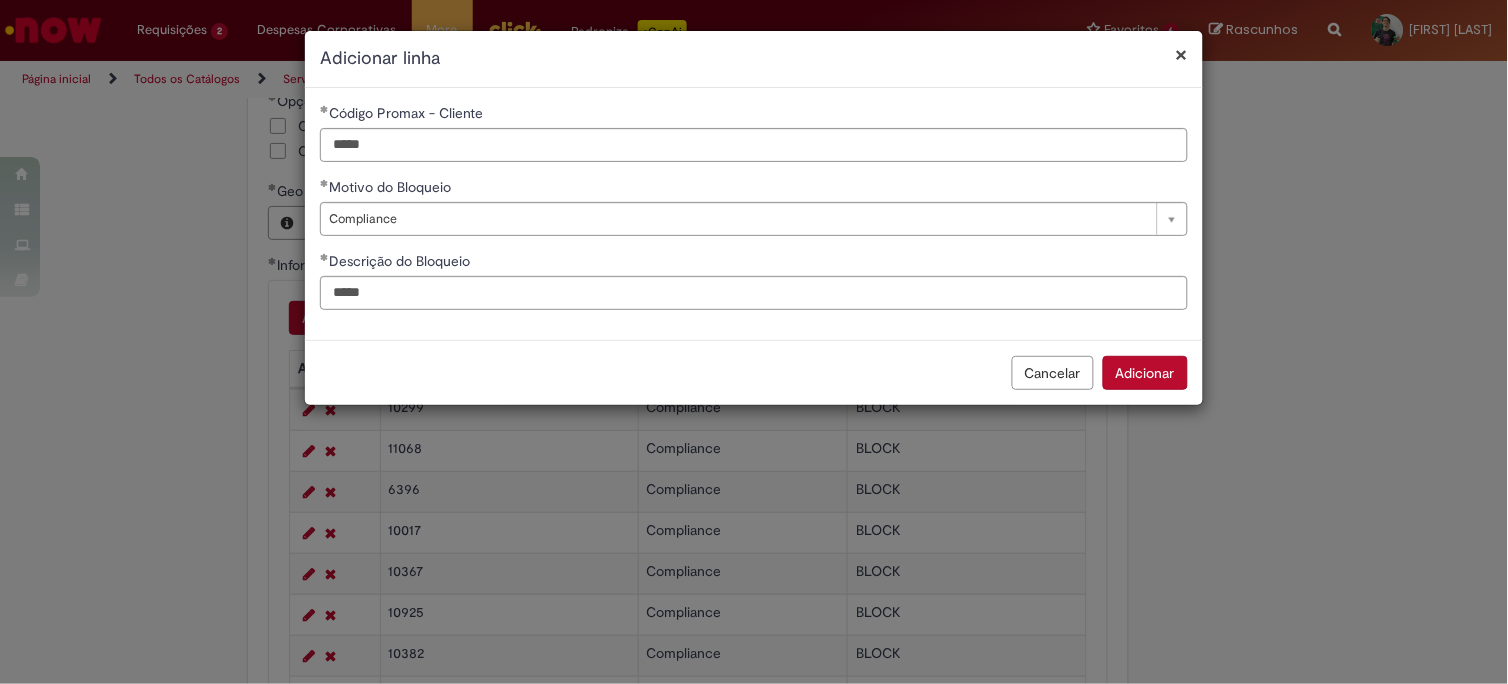 click on "Adicionar" at bounding box center (1145, 373) 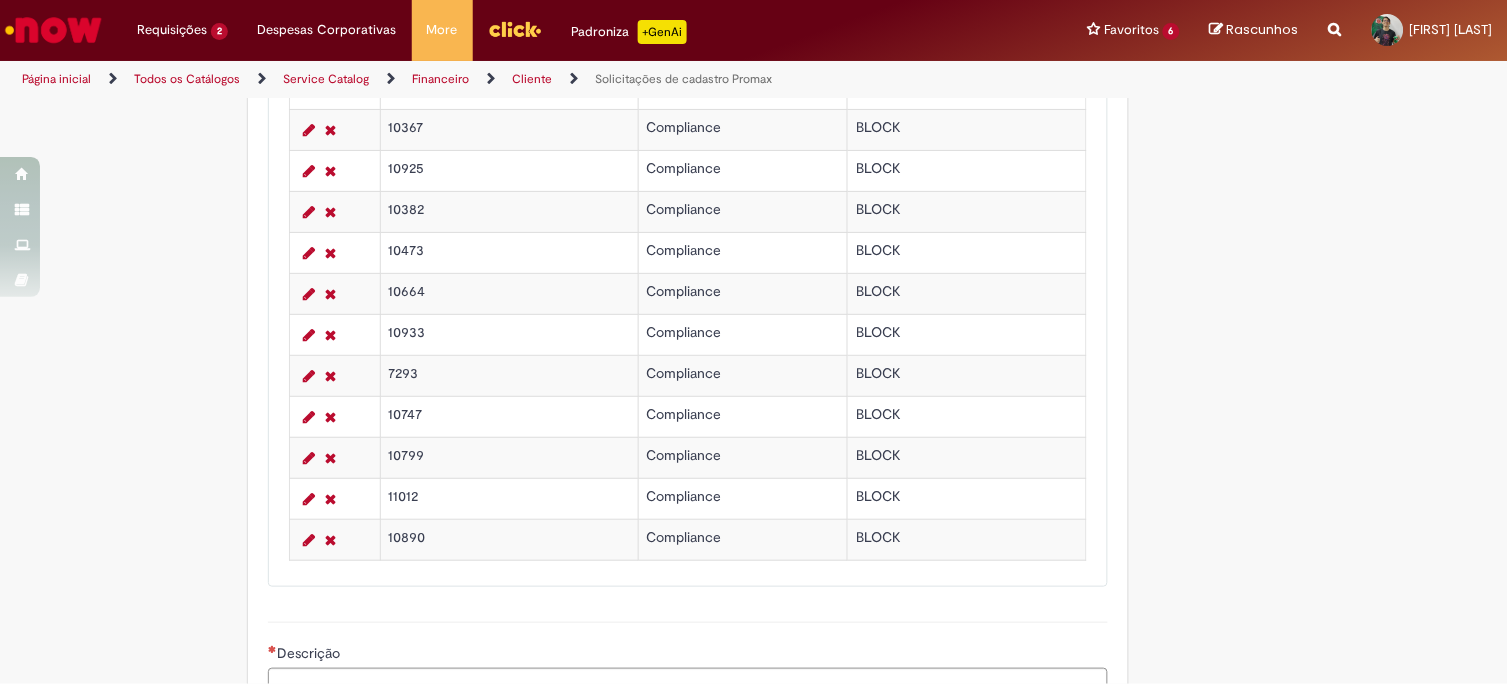 scroll, scrollTop: 2111, scrollLeft: 0, axis: vertical 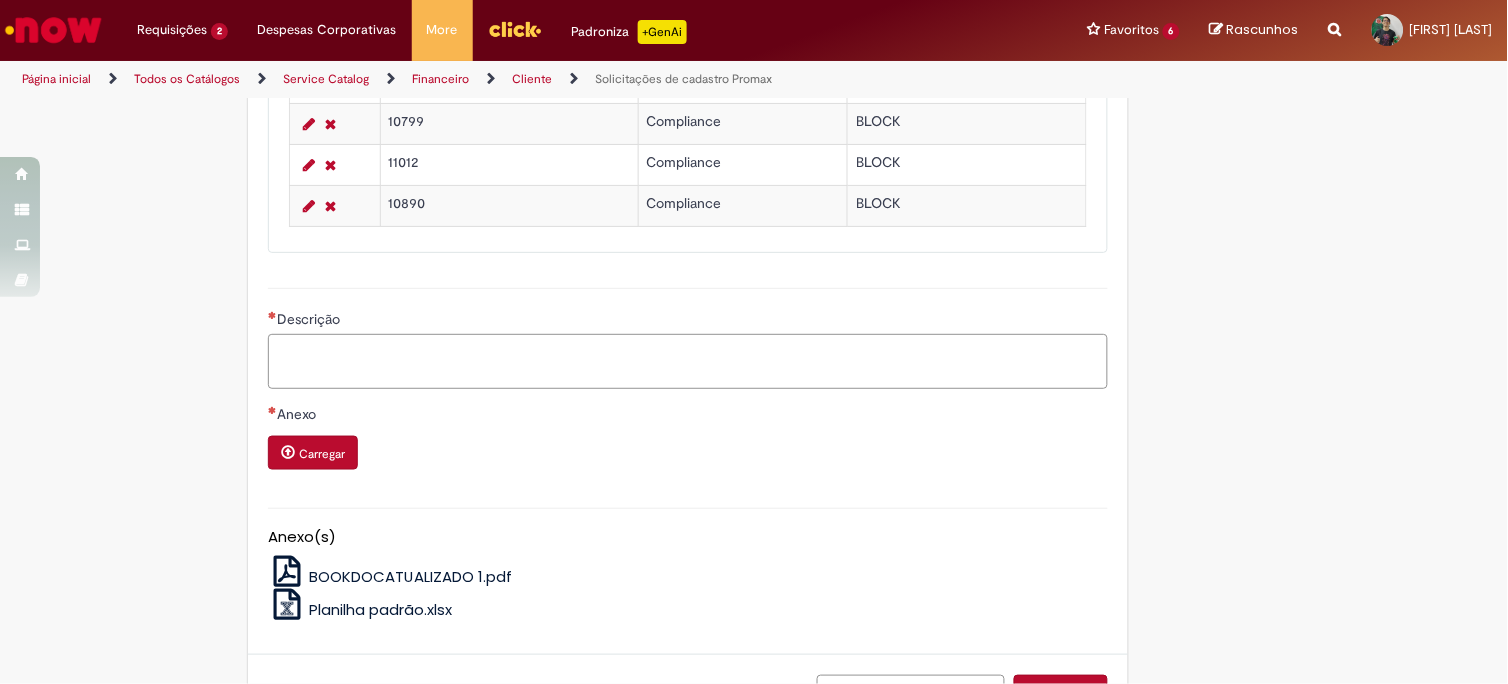 click on "Descrição" at bounding box center [688, 361] 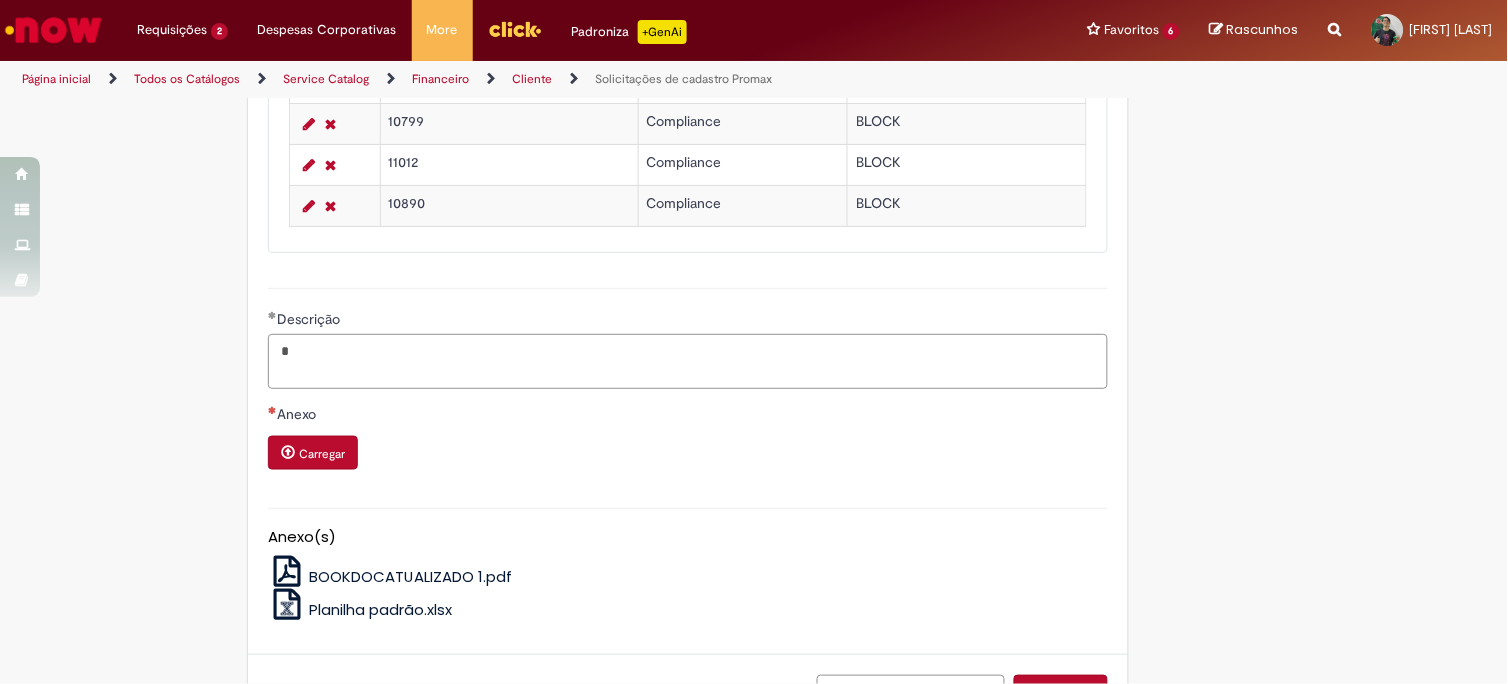 type on "*" 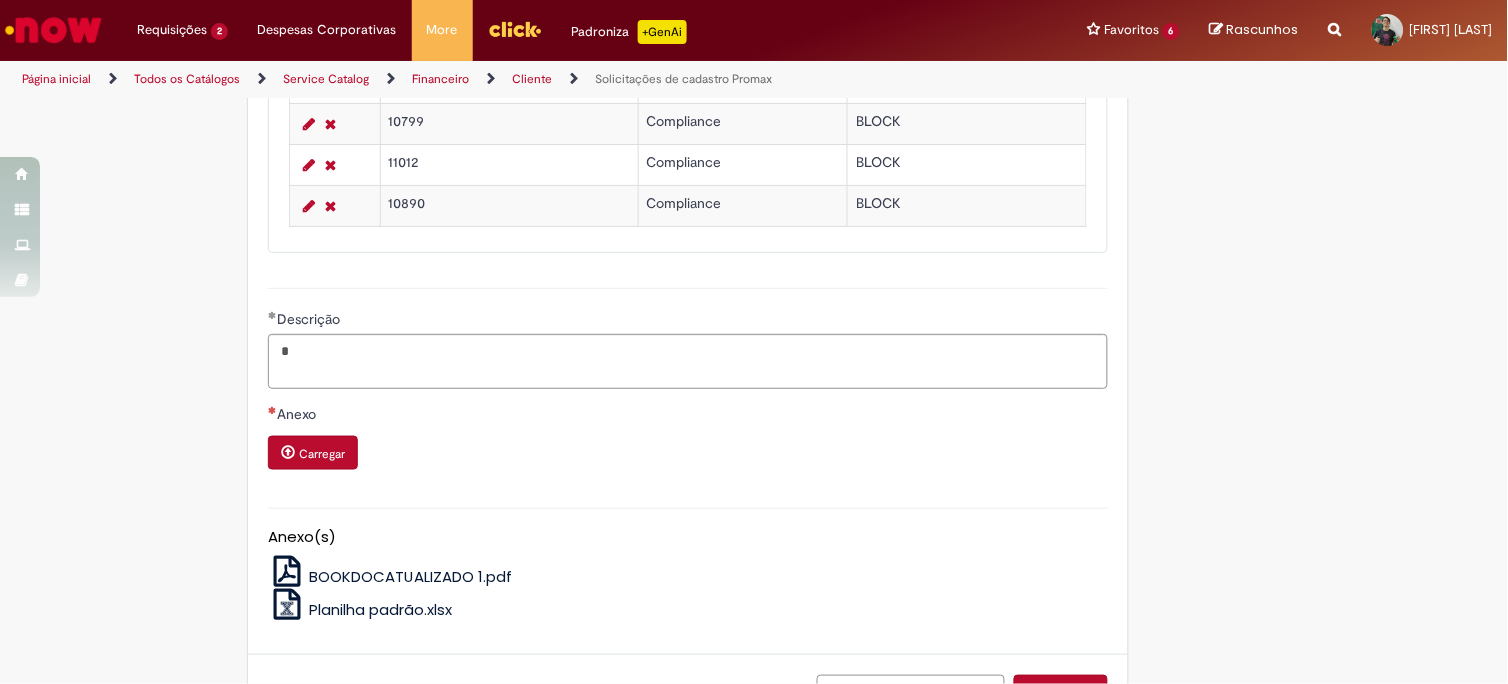click on "Adicionar a Favoritos
Solicitações de cadastro Promax
Oferta exclusiva para bloqueio, desbloqueio, reativação e transferência de PDVs entre Operações, cadastro manuais de CDDS, fábricas e eventos.
📌 Em anexo, você encontra o nosso  Book de Documentos  com as orientações necessárias. Acesse também nosso SharePoint: 🔗  https://anheuserbuschinbev.sharepoint.com/sites/ComunicacaoOTC E-mail de contato:   customer_care_csc@AnheuserBuschInBev.onmicrosoft.com
⚠️  Importante: As solicitações de  atualização de dados ou documentos  devem ser realizadas  exclusivamente pela plataforma Bees Care (Zendesk),  atraves do Link 🔗  https://ab-inbevbr.zendesk.com
📥 Abaixo, você confere o passo a passo de como abrir uma solicitação na plataforma.
SAP Interim Country Code ** Favorecido" at bounding box center [656, -629] 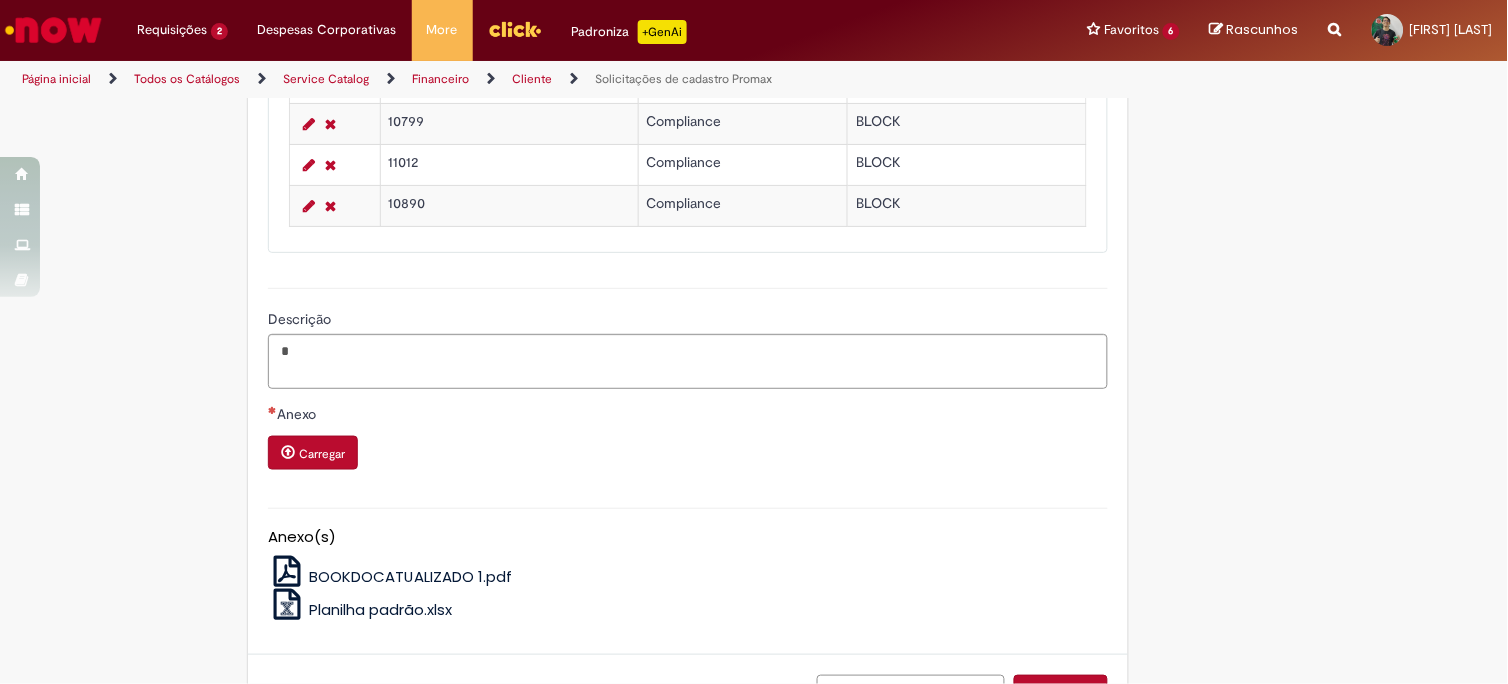 click on "Anexo" at bounding box center (688, 416) 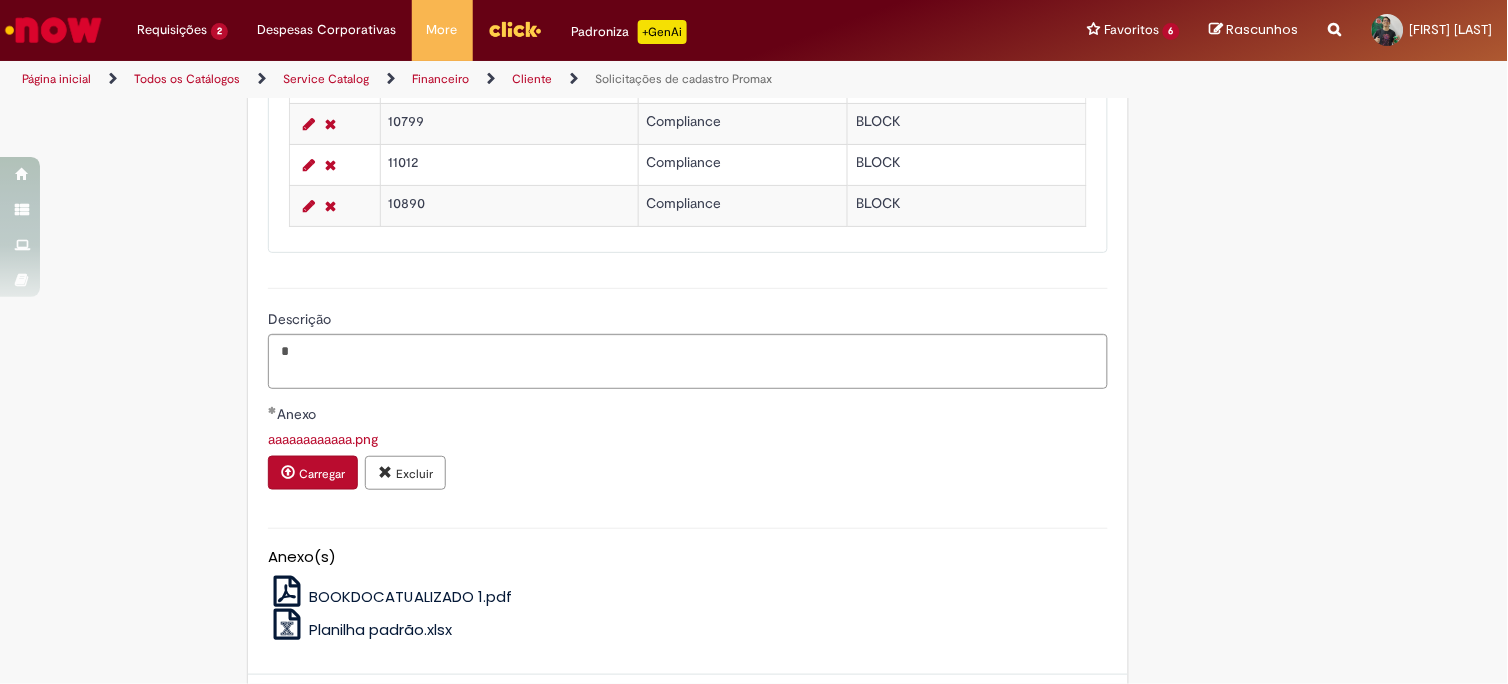 scroll, scrollTop: 2274, scrollLeft: 0, axis: vertical 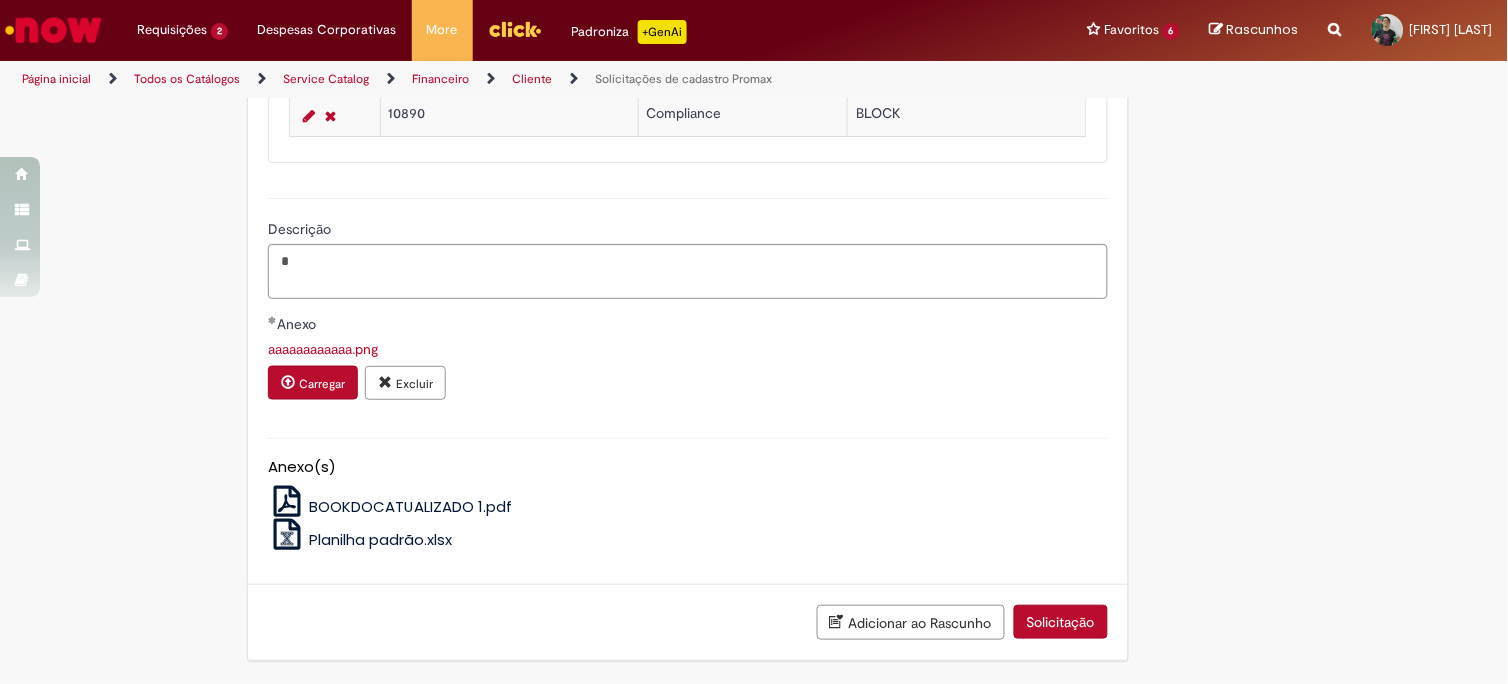 click on "Solicitação" at bounding box center (1061, 622) 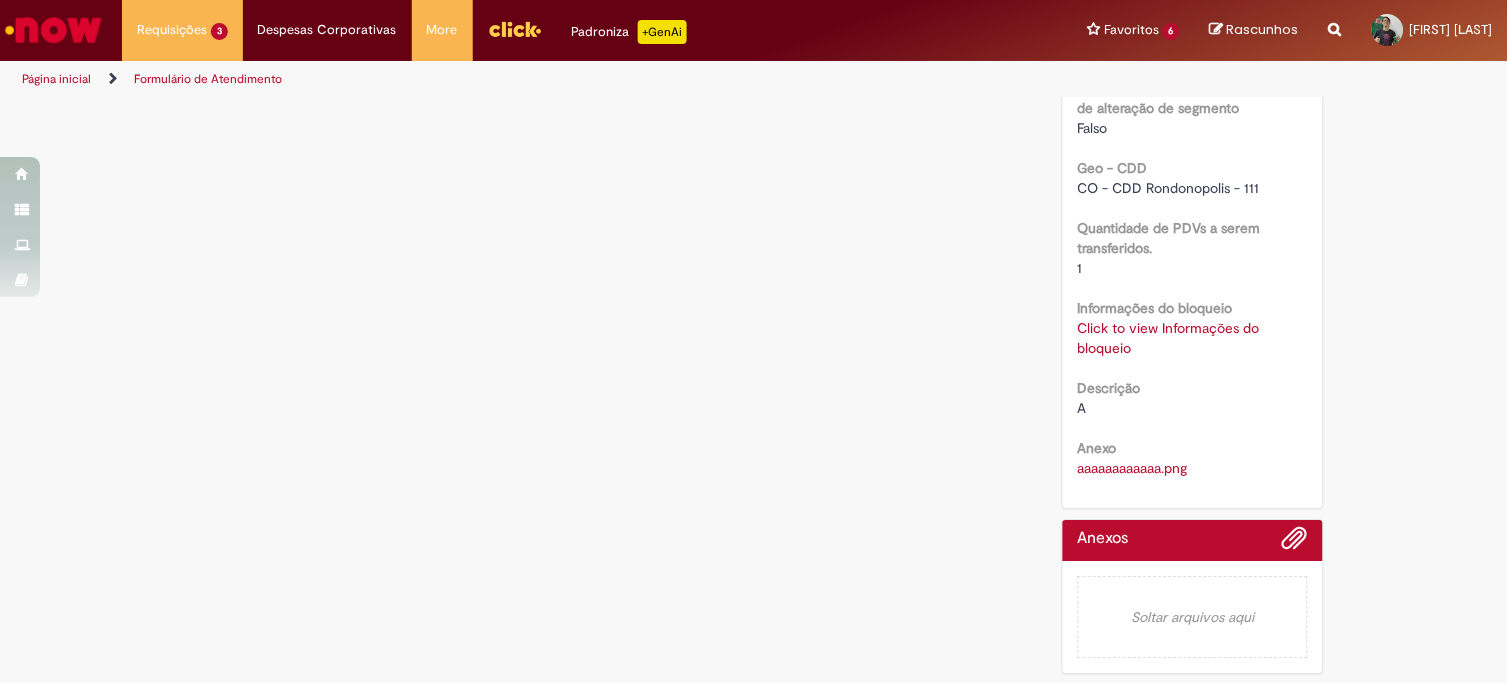 scroll, scrollTop: 0, scrollLeft: 0, axis: both 